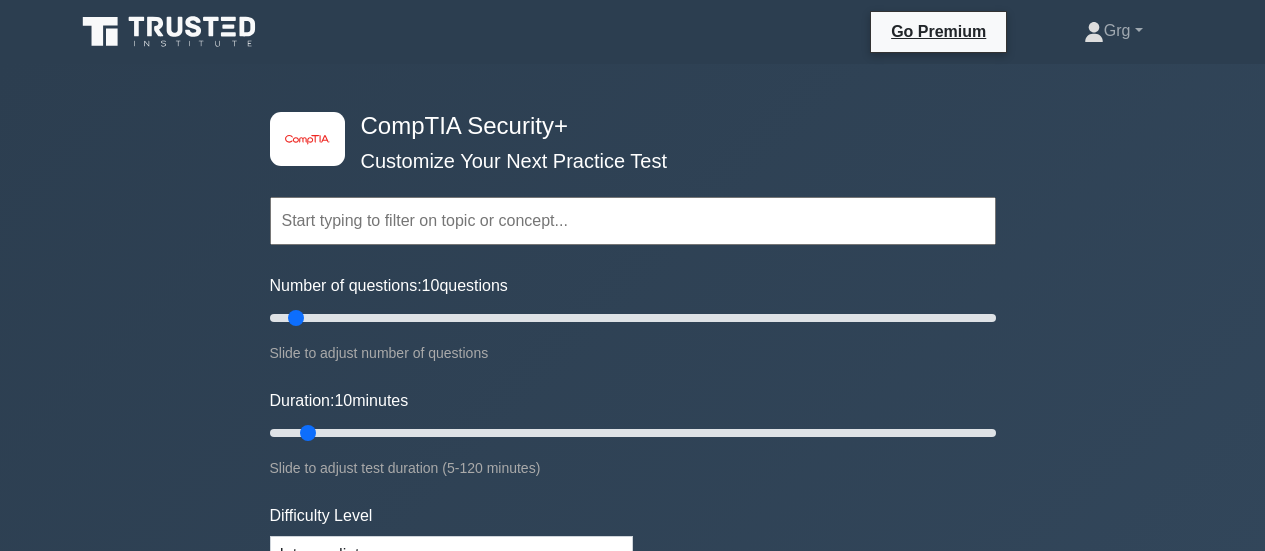 scroll, scrollTop: 0, scrollLeft: 0, axis: both 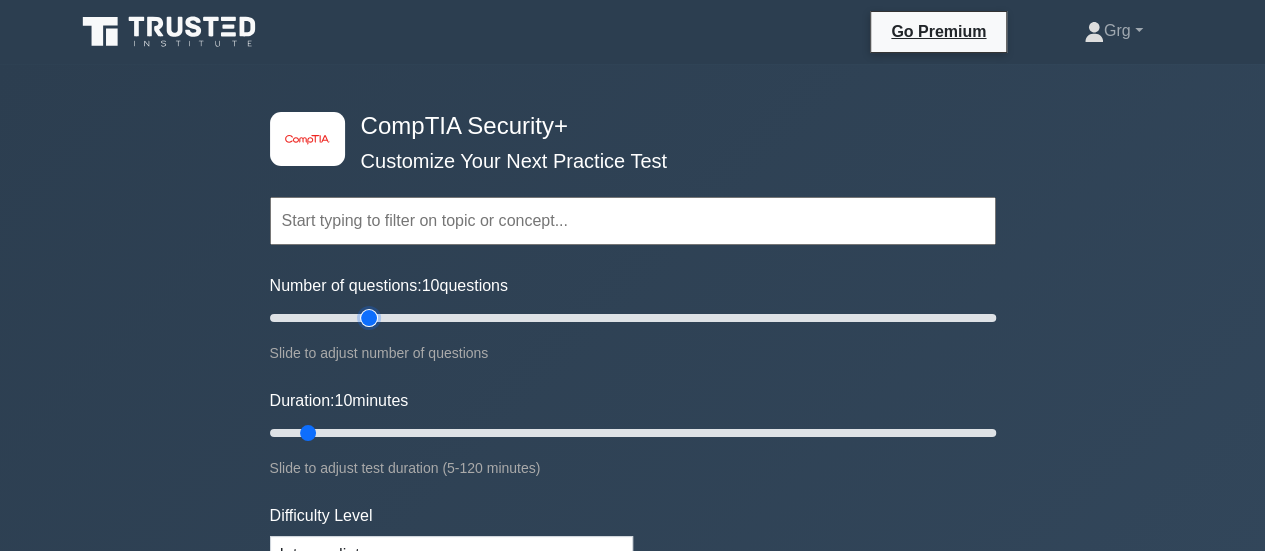 type on "30" 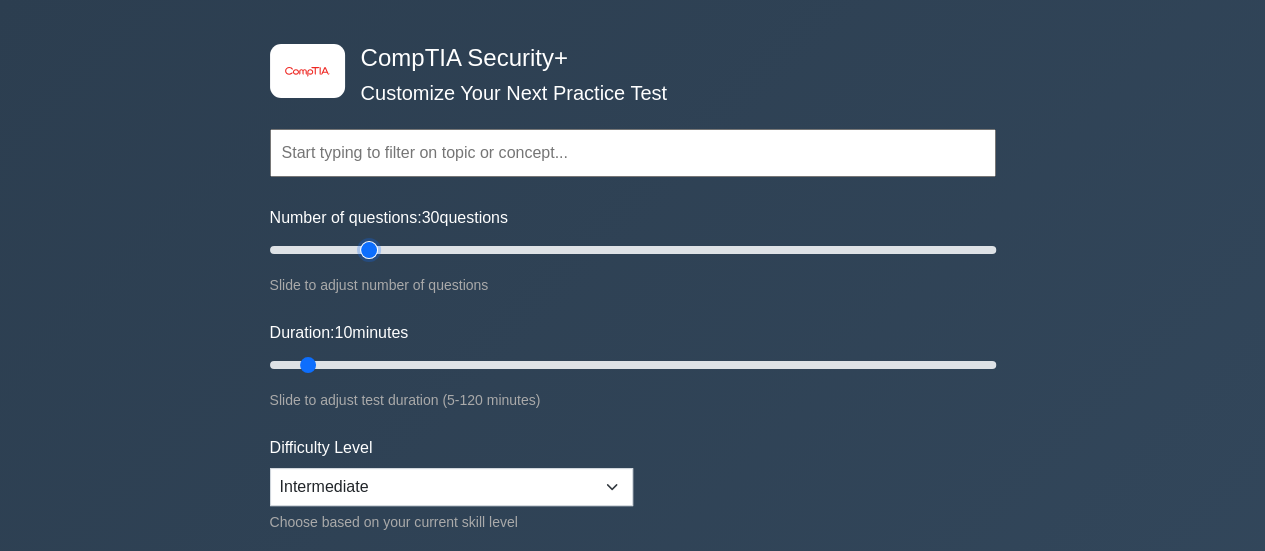 scroll, scrollTop: 100, scrollLeft: 0, axis: vertical 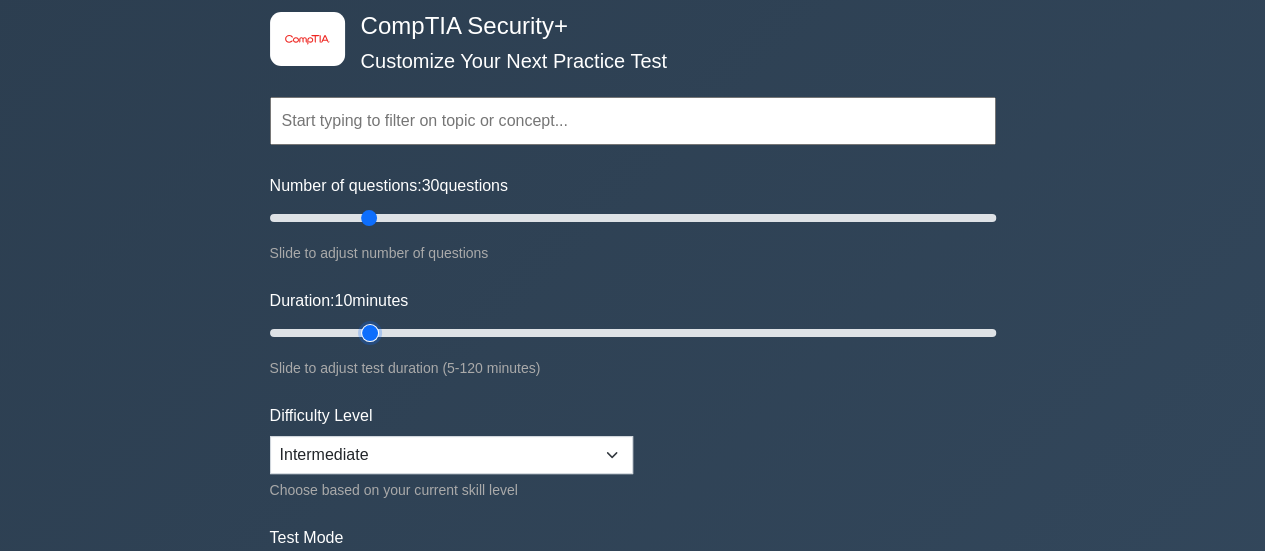 click on "Duration:  10  minutes" at bounding box center [633, 333] 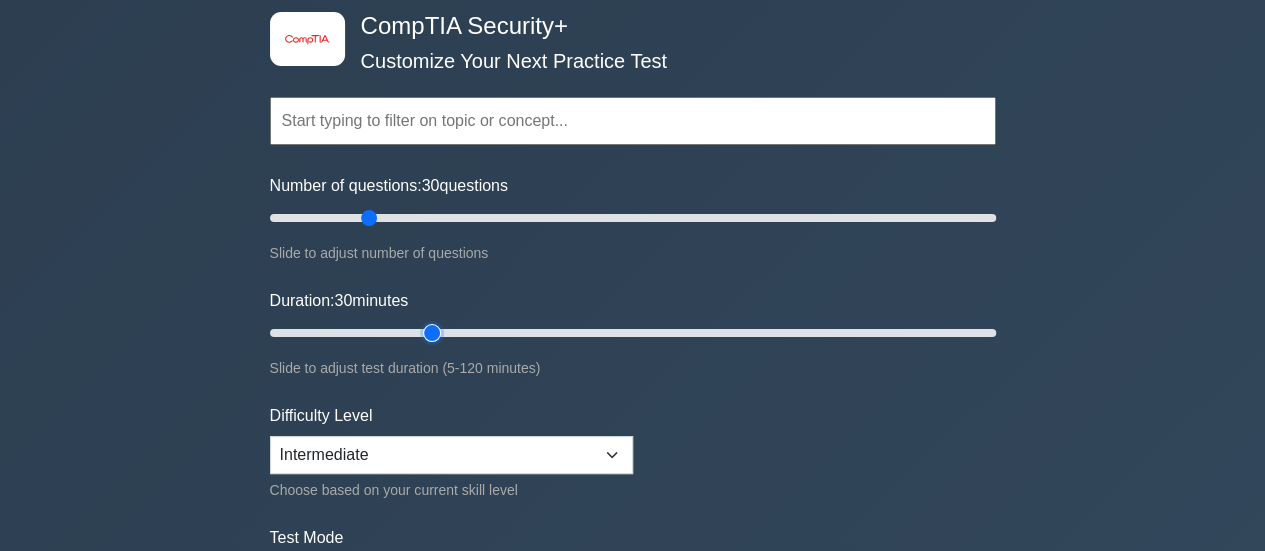 drag, startPoint x: 372, startPoint y: 331, endPoint x: 416, endPoint y: 331, distance: 44 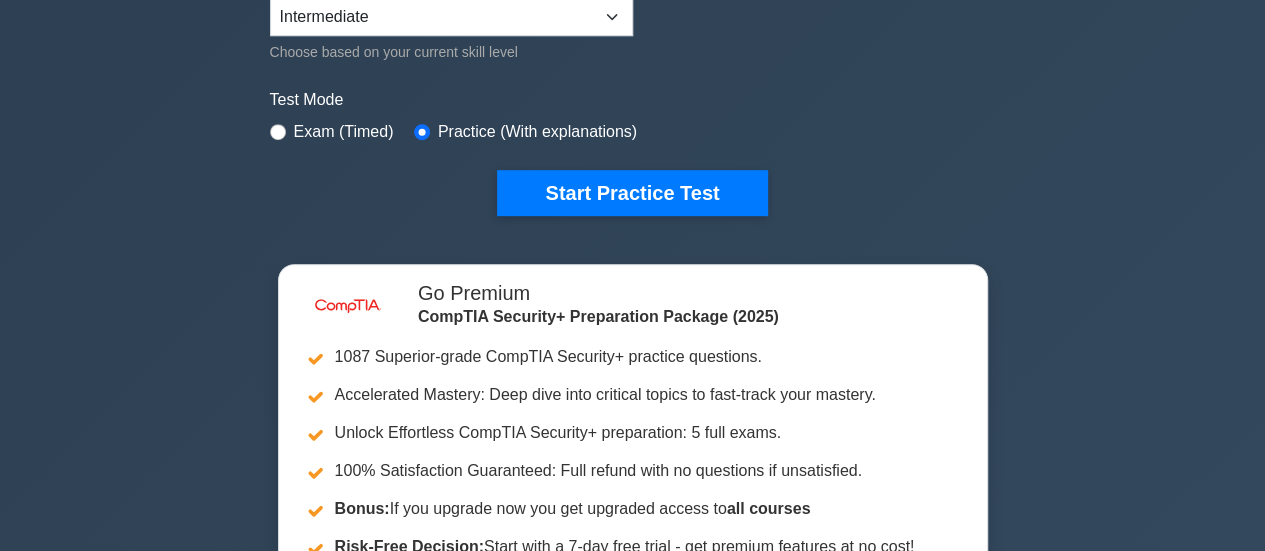 scroll, scrollTop: 300, scrollLeft: 0, axis: vertical 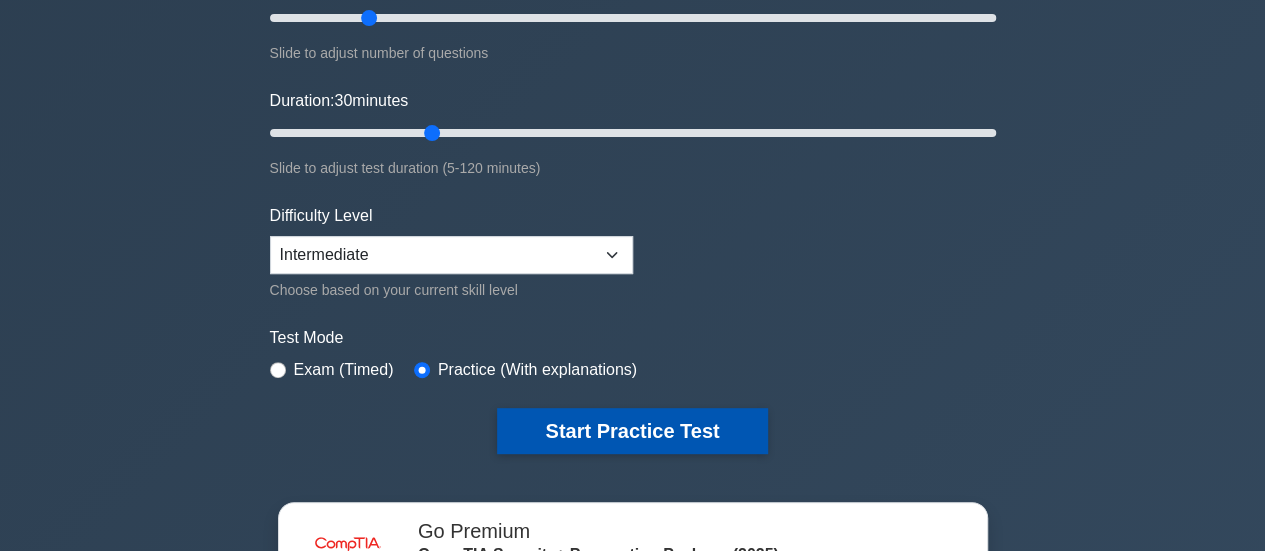 click on "Start Practice Test" at bounding box center (632, 431) 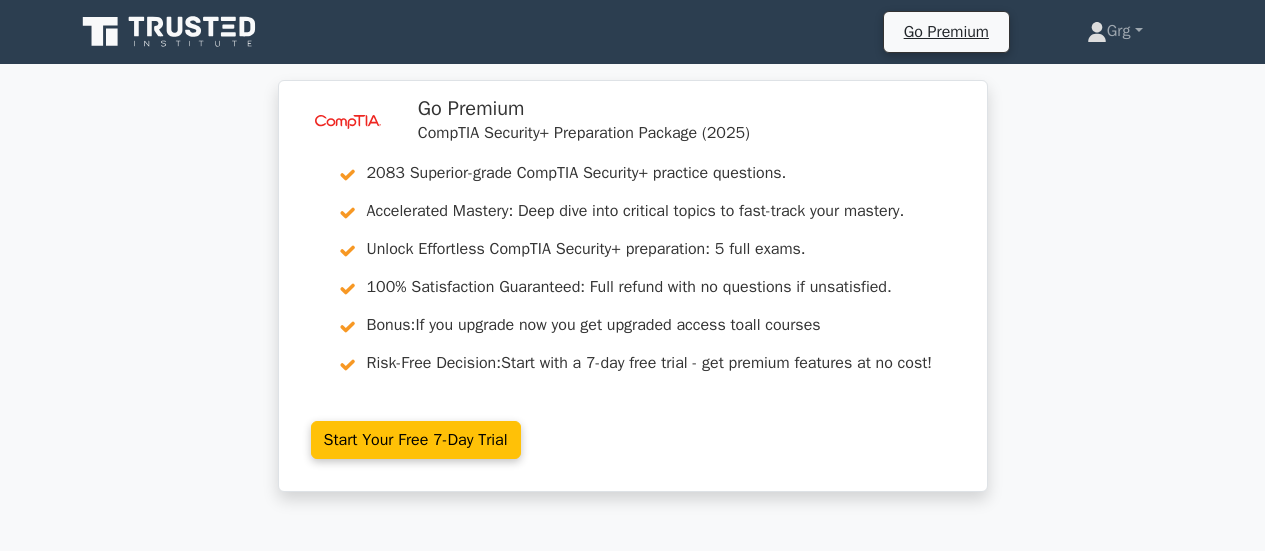 scroll, scrollTop: 0, scrollLeft: 0, axis: both 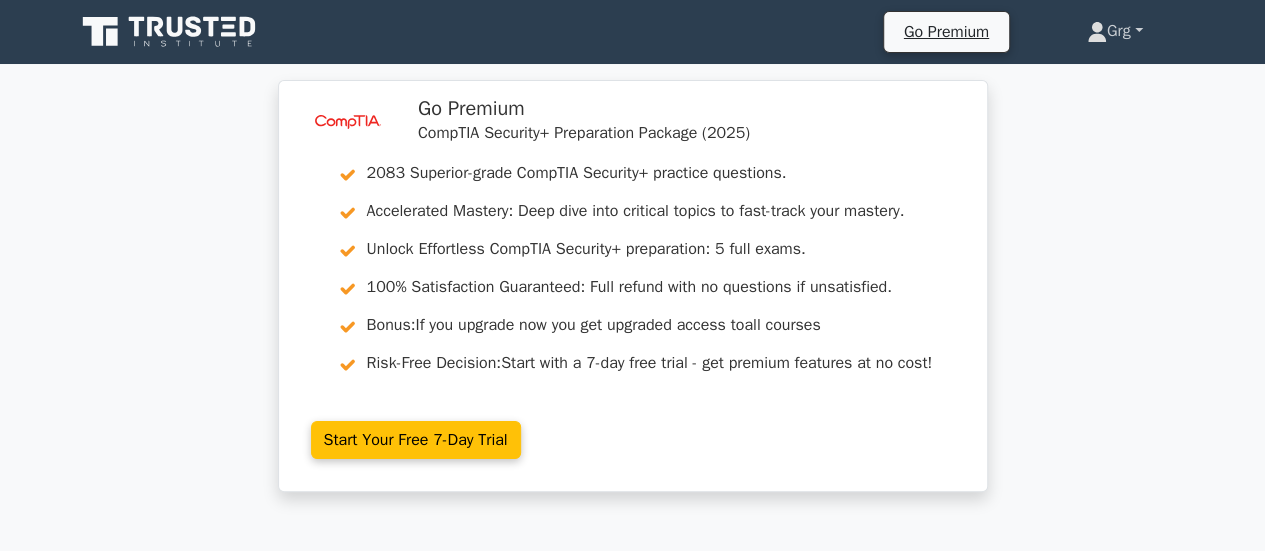 click on "Grg" at bounding box center [1115, 31] 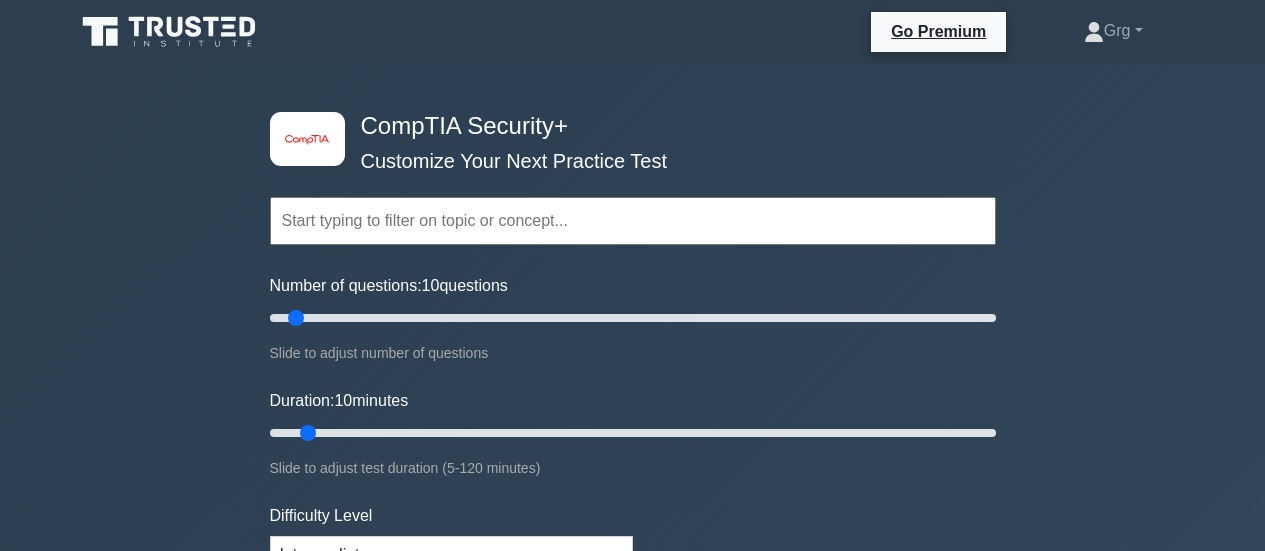 scroll, scrollTop: 0, scrollLeft: 0, axis: both 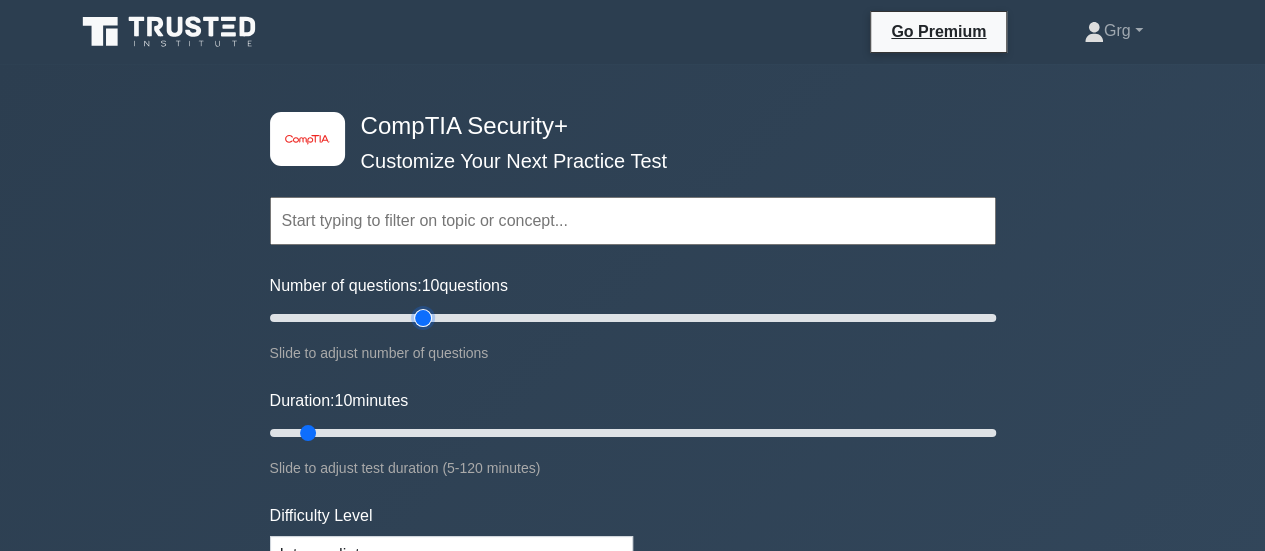 type on "45" 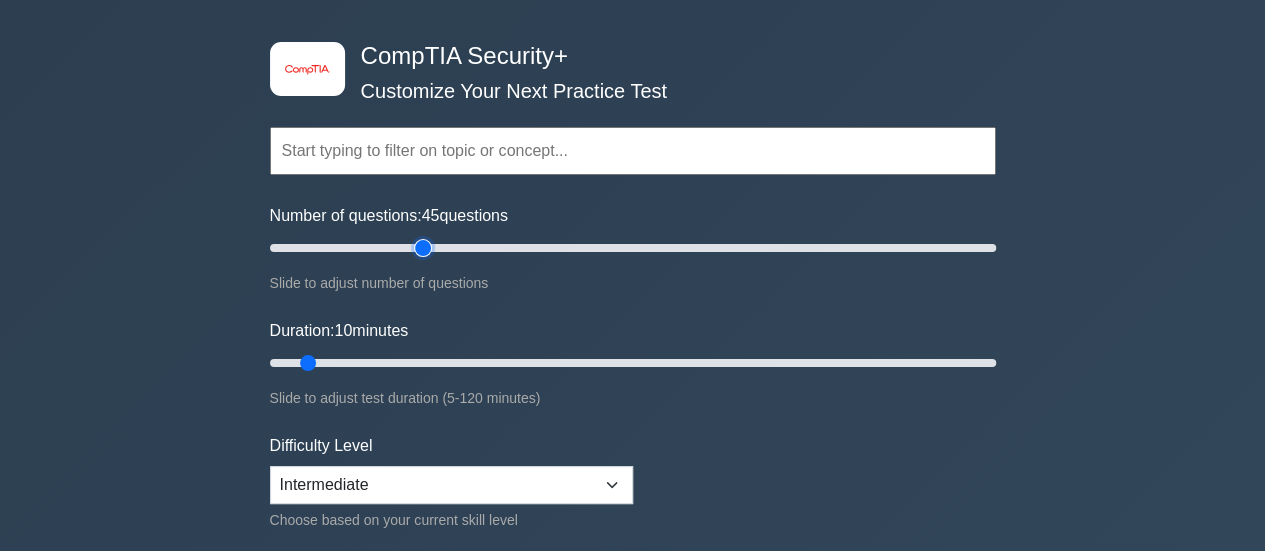 scroll, scrollTop: 100, scrollLeft: 0, axis: vertical 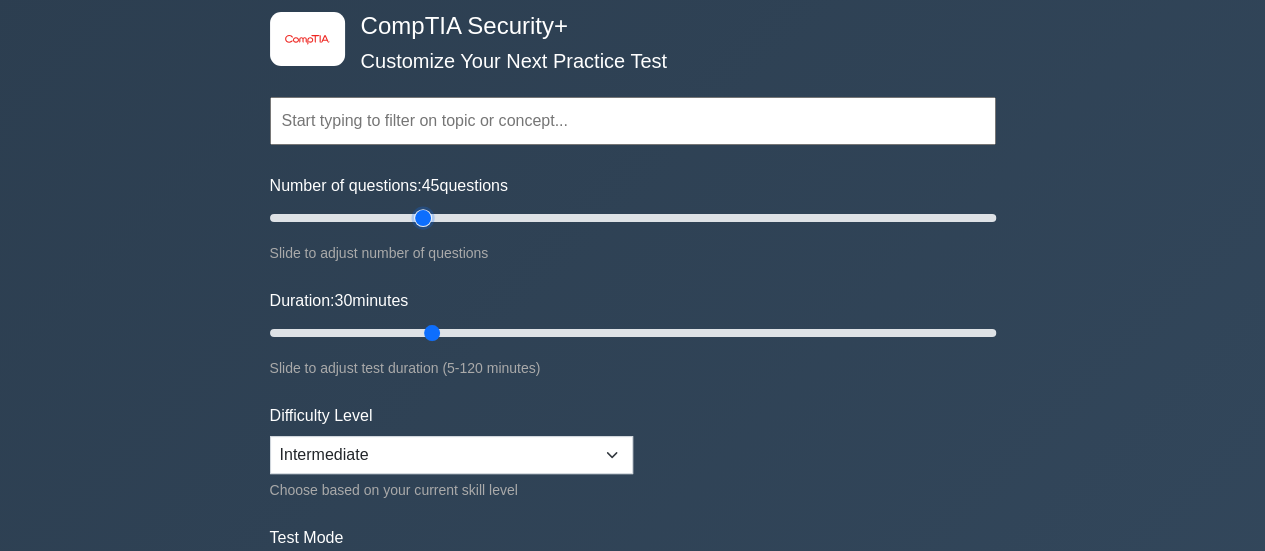 drag, startPoint x: 433, startPoint y: 329, endPoint x: 444, endPoint y: 327, distance: 11.18034 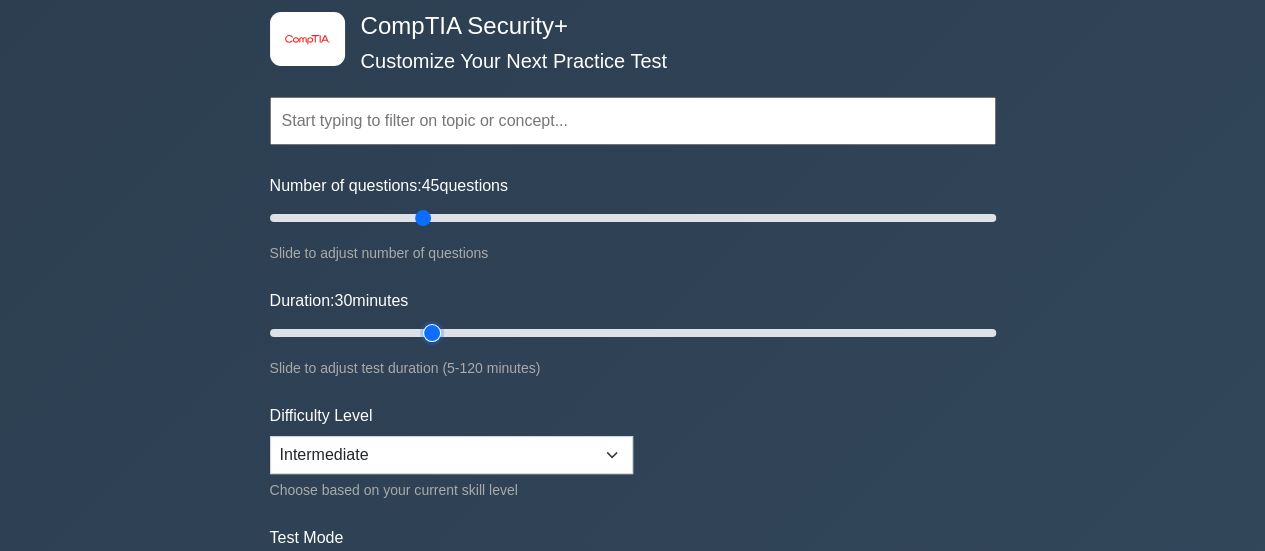 click on "Duration:  30  minutes" at bounding box center [633, 333] 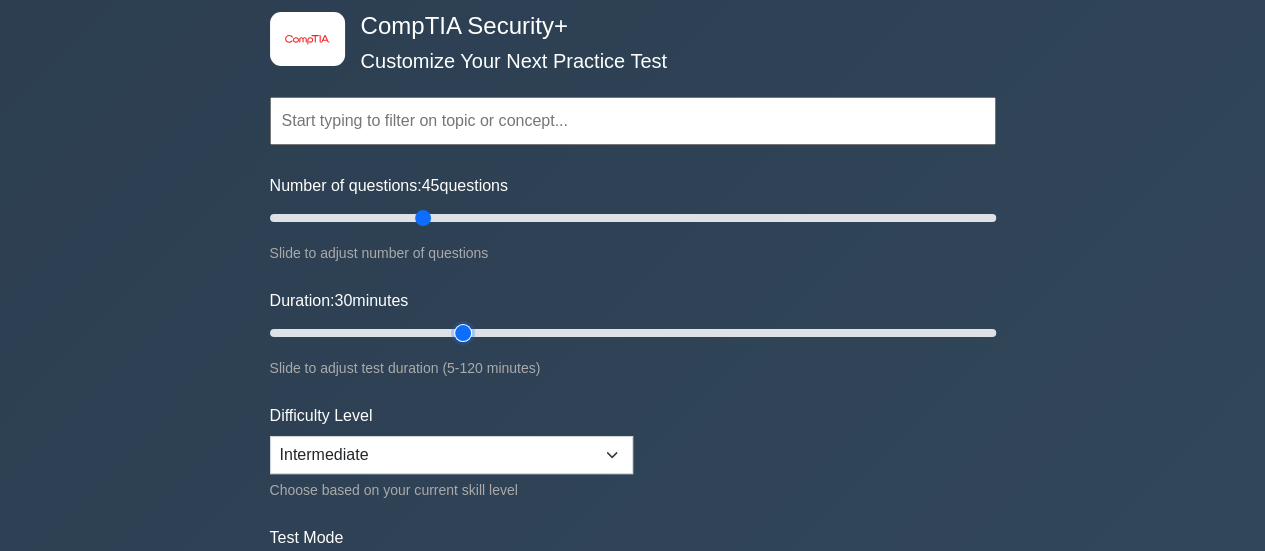 click on "Duration:  30  minutes" at bounding box center [633, 333] 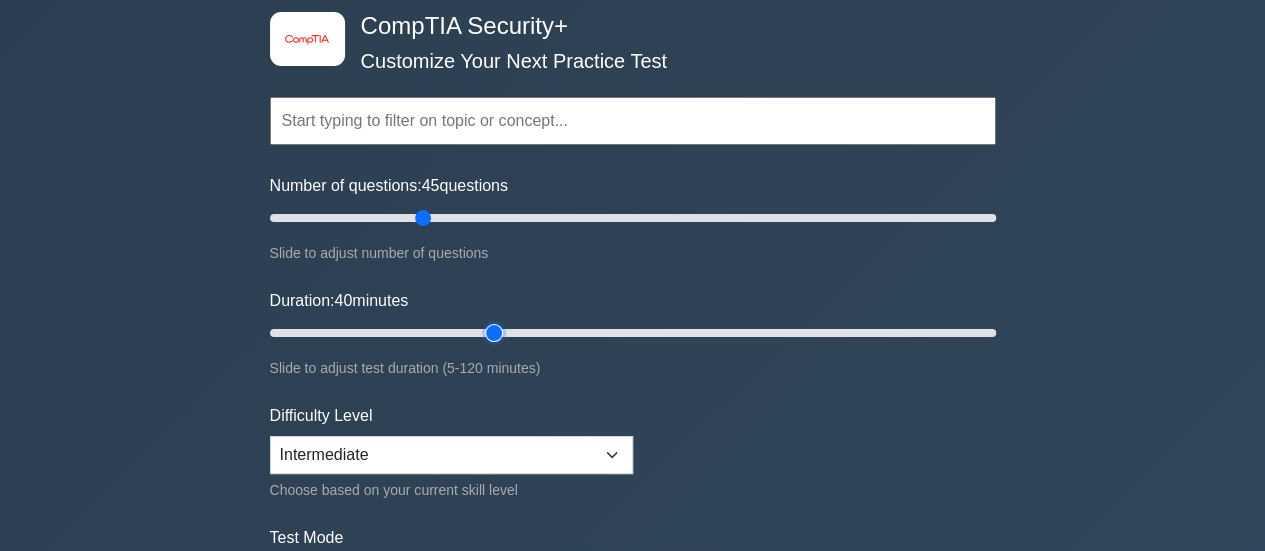 type on "40" 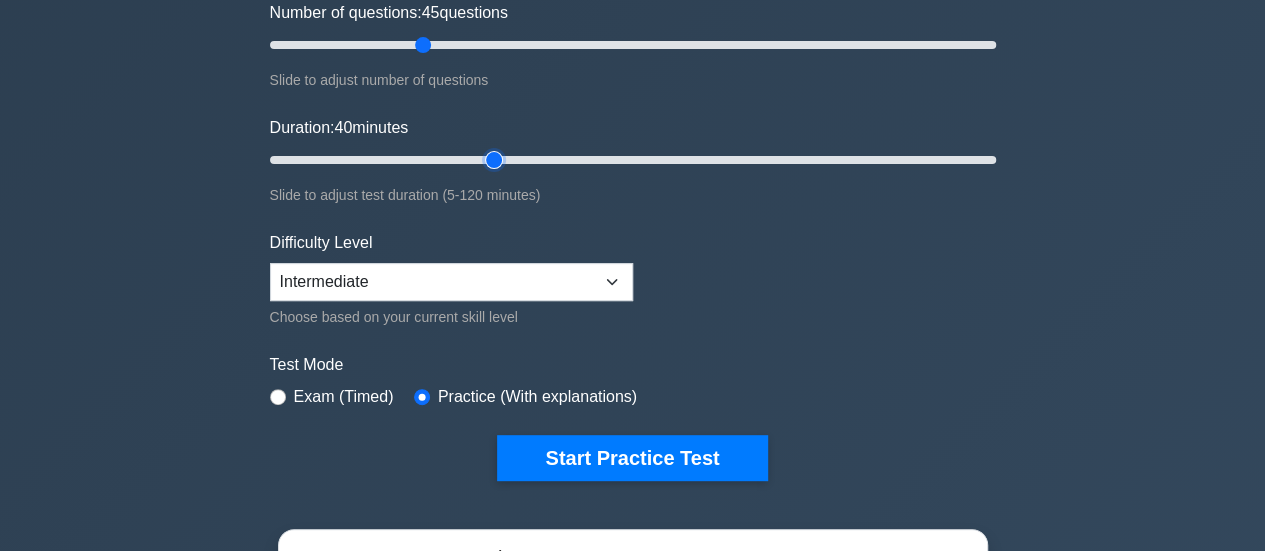 scroll, scrollTop: 300, scrollLeft: 0, axis: vertical 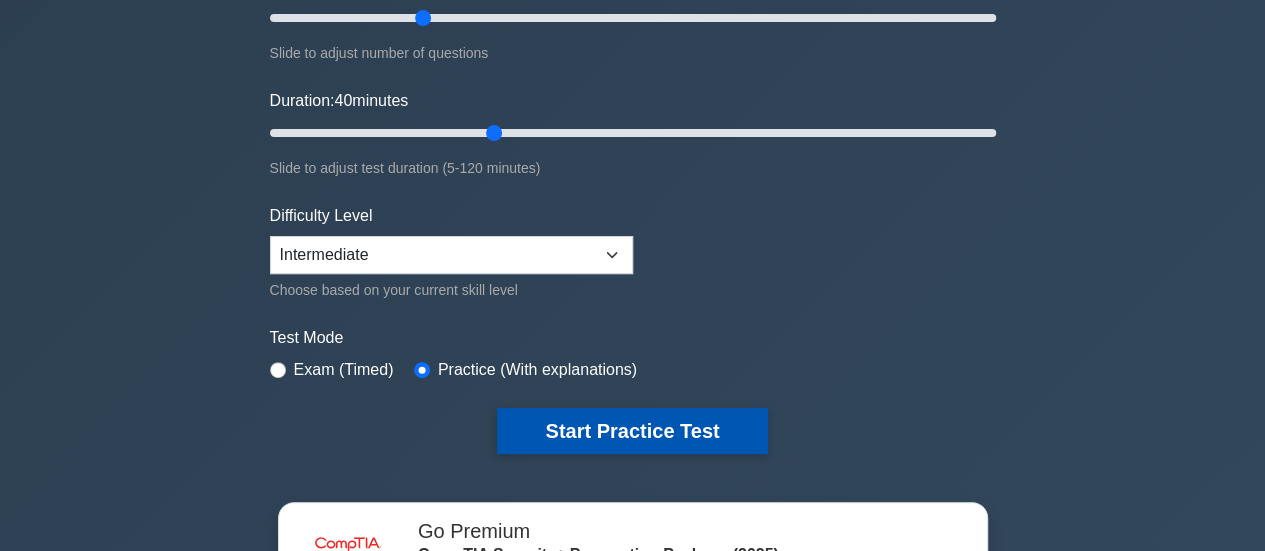 click on "Start Practice Test" at bounding box center [632, 431] 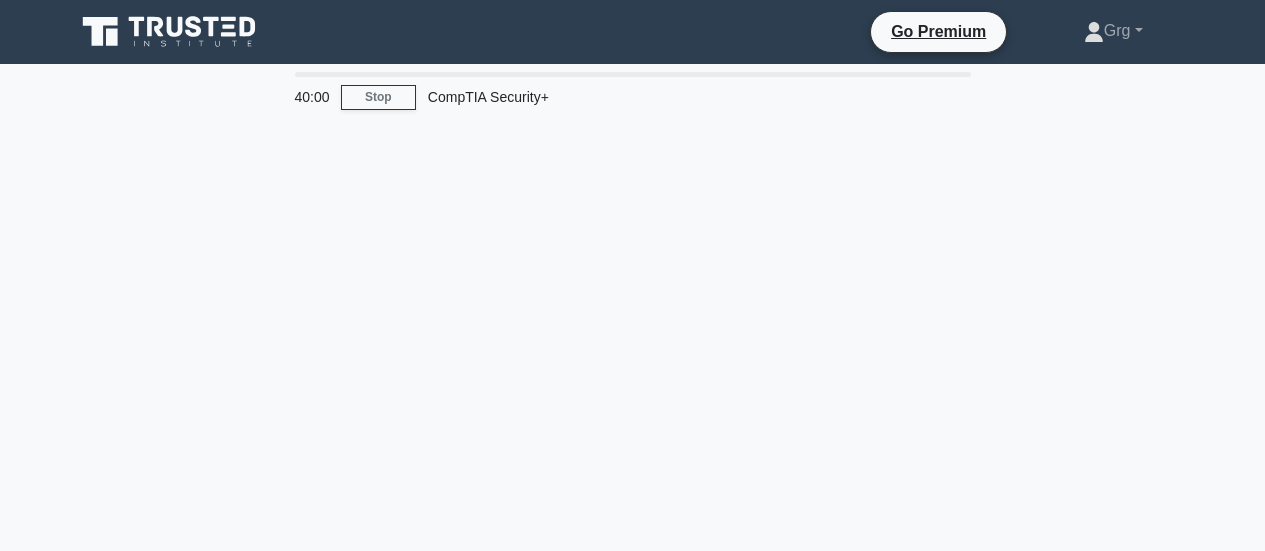 scroll, scrollTop: 0, scrollLeft: 0, axis: both 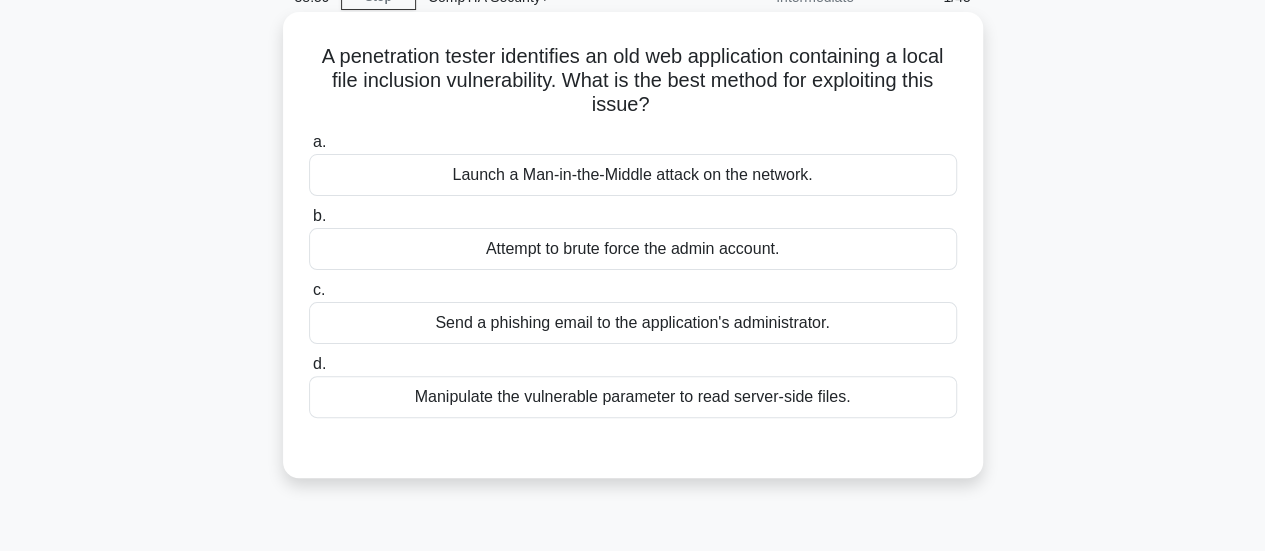 click on "Manipulate the vulnerable parameter to read server-side files." at bounding box center [633, 397] 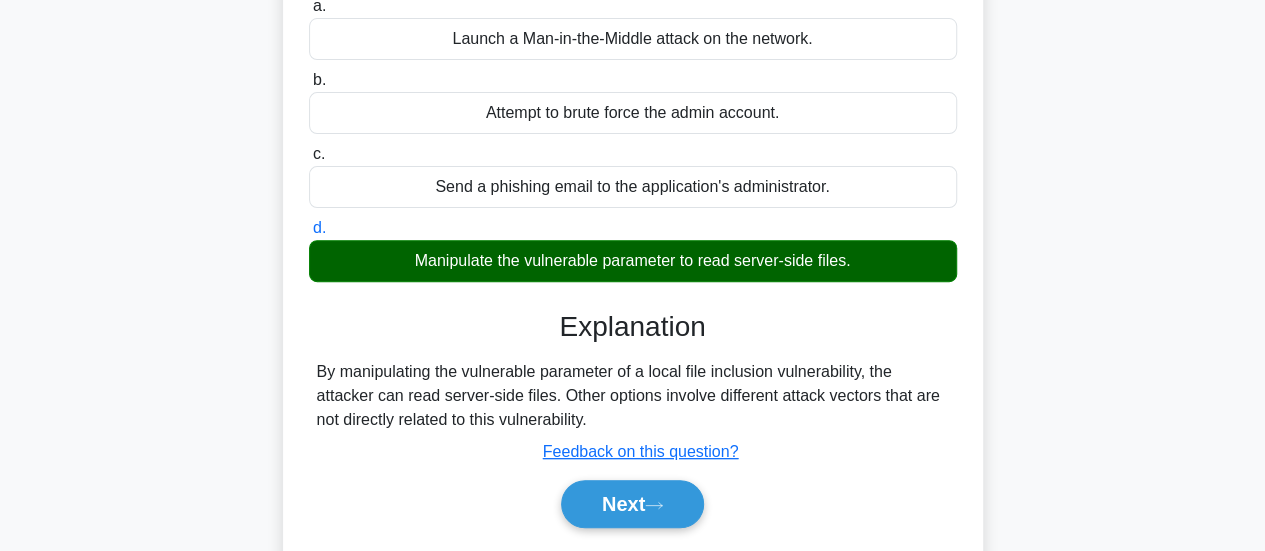 scroll, scrollTop: 300, scrollLeft: 0, axis: vertical 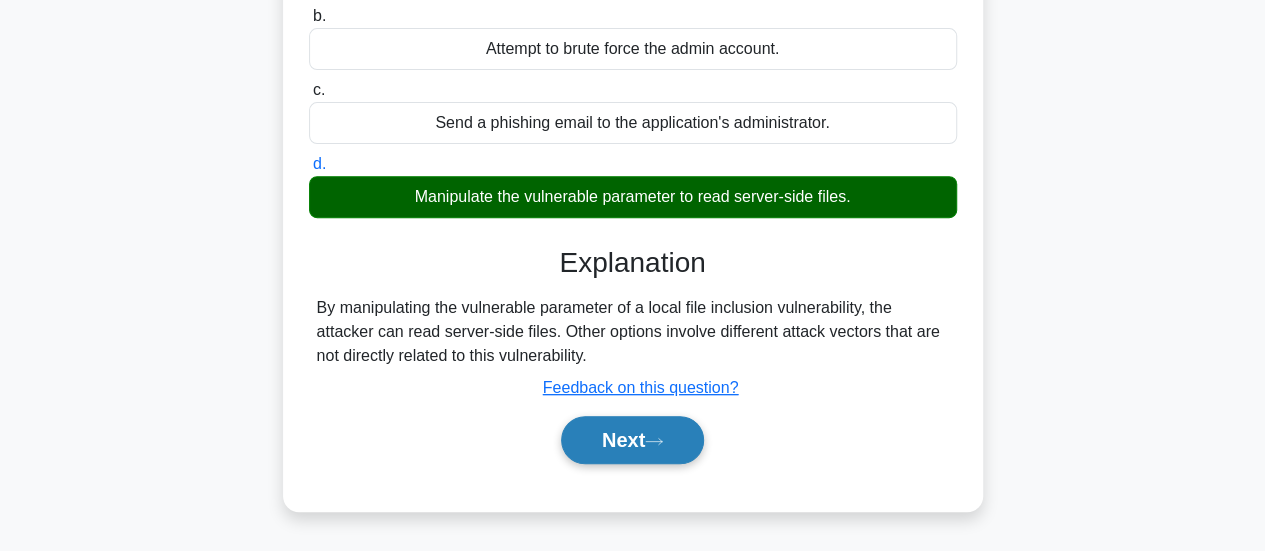 click on "Next" at bounding box center (632, 440) 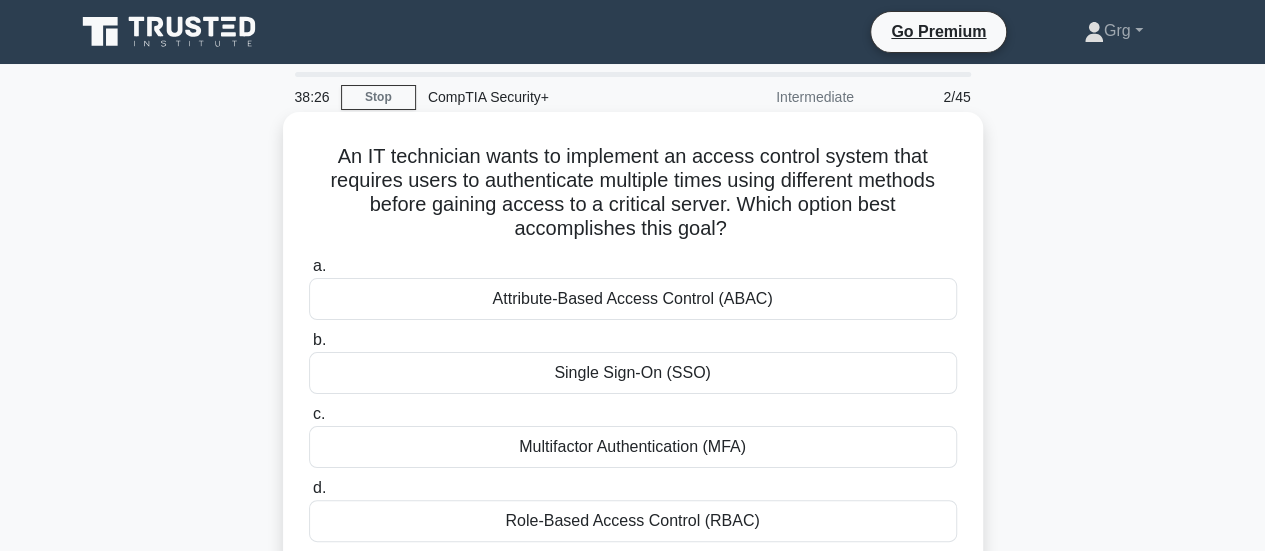scroll, scrollTop: 100, scrollLeft: 0, axis: vertical 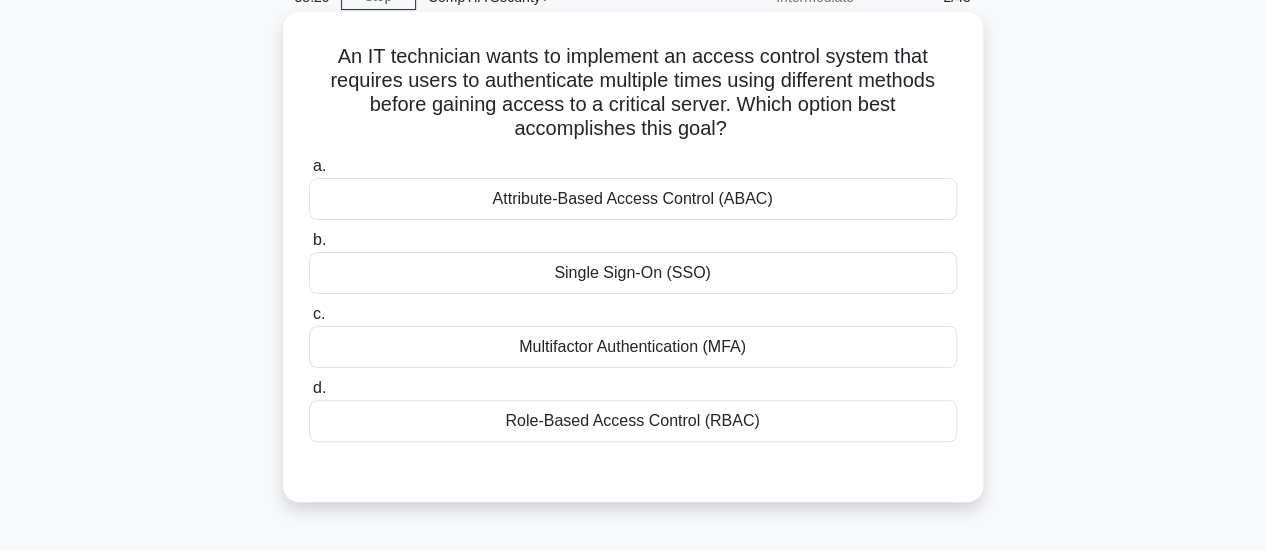 click on "Multifactor Authentication (MFA)" at bounding box center (633, 347) 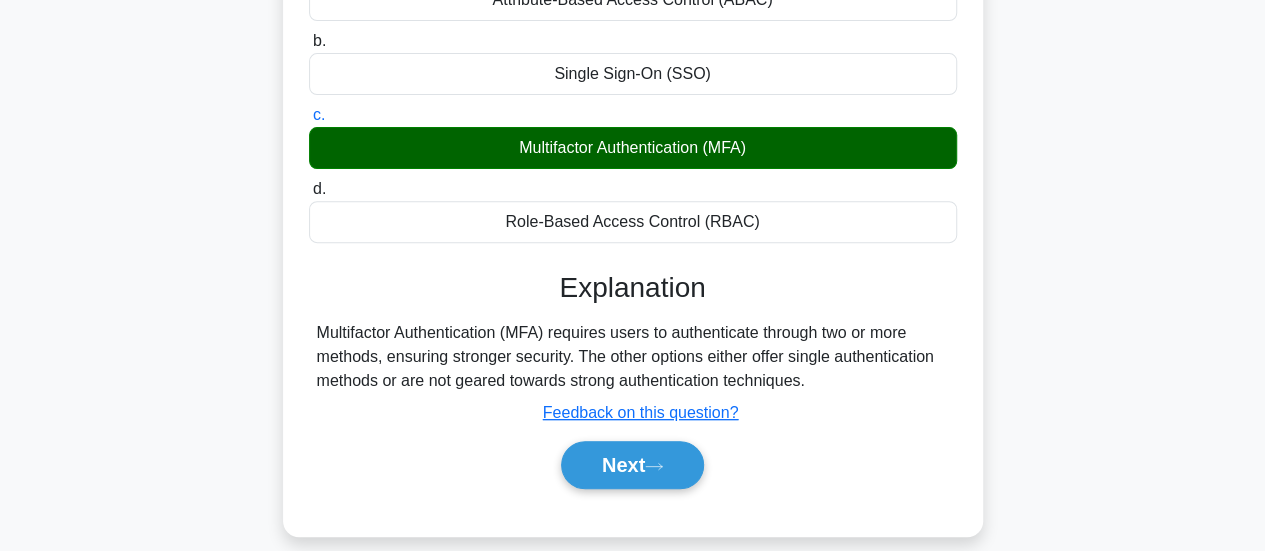 scroll, scrollTop: 300, scrollLeft: 0, axis: vertical 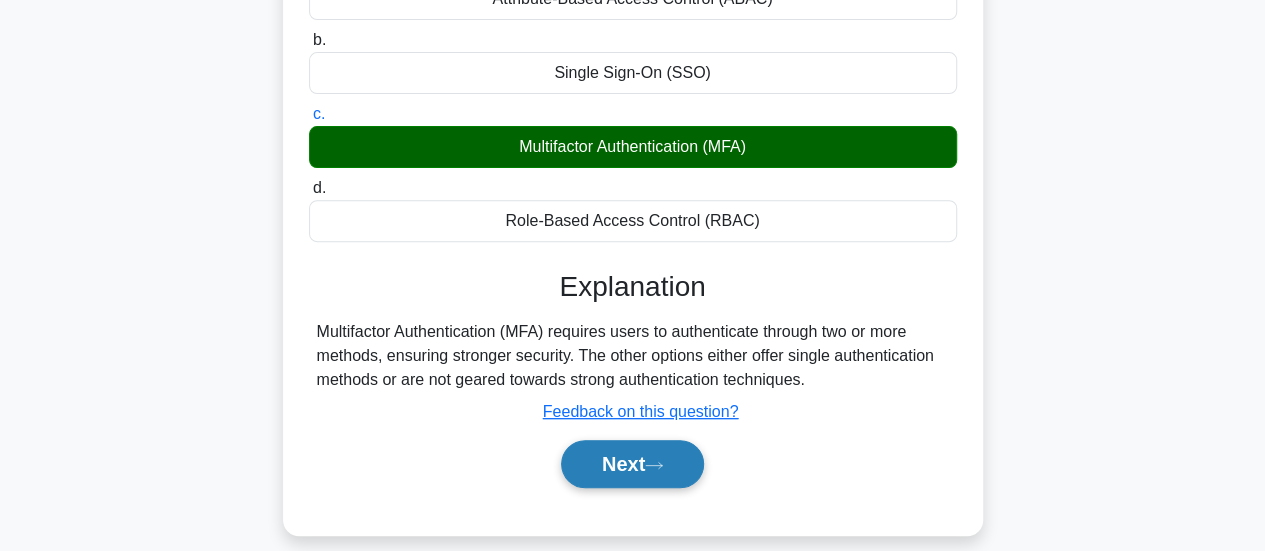 click 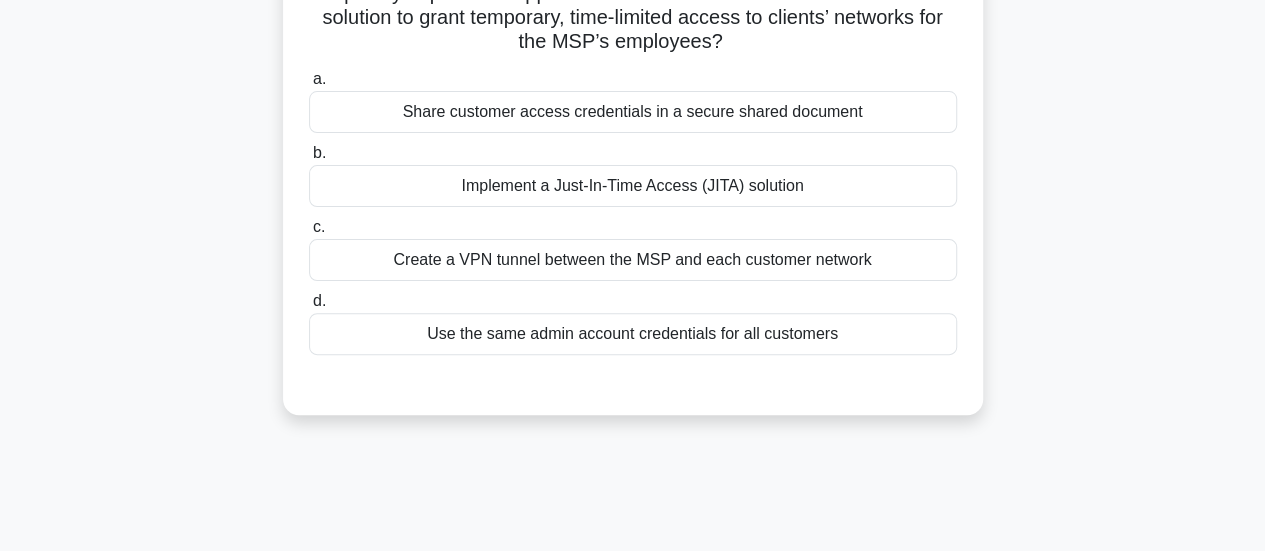 scroll, scrollTop: 100, scrollLeft: 0, axis: vertical 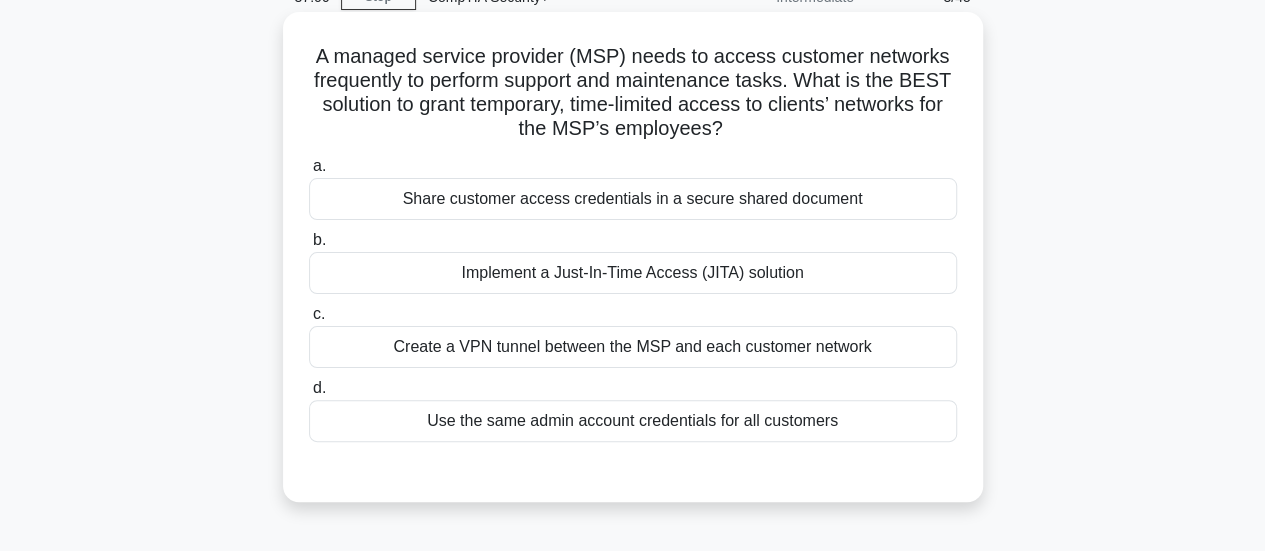 click on "Implement a Just-In-Time Access (JITA) solution" at bounding box center [633, 273] 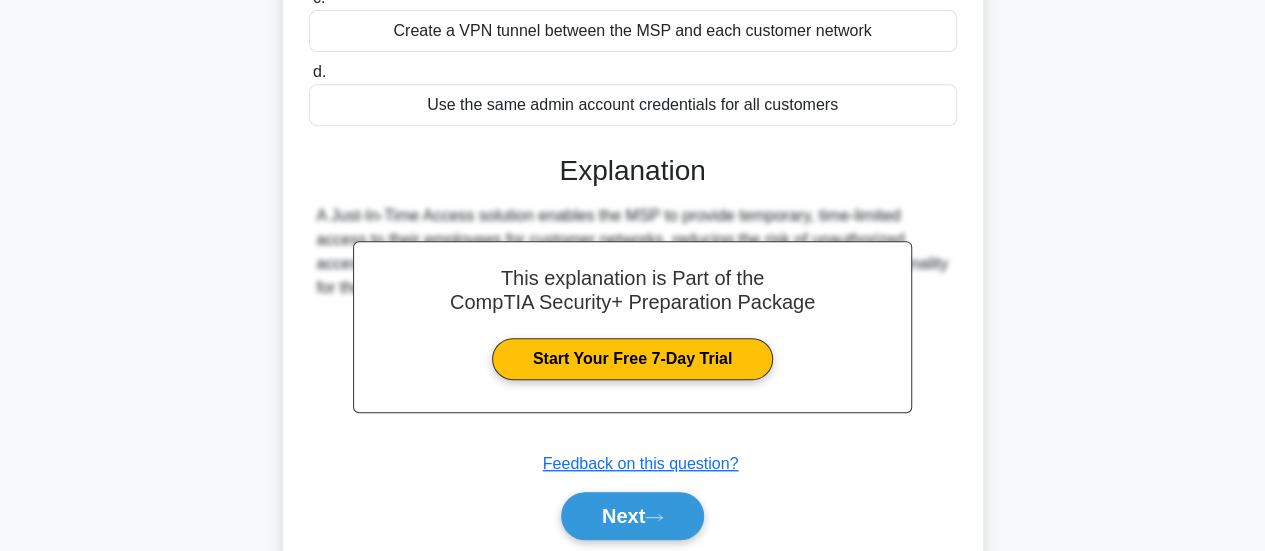scroll, scrollTop: 529, scrollLeft: 0, axis: vertical 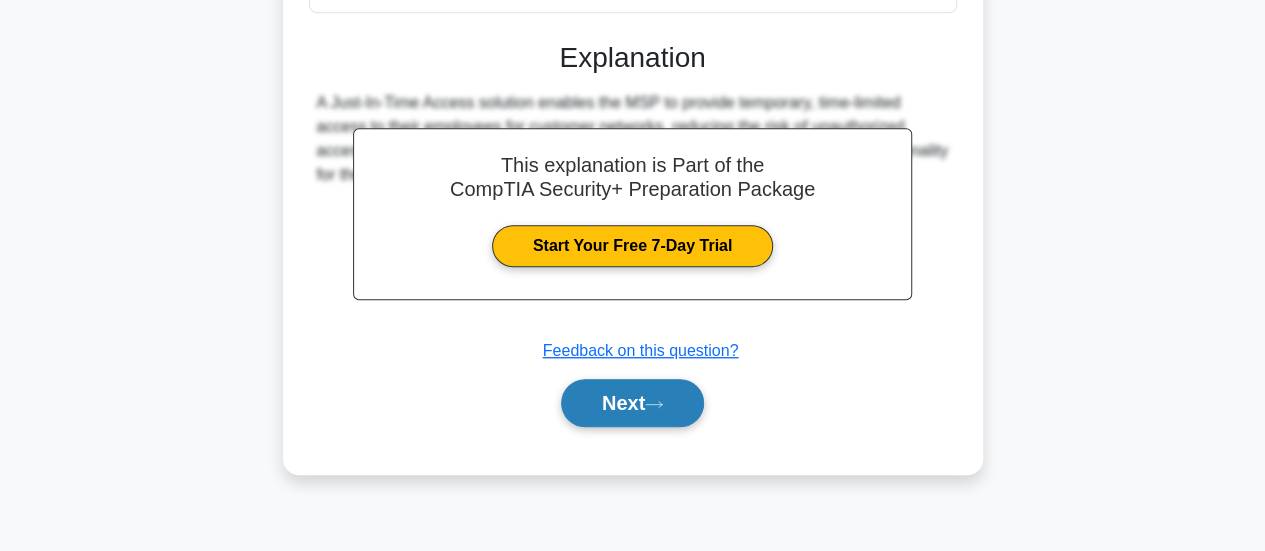 click on "Next" at bounding box center [632, 403] 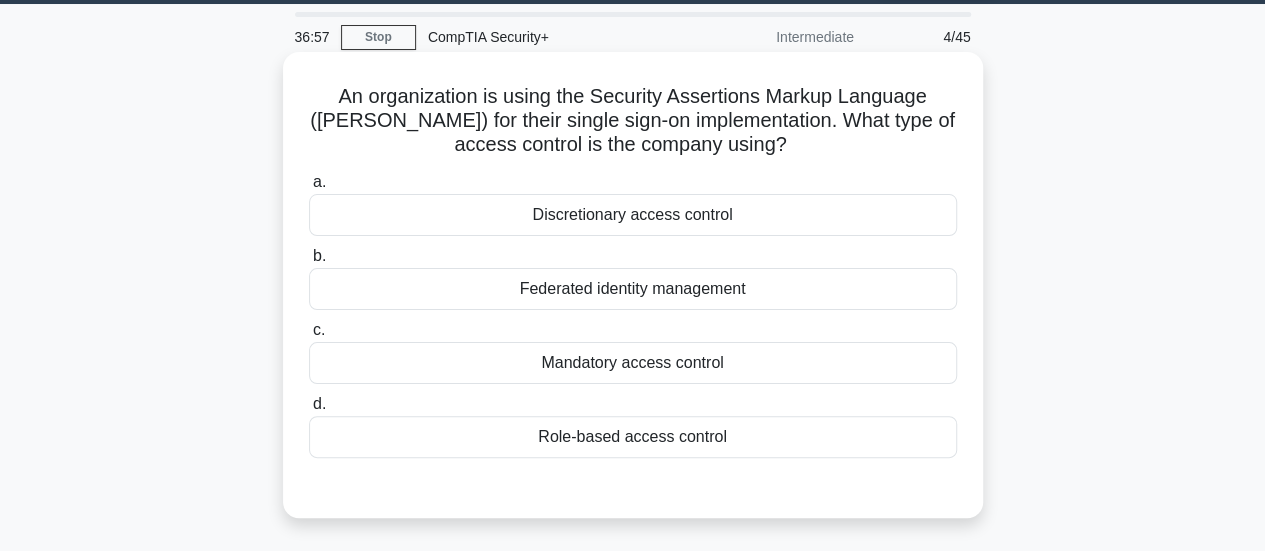scroll, scrollTop: 29, scrollLeft: 0, axis: vertical 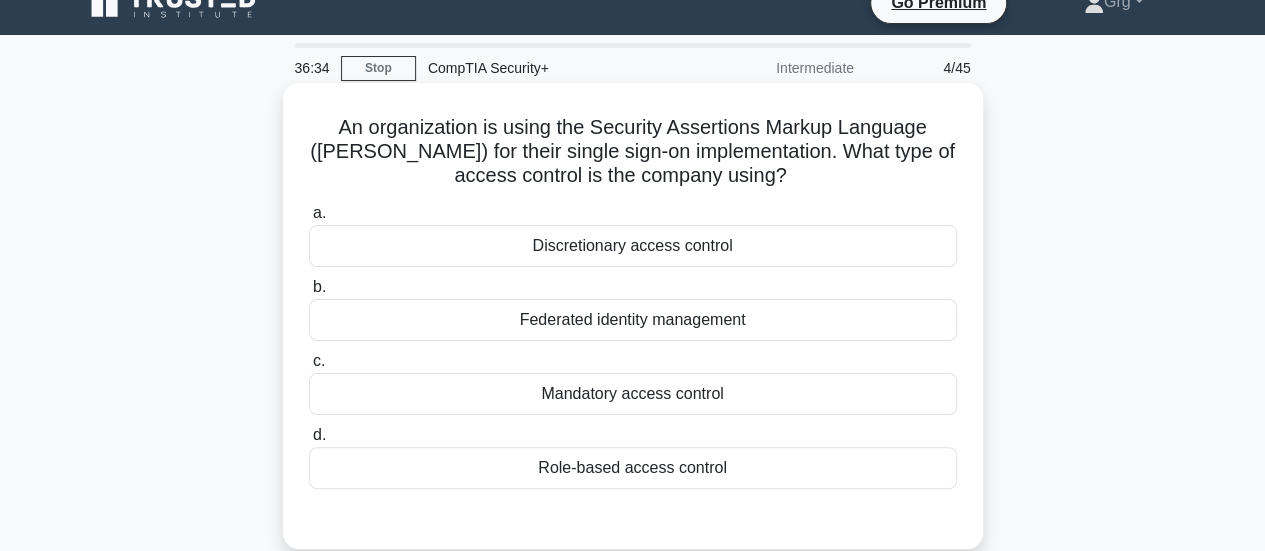 click on "Federated identity management" at bounding box center [633, 320] 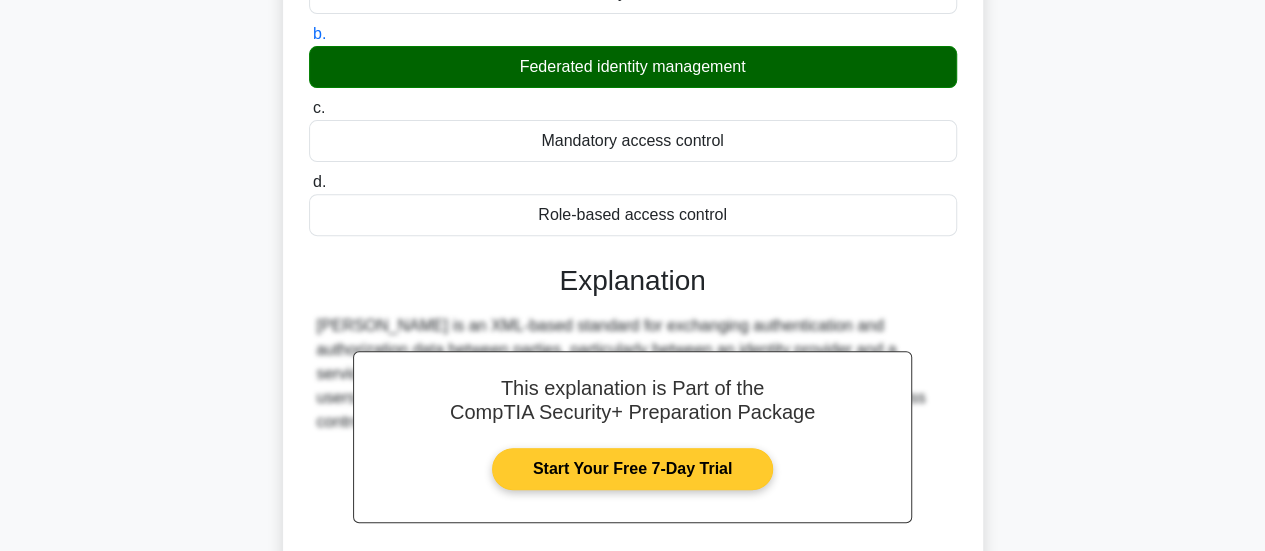 scroll, scrollTop: 529, scrollLeft: 0, axis: vertical 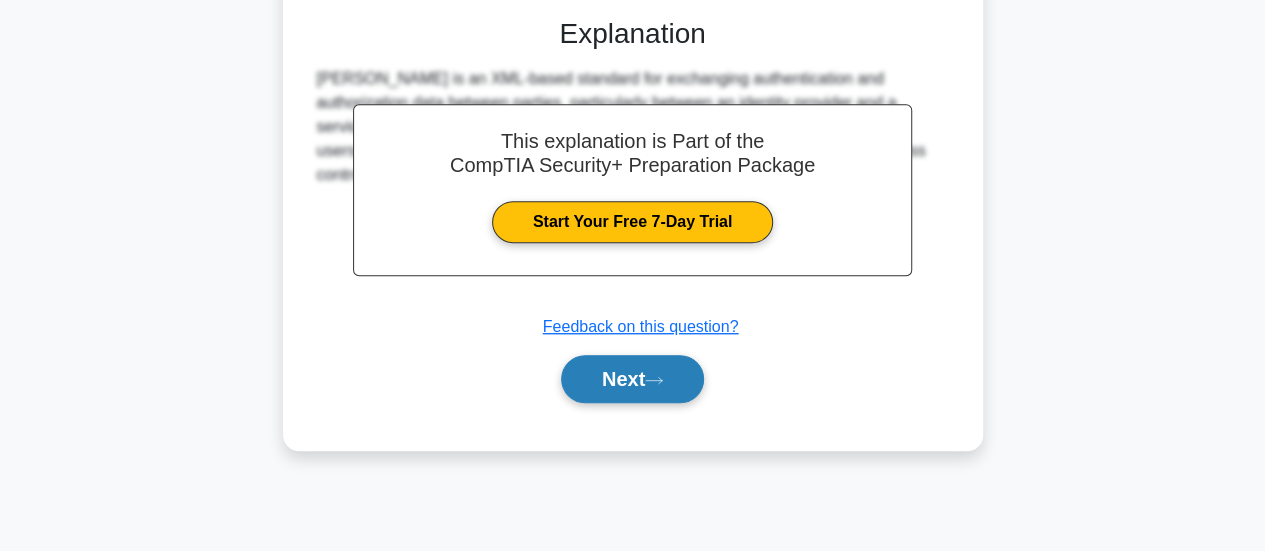 click on "Next" at bounding box center (632, 379) 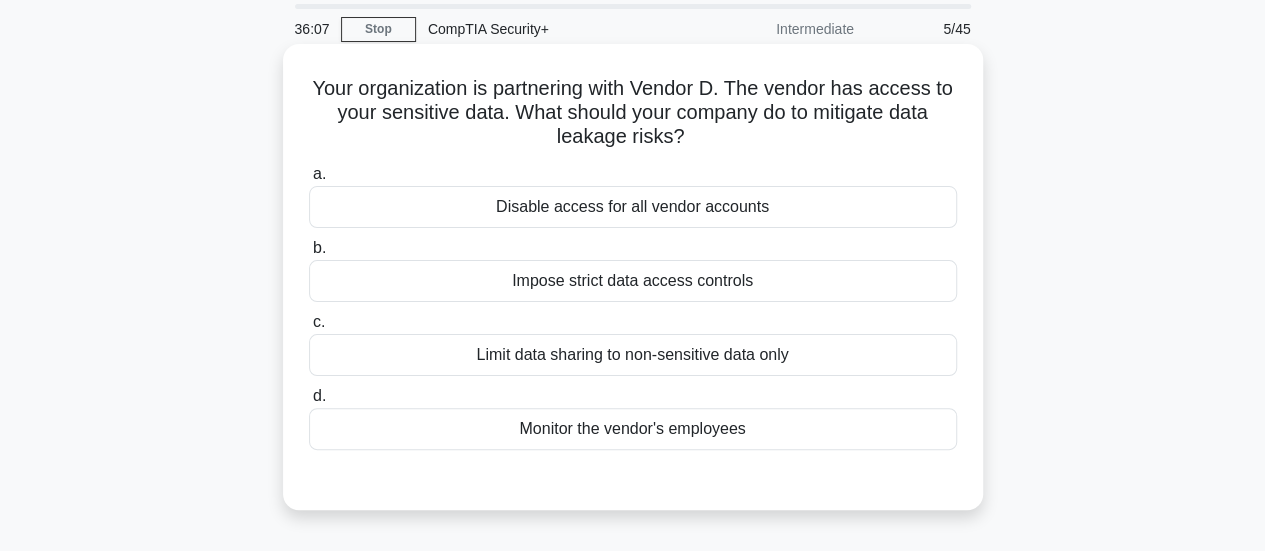 scroll, scrollTop: 100, scrollLeft: 0, axis: vertical 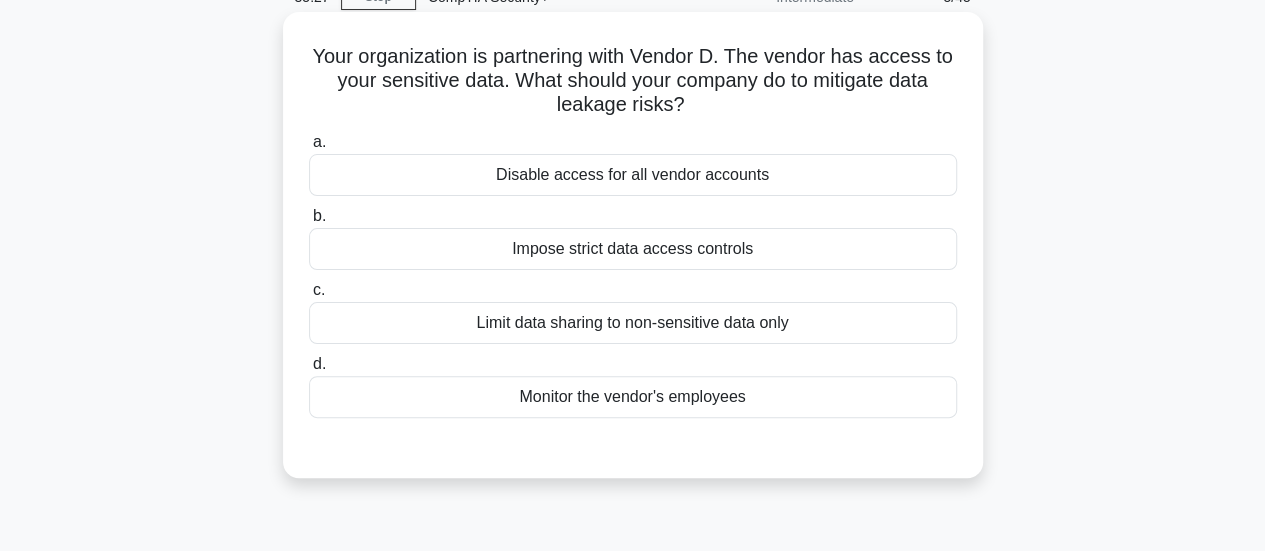 click on "Impose strict data access controls" at bounding box center [633, 249] 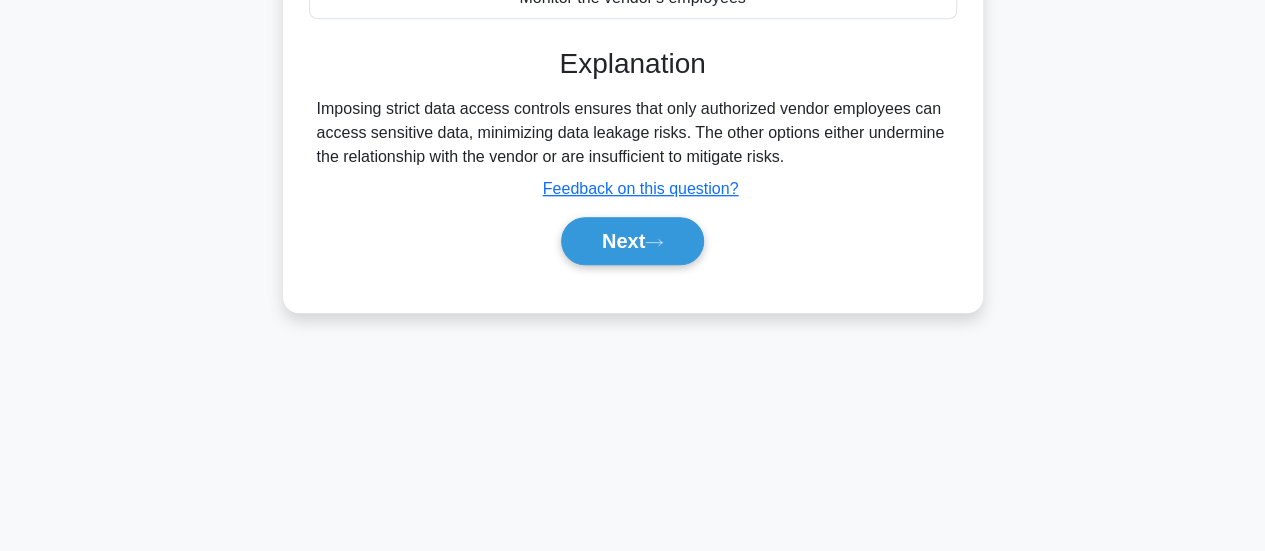 scroll, scrollTop: 500, scrollLeft: 0, axis: vertical 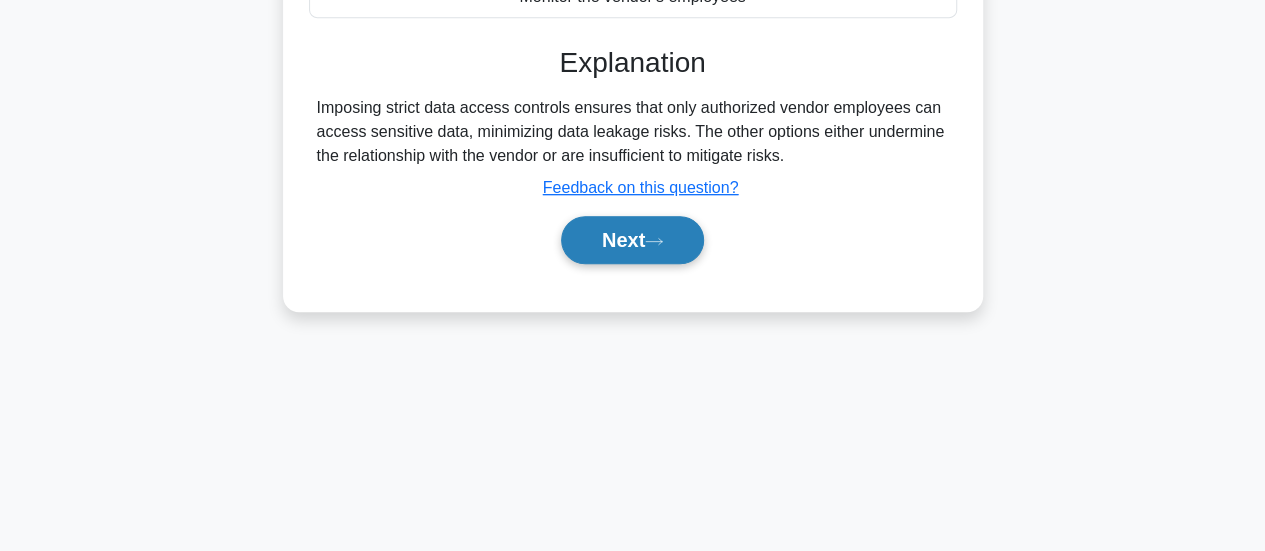click on "Next" at bounding box center [632, 240] 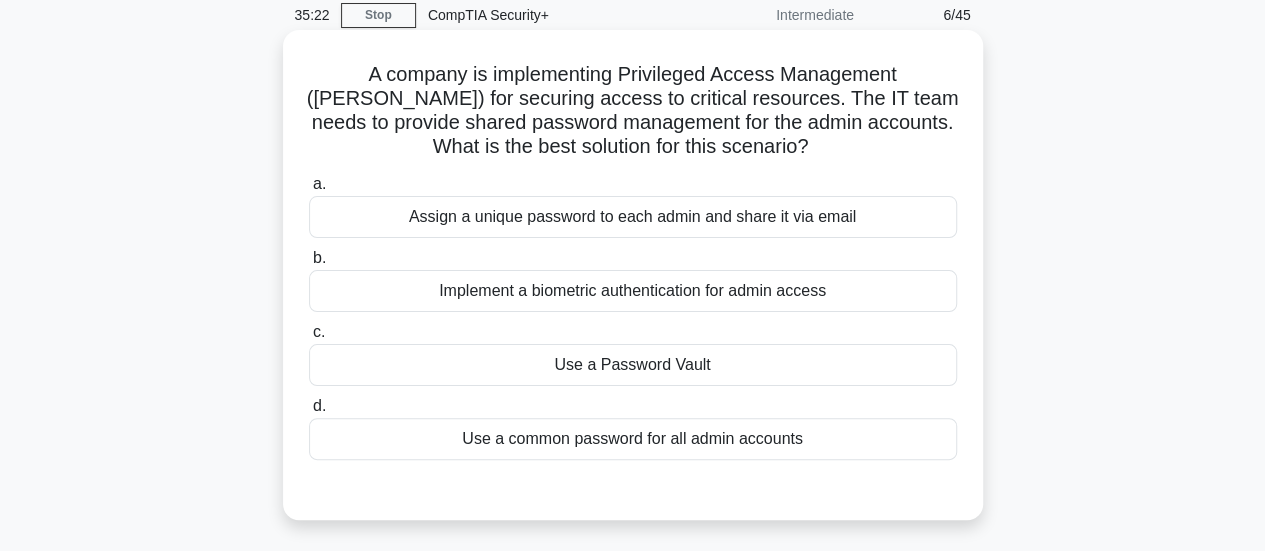 scroll, scrollTop: 0, scrollLeft: 0, axis: both 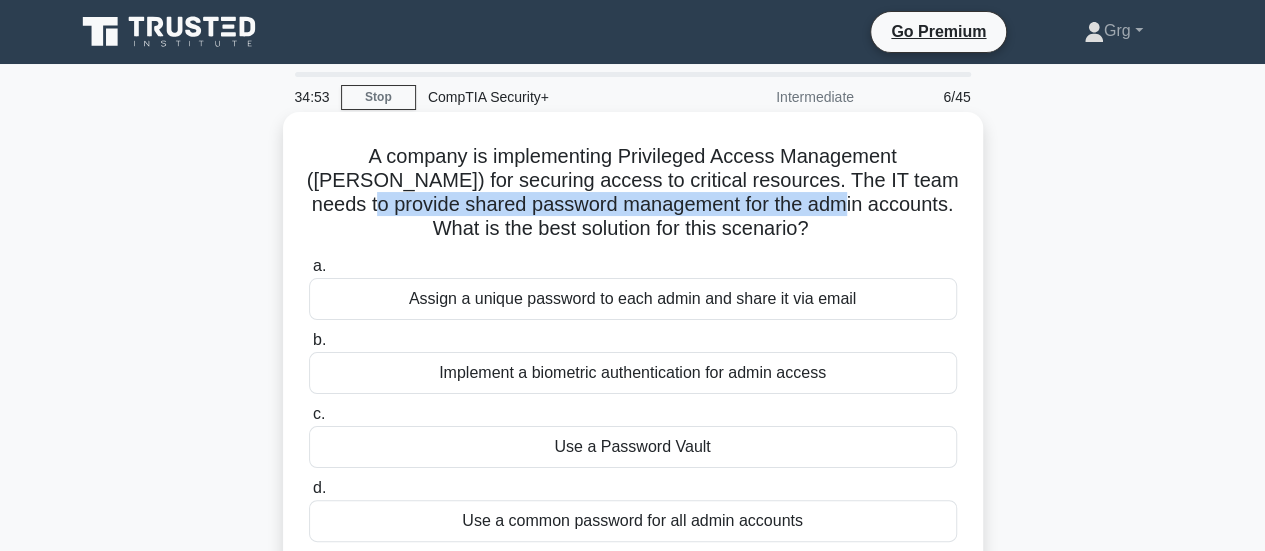 drag, startPoint x: 308, startPoint y: 206, endPoint x: 792, endPoint y: 209, distance: 484.0093 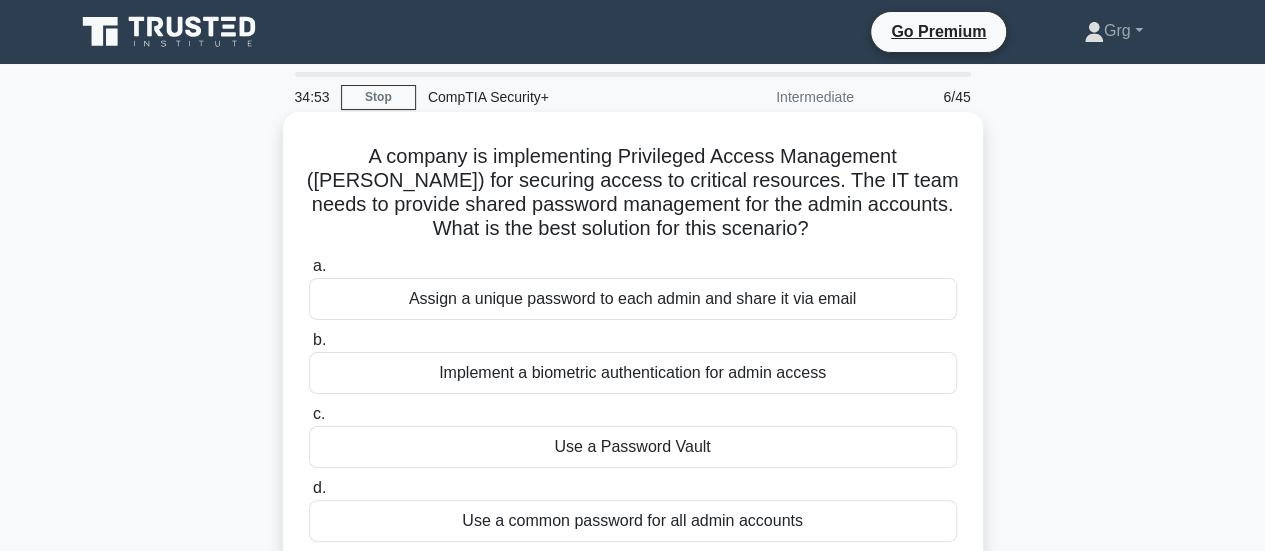 click on "A company is implementing Privileged Access Management (PAM) for securing access to critical resources. The IT team needs to provide shared password management for the admin accounts. What is the best solution for this scenario?
.spinner_0XTQ{transform-origin:center;animation:spinner_y6GP .75s linear infinite}@keyframes spinner_y6GP{100%{transform:rotate(360deg)}}" at bounding box center [633, 193] 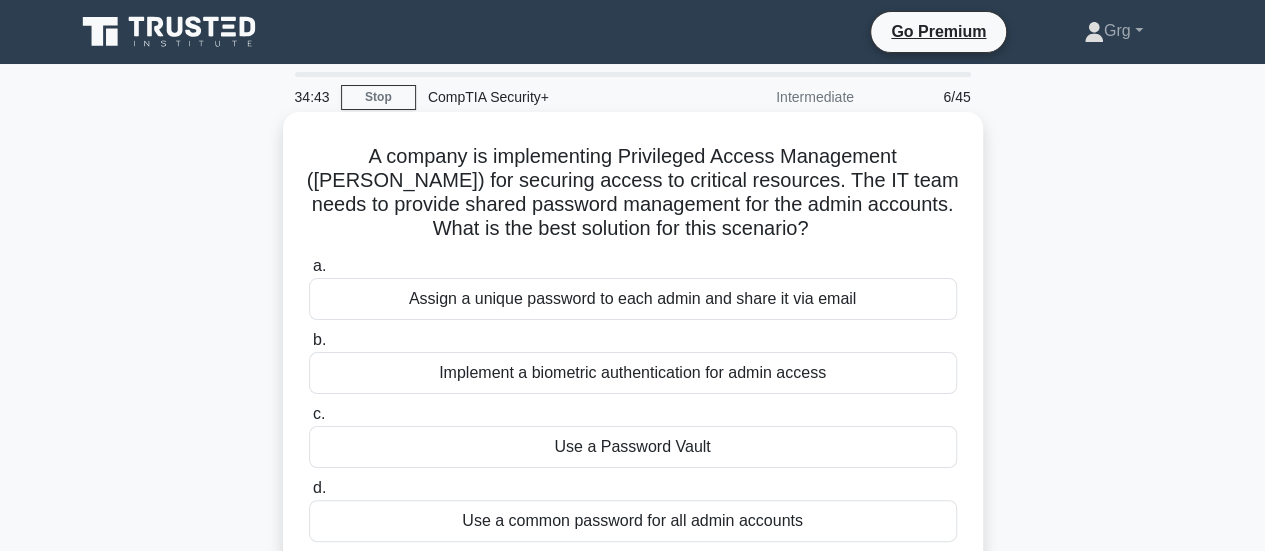 scroll, scrollTop: 100, scrollLeft: 0, axis: vertical 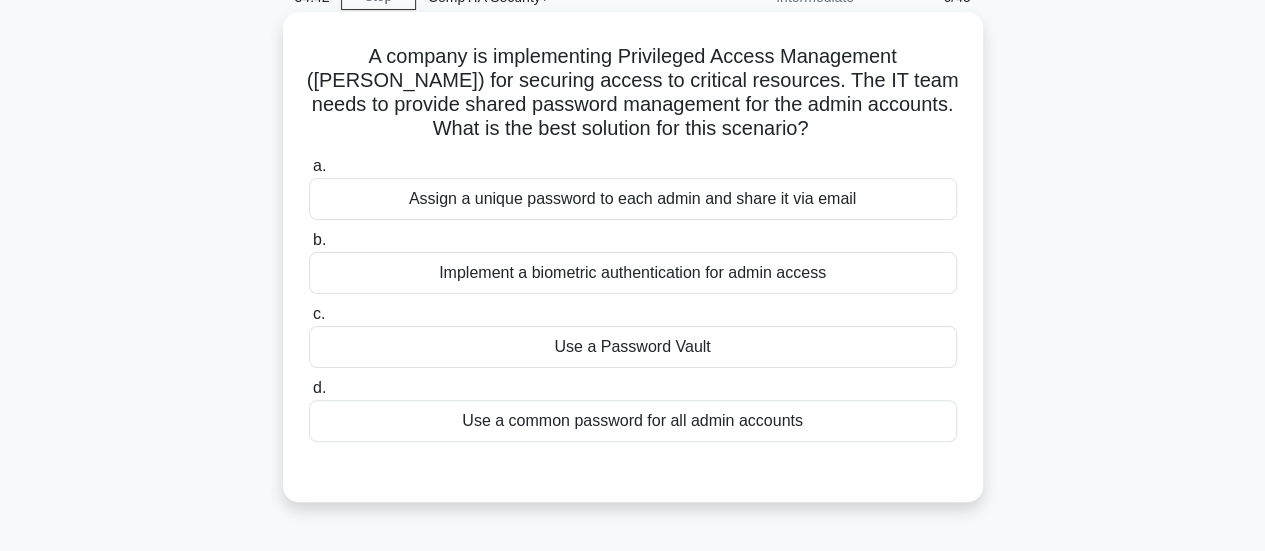 click on "Use a Password Vault" at bounding box center [633, 347] 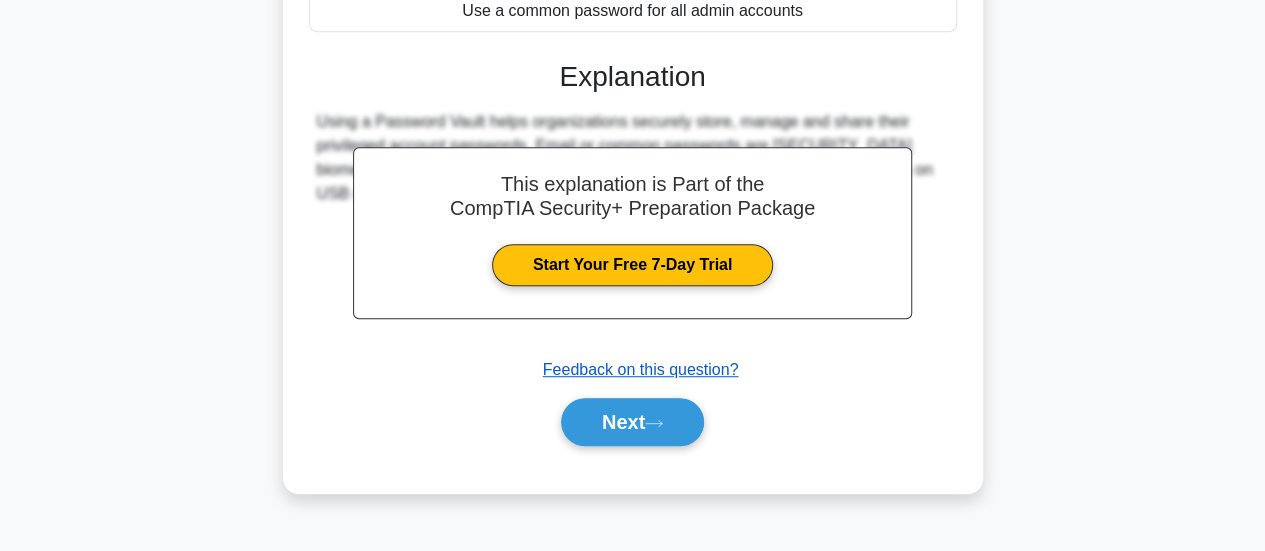 scroll, scrollTop: 529, scrollLeft: 0, axis: vertical 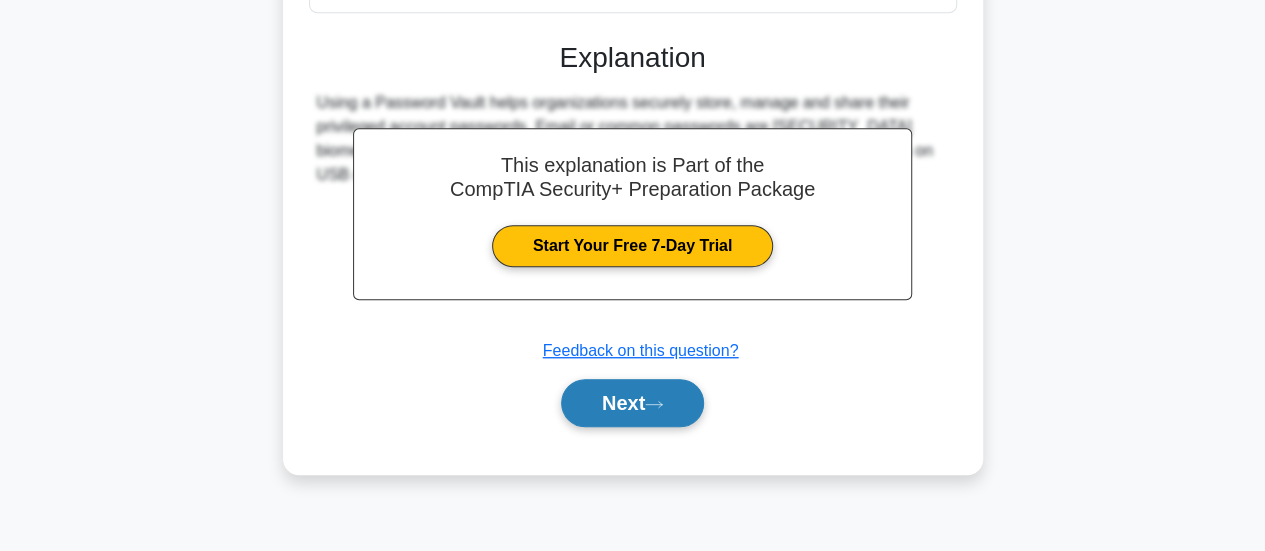 click on "Next" at bounding box center (632, 403) 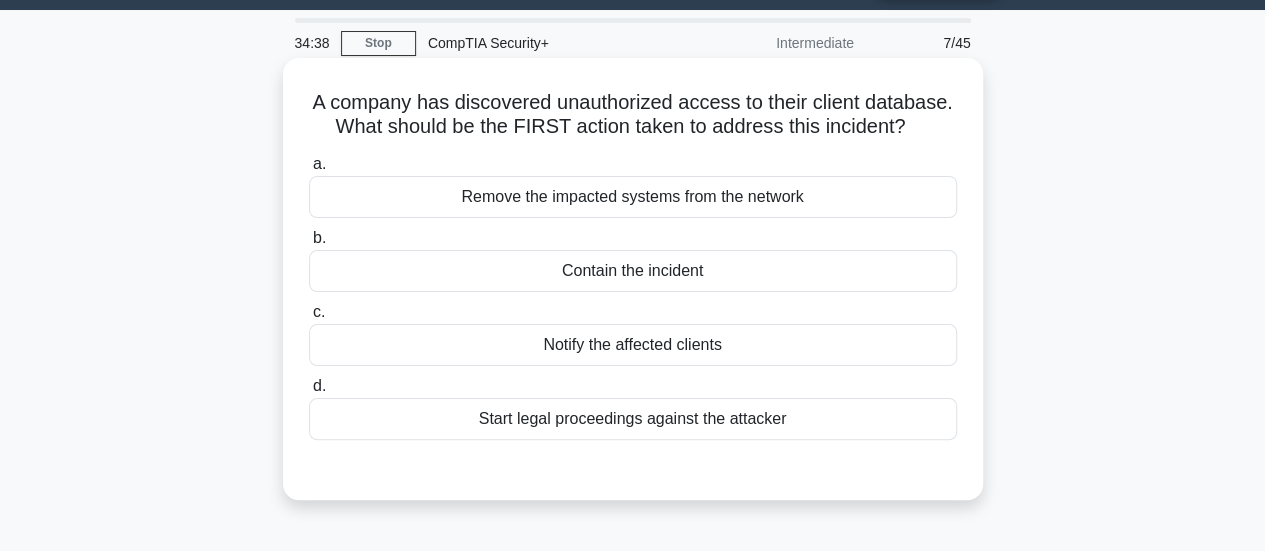 scroll, scrollTop: 0, scrollLeft: 0, axis: both 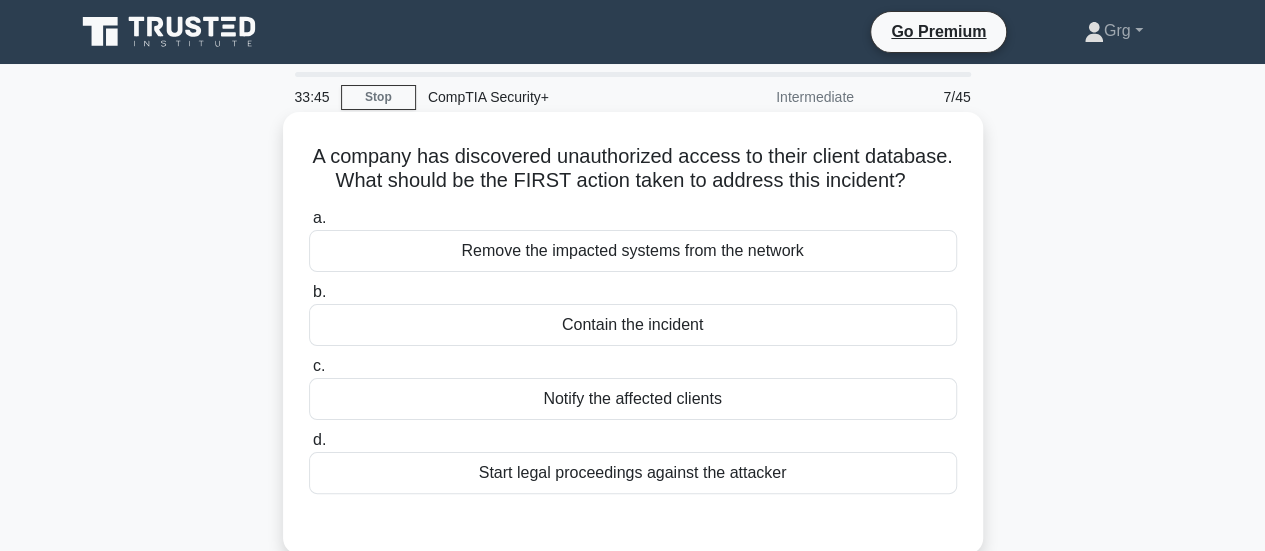 click on "Remove the impacted systems from the network" at bounding box center [633, 251] 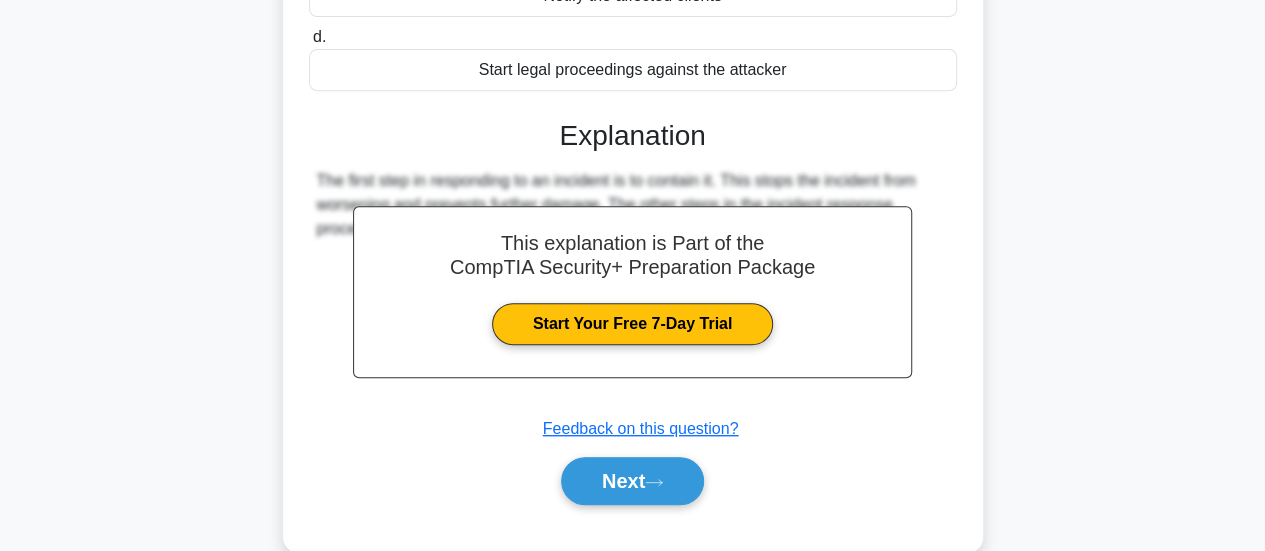 scroll, scrollTop: 529, scrollLeft: 0, axis: vertical 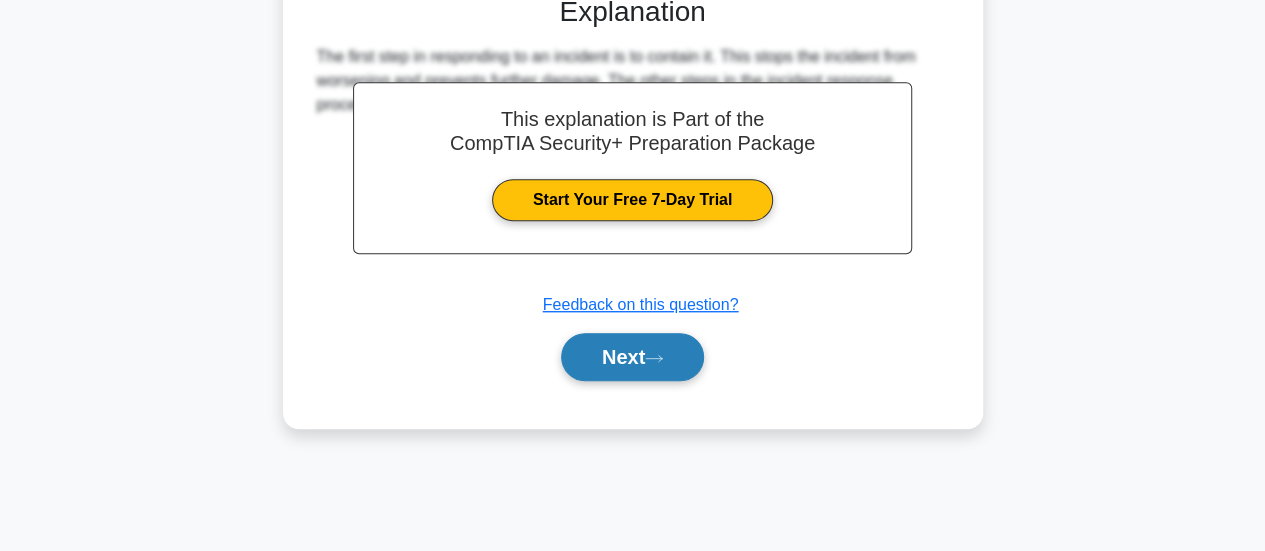 click on "Next" at bounding box center [632, 357] 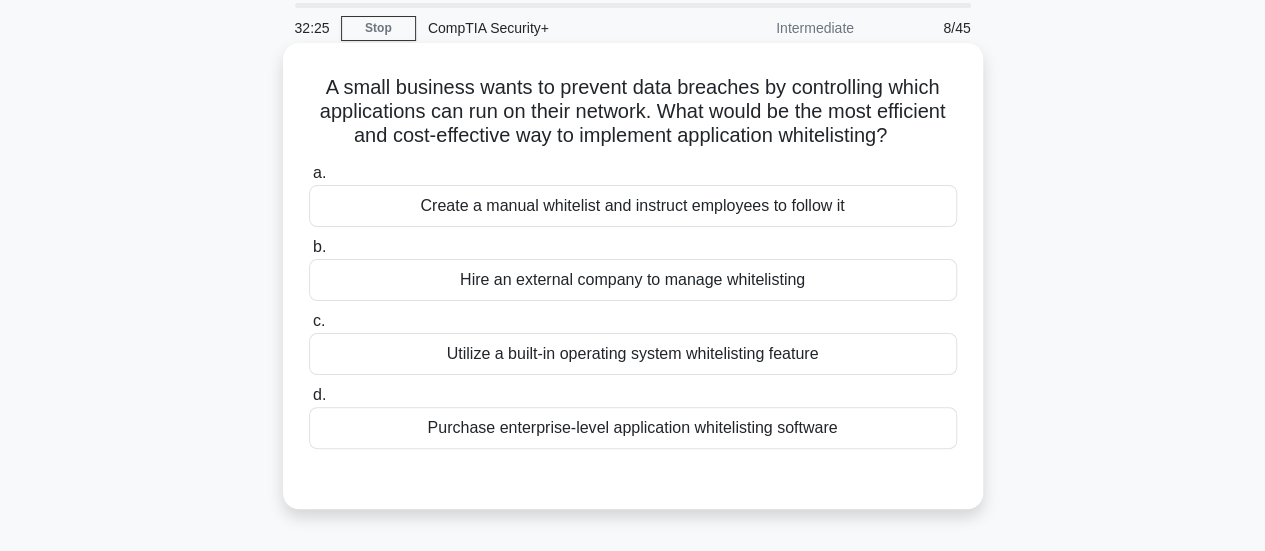 scroll, scrollTop: 100, scrollLeft: 0, axis: vertical 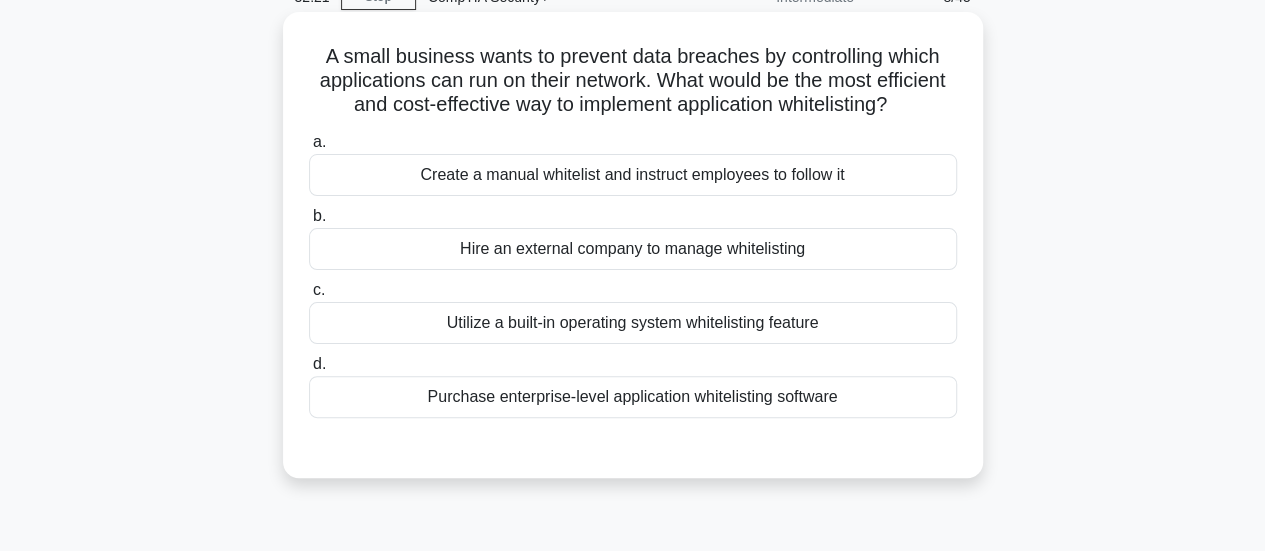 click on "Utilize a built-in operating system whitelisting feature" at bounding box center (633, 323) 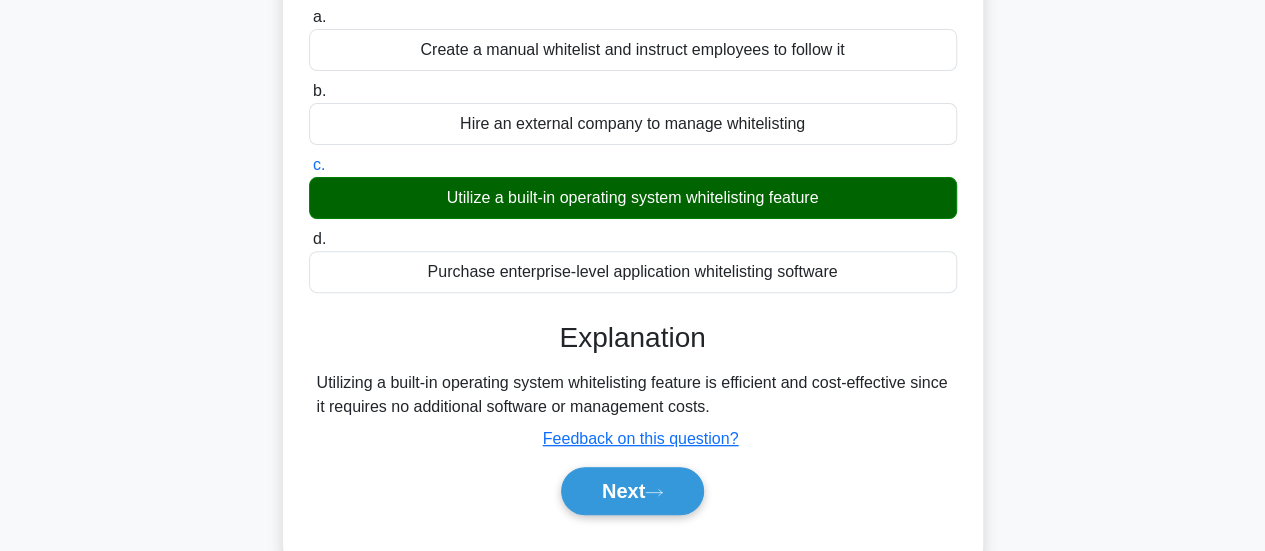 scroll, scrollTop: 400, scrollLeft: 0, axis: vertical 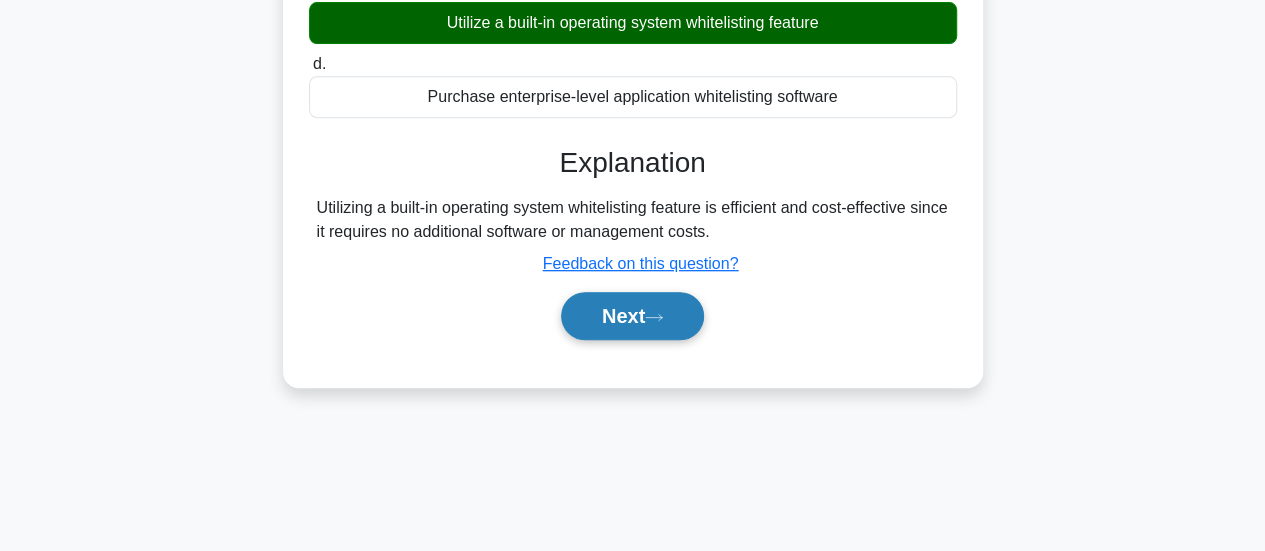 click on "Next" at bounding box center (632, 316) 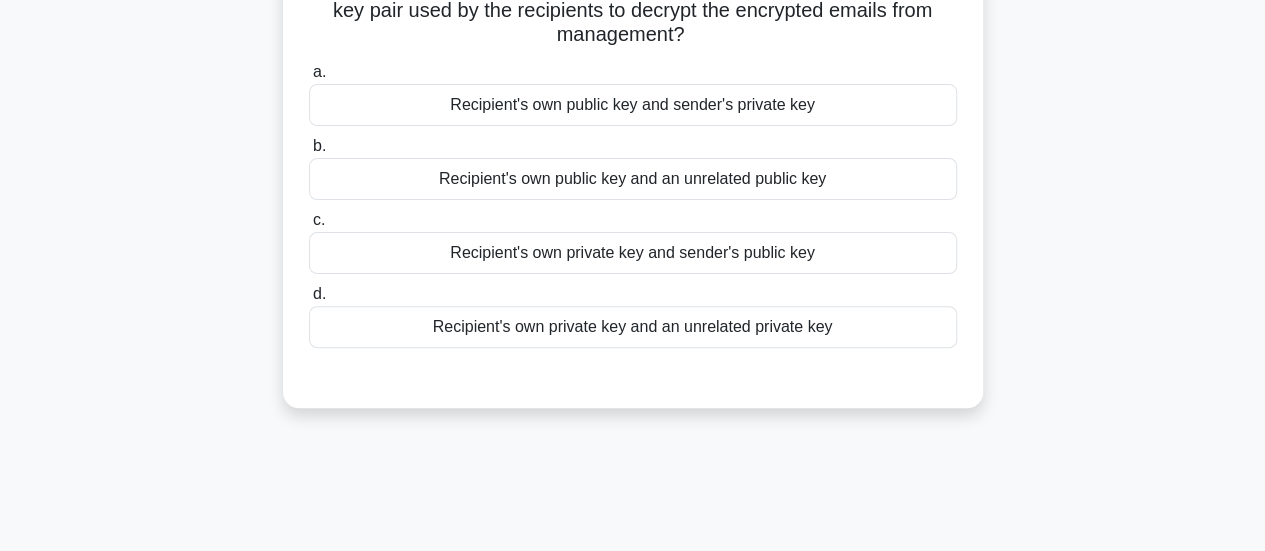 scroll, scrollTop: 100, scrollLeft: 0, axis: vertical 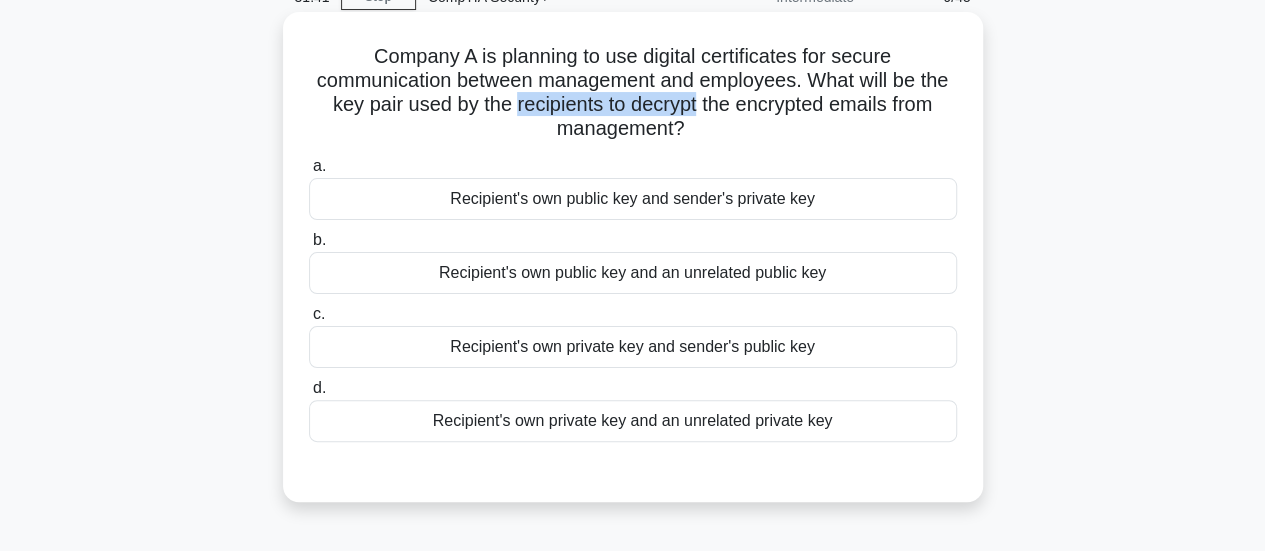 drag, startPoint x: 507, startPoint y: 105, endPoint x: 699, endPoint y: 105, distance: 192 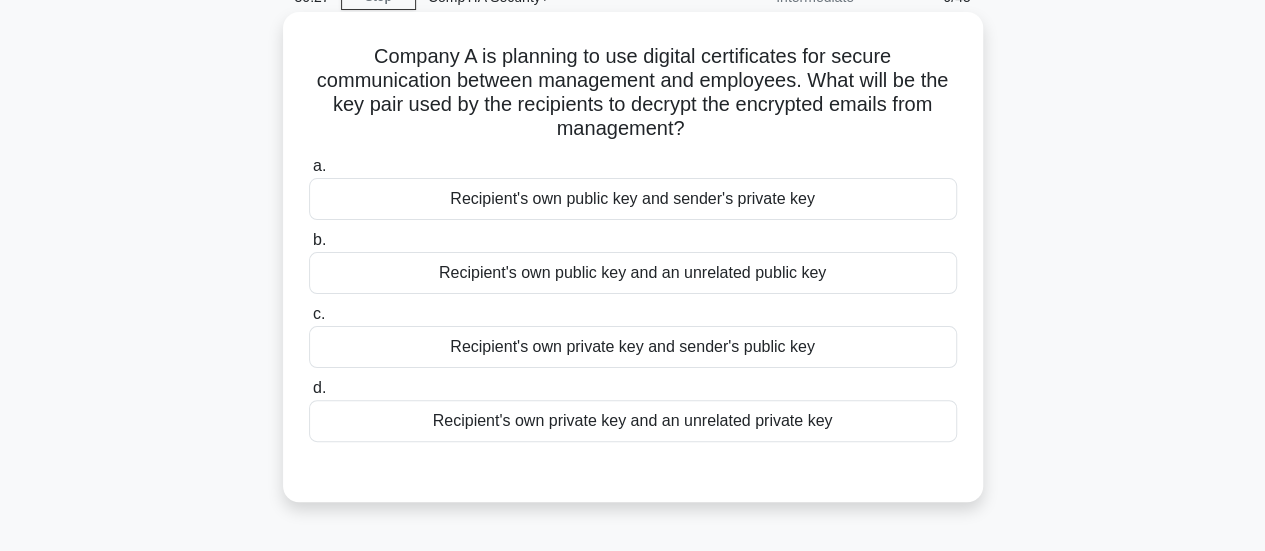 click on "Recipient's own private key and sender's public key" at bounding box center (633, 347) 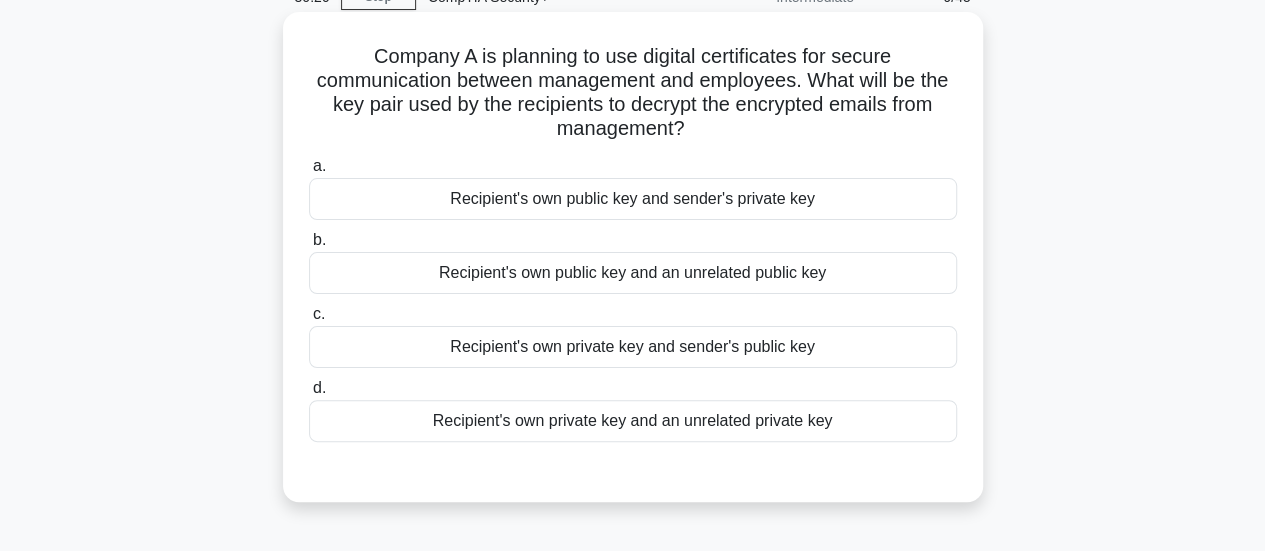 click on "Recipient's own private key and sender's public key" at bounding box center [633, 347] 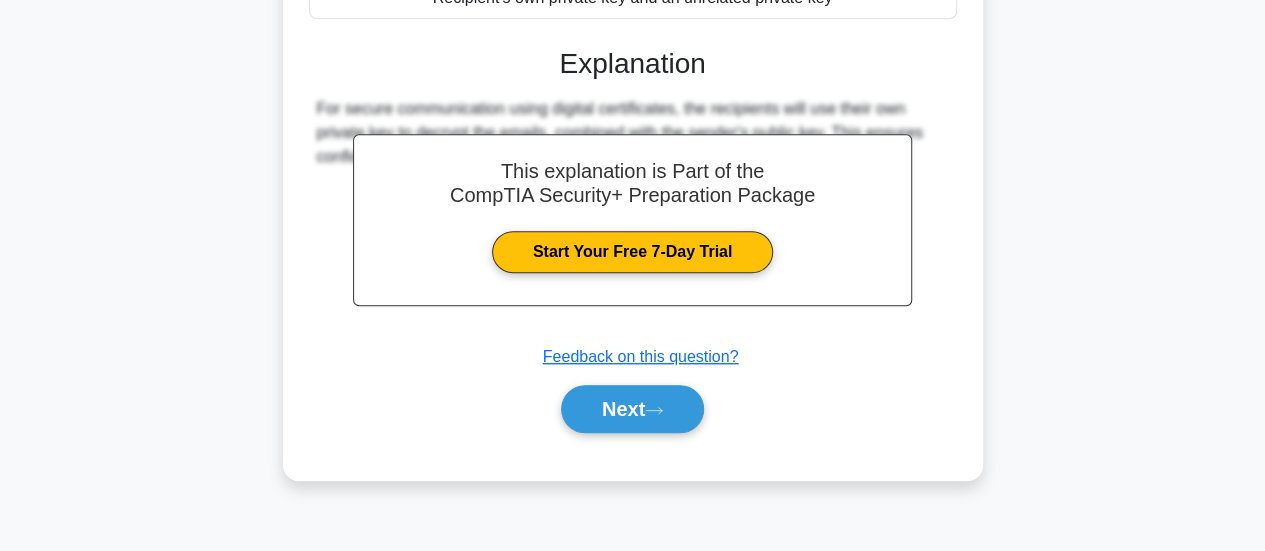 scroll, scrollTop: 529, scrollLeft: 0, axis: vertical 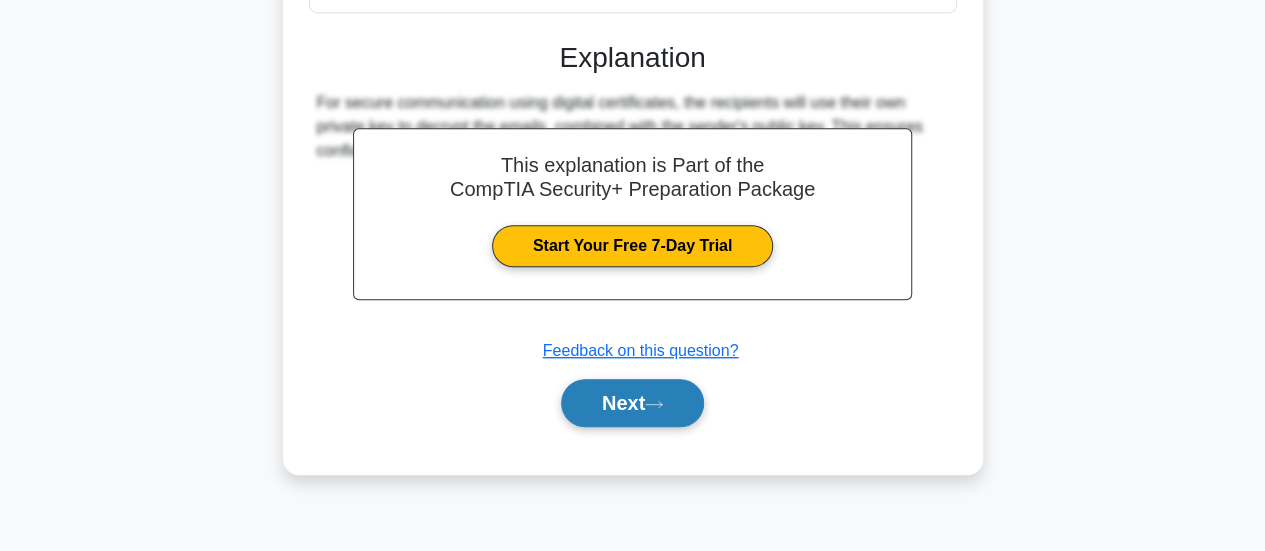 click on "Next" at bounding box center [632, 403] 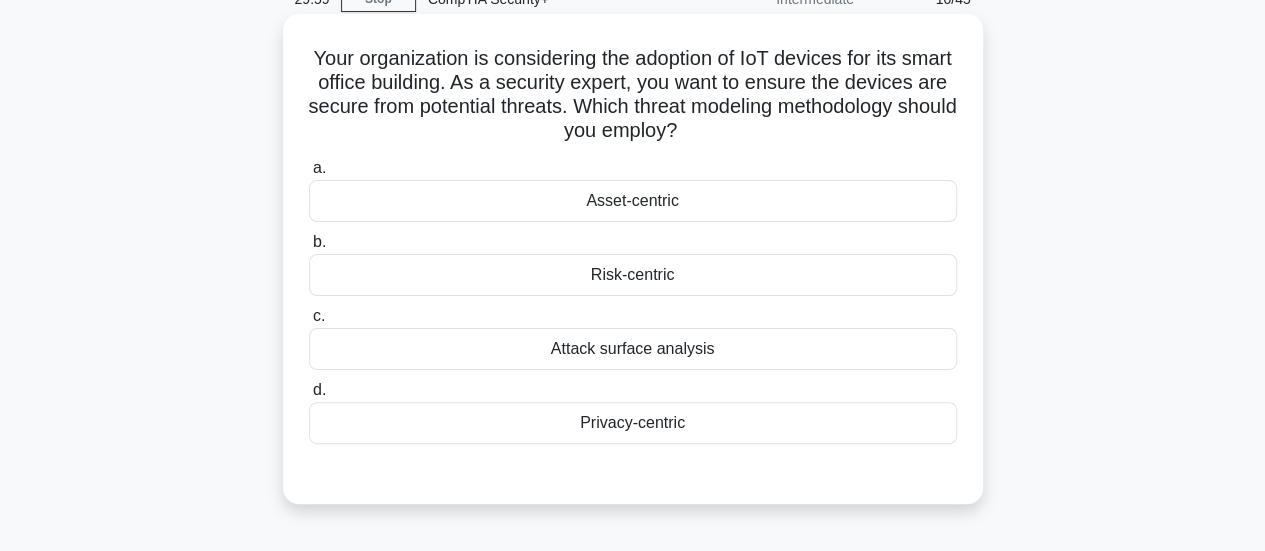 scroll, scrollTop: 129, scrollLeft: 0, axis: vertical 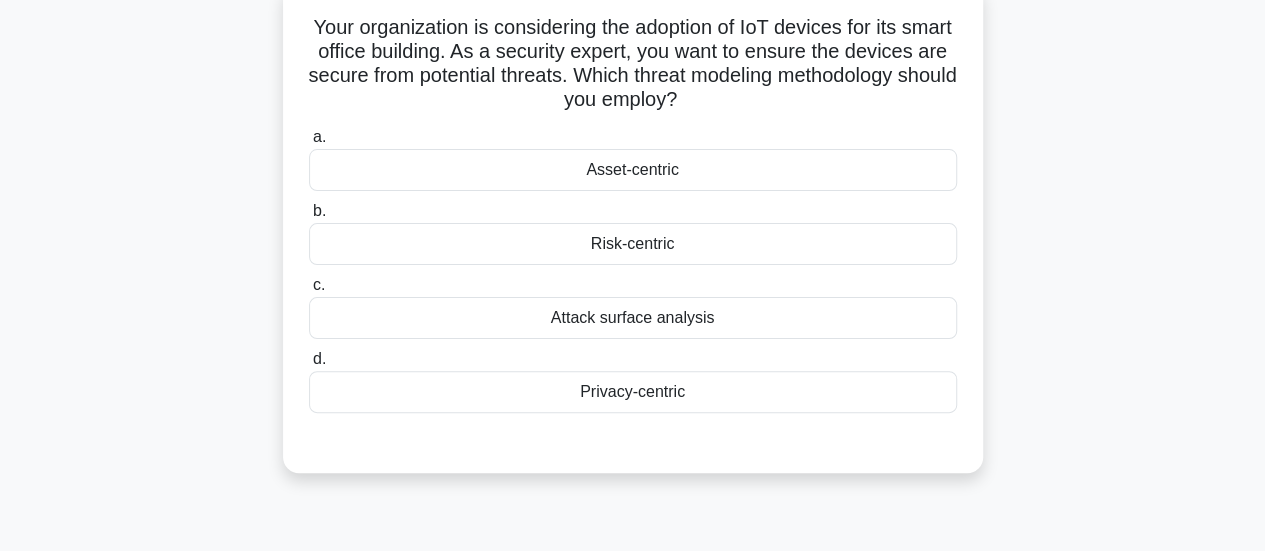 click on "Attack surface analysis" at bounding box center [633, 318] 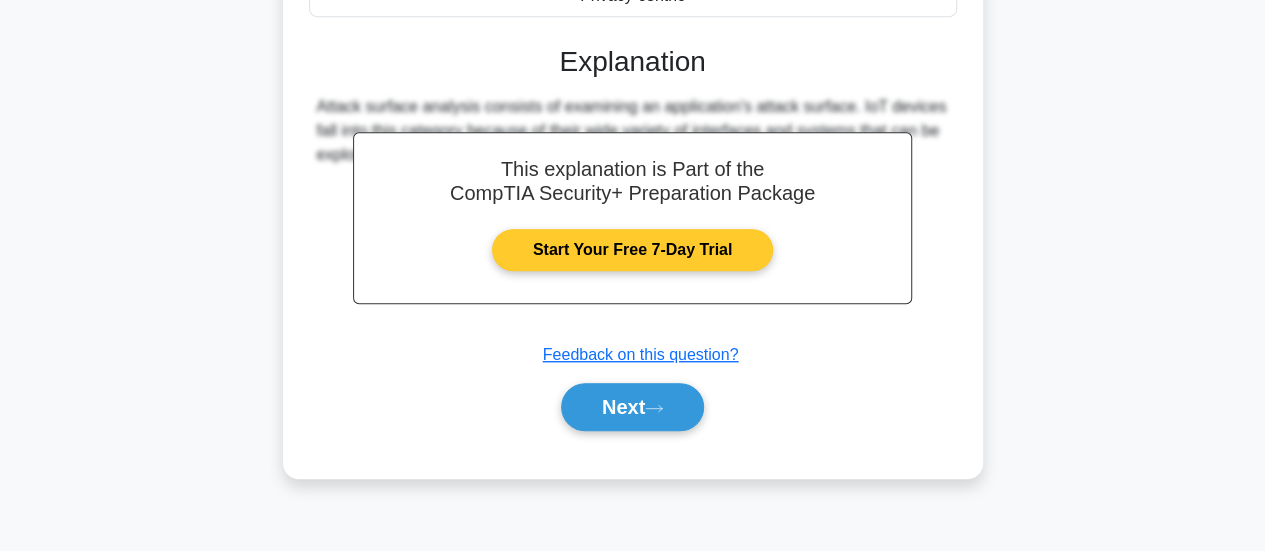scroll, scrollTop: 529, scrollLeft: 0, axis: vertical 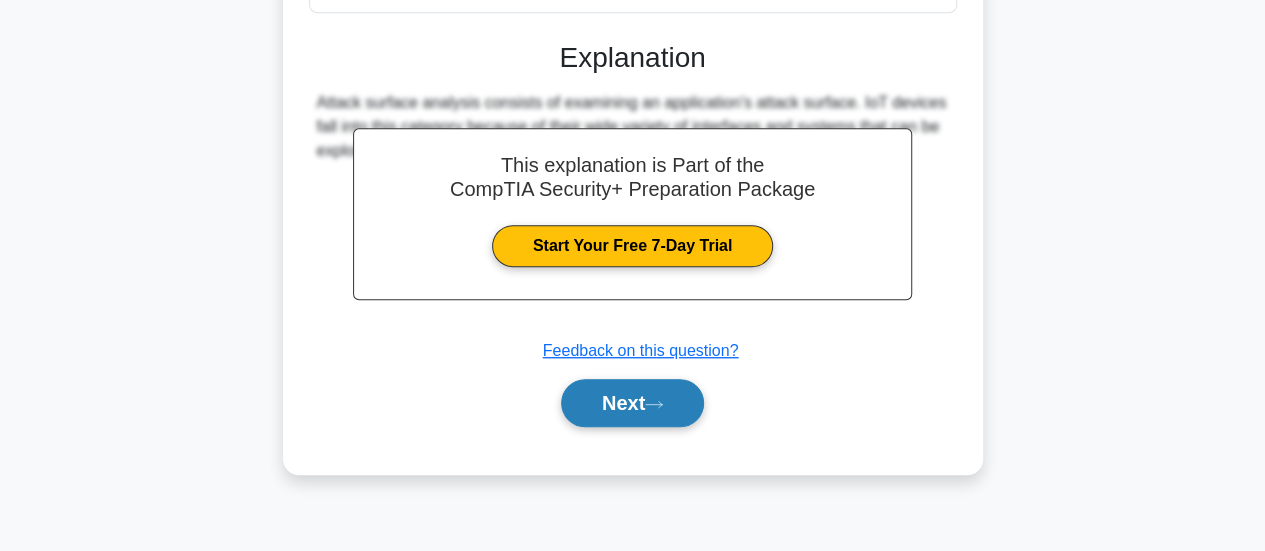 click on "Next" at bounding box center [632, 403] 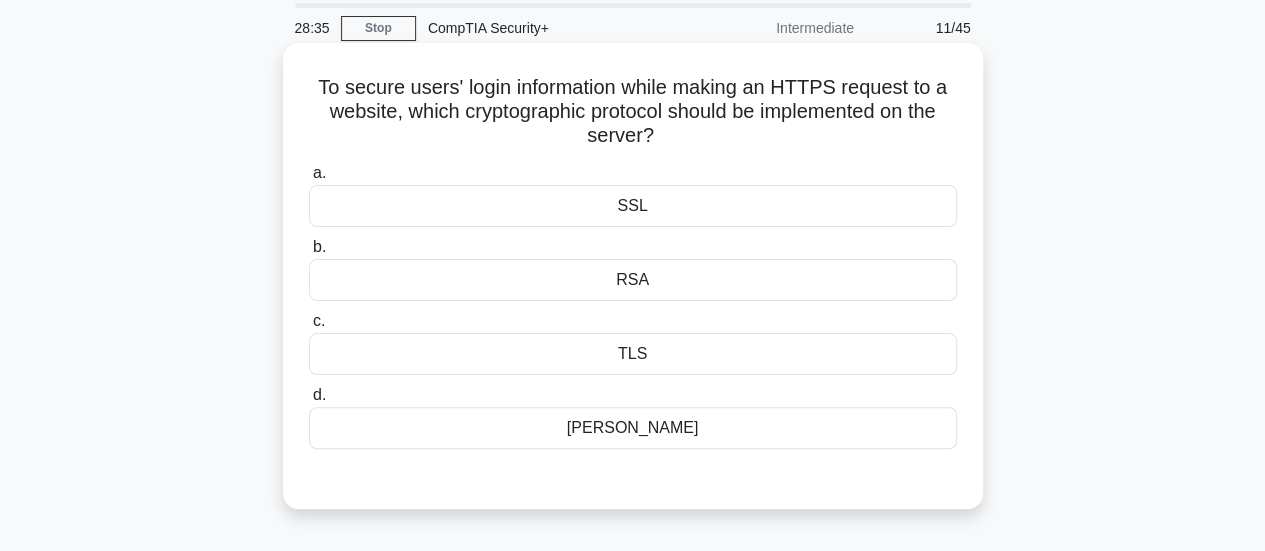 scroll, scrollTop: 100, scrollLeft: 0, axis: vertical 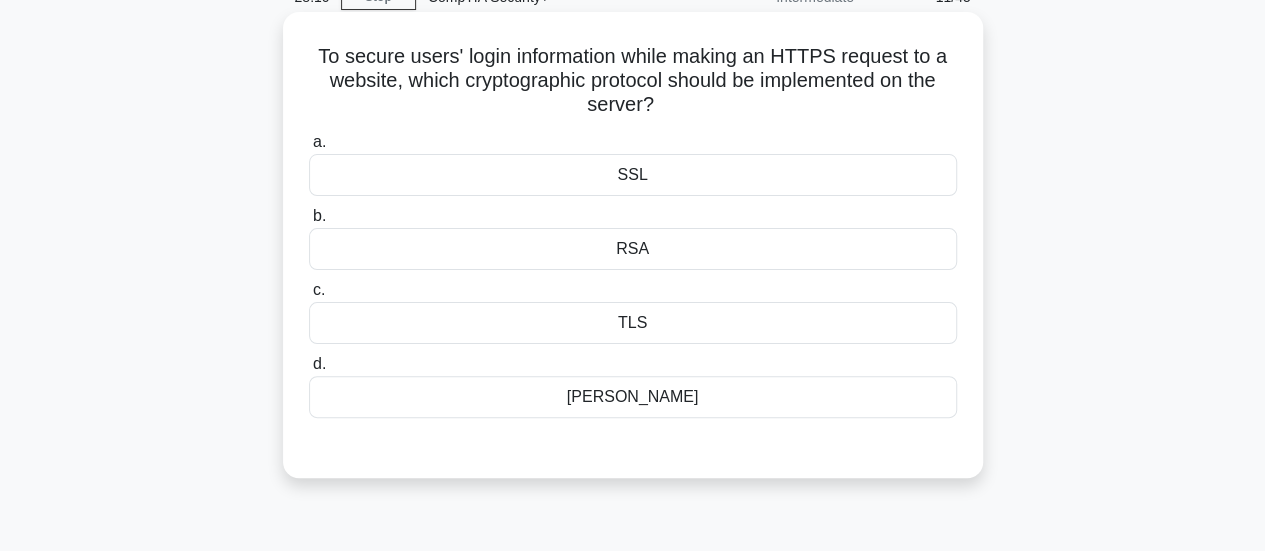 click on "TLS" at bounding box center [633, 323] 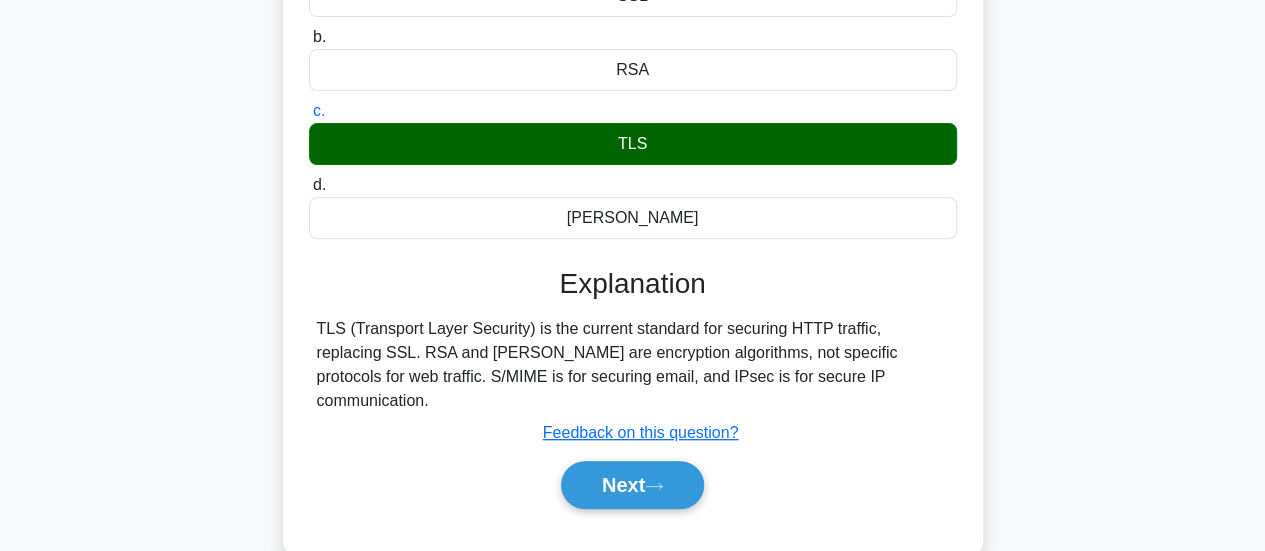 scroll, scrollTop: 500, scrollLeft: 0, axis: vertical 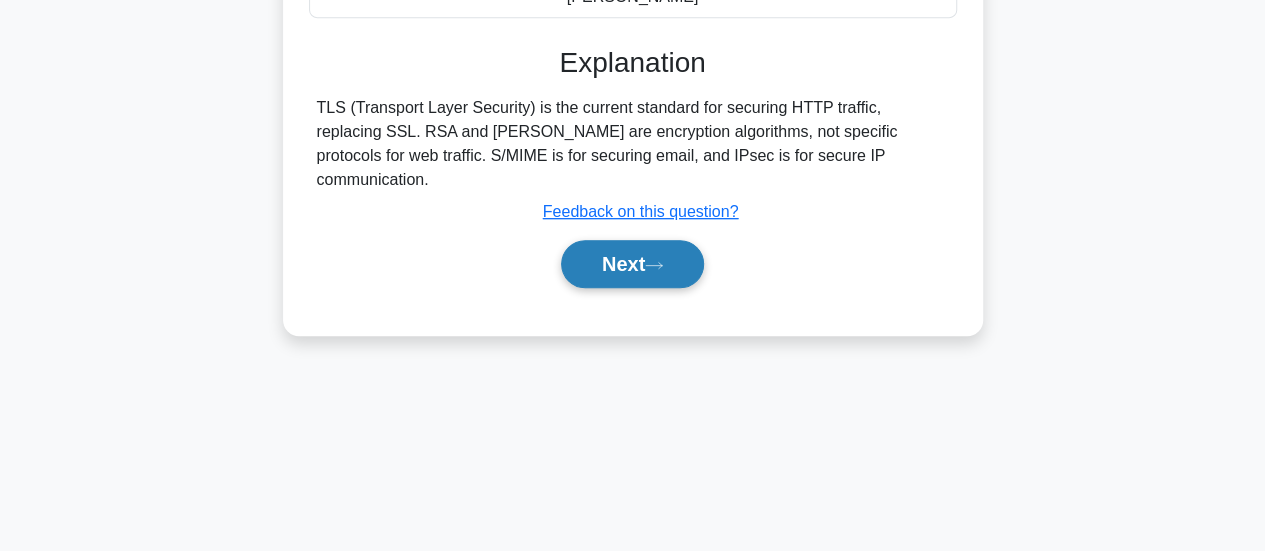 click on "Next" at bounding box center (632, 264) 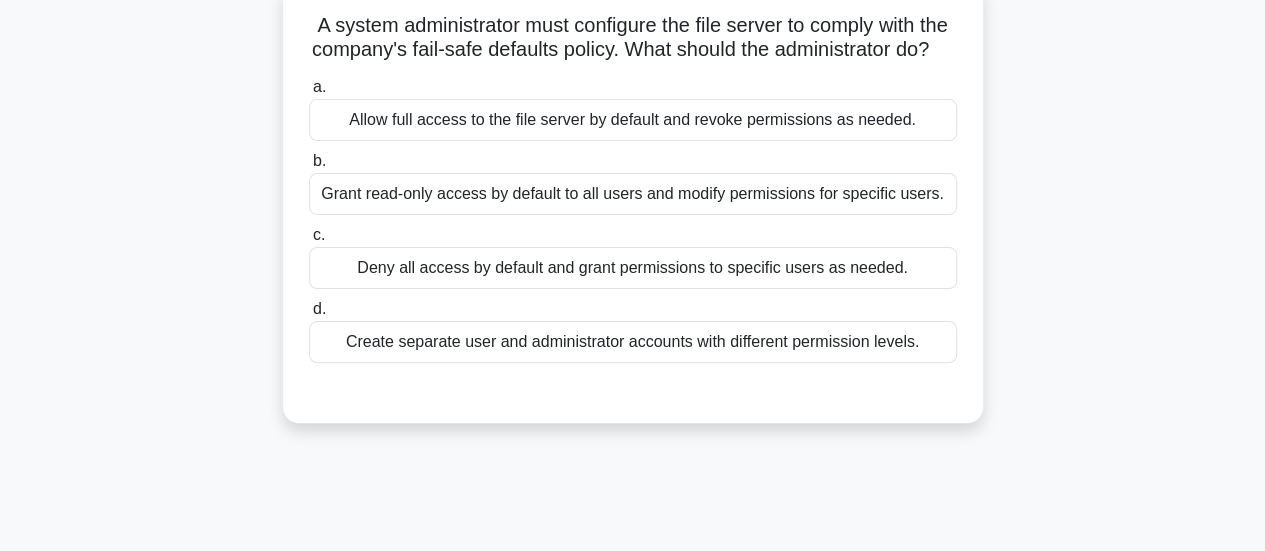 scroll, scrollTop: 100, scrollLeft: 0, axis: vertical 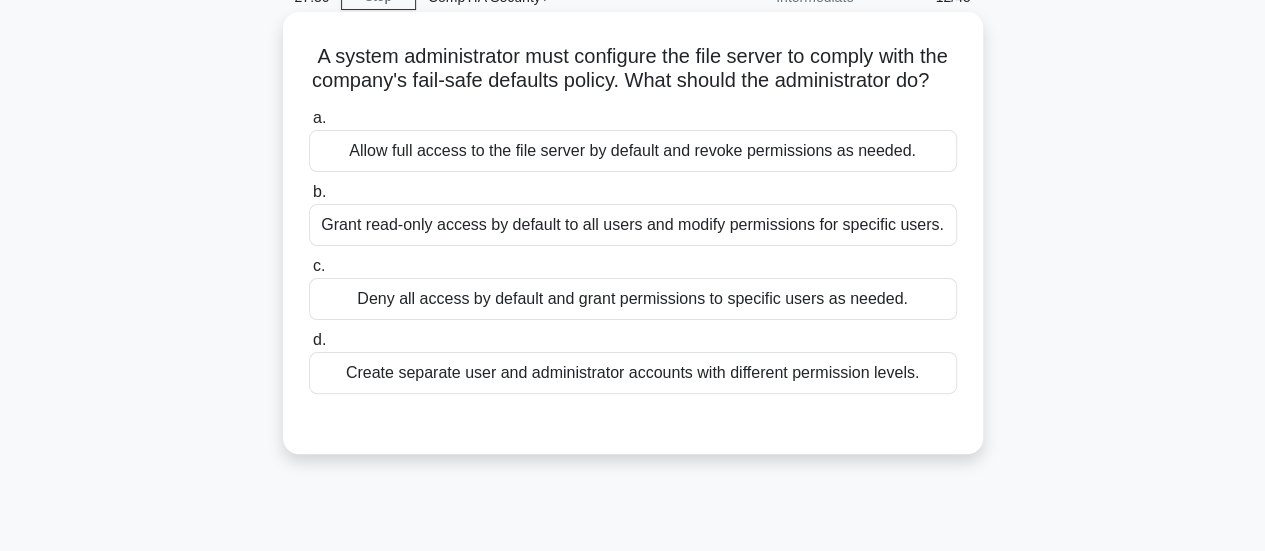 click on "Deny all access by default and grant permissions to specific users as needed." at bounding box center (633, 299) 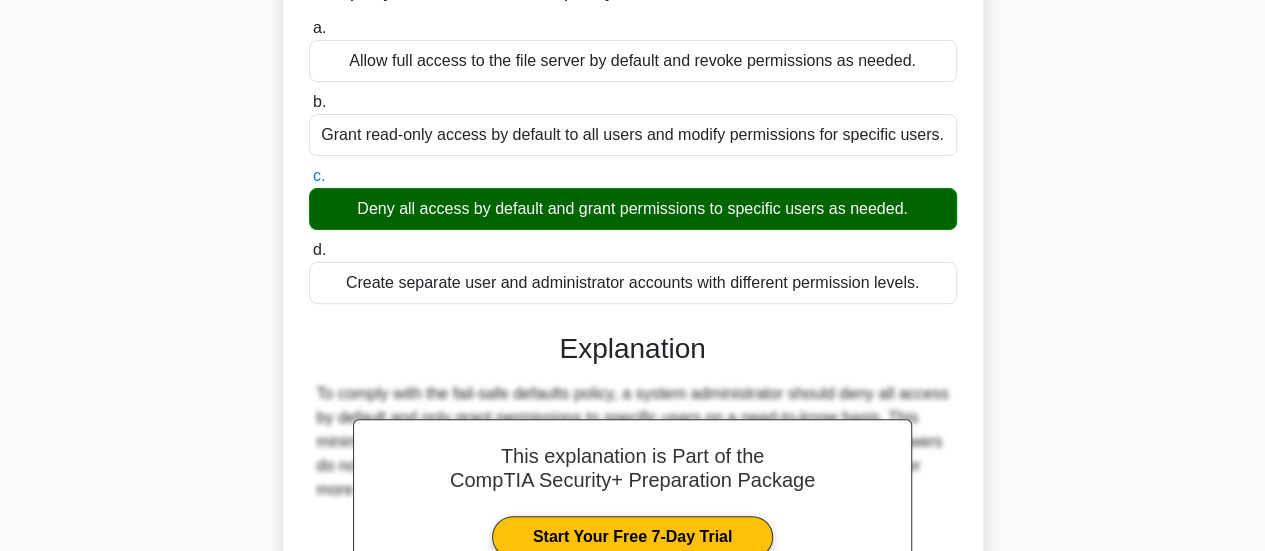 scroll, scrollTop: 400, scrollLeft: 0, axis: vertical 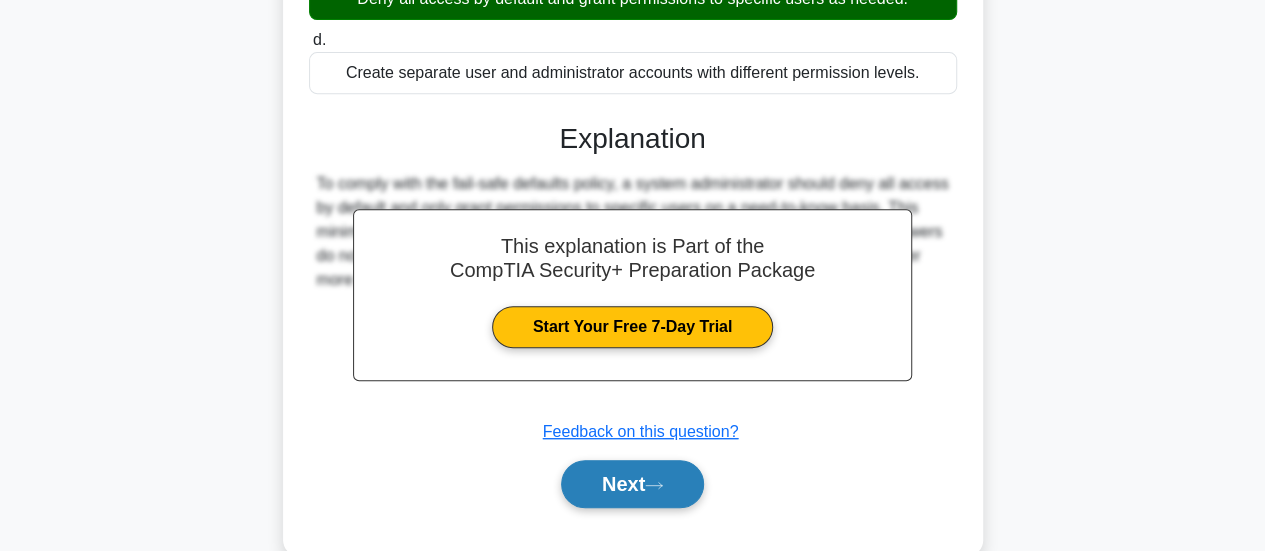 click on "Next" at bounding box center [632, 484] 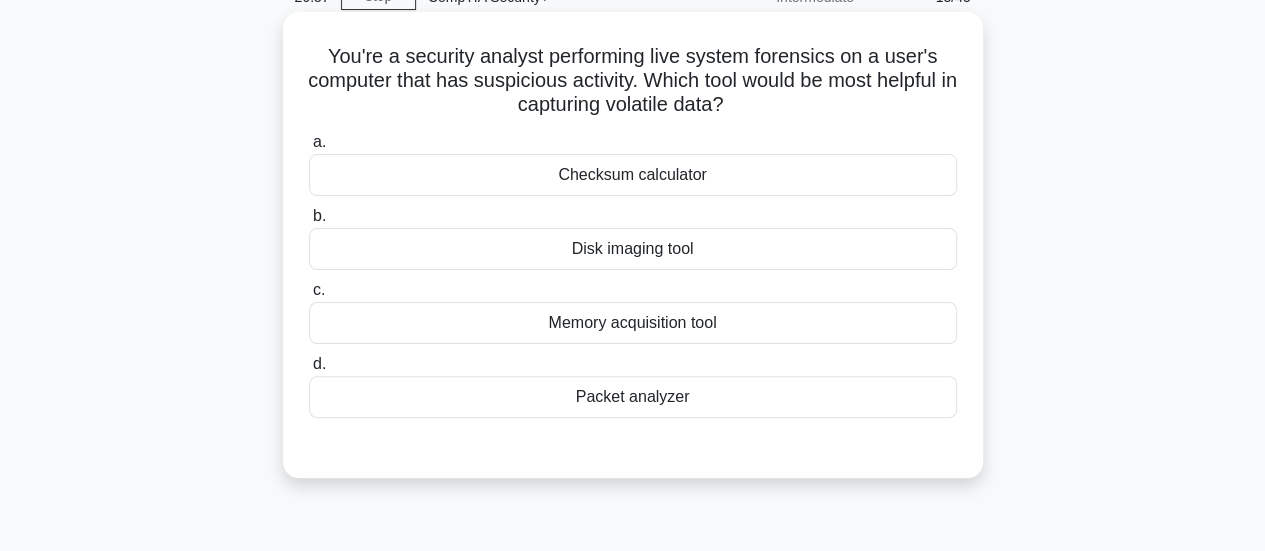 scroll, scrollTop: 0, scrollLeft: 0, axis: both 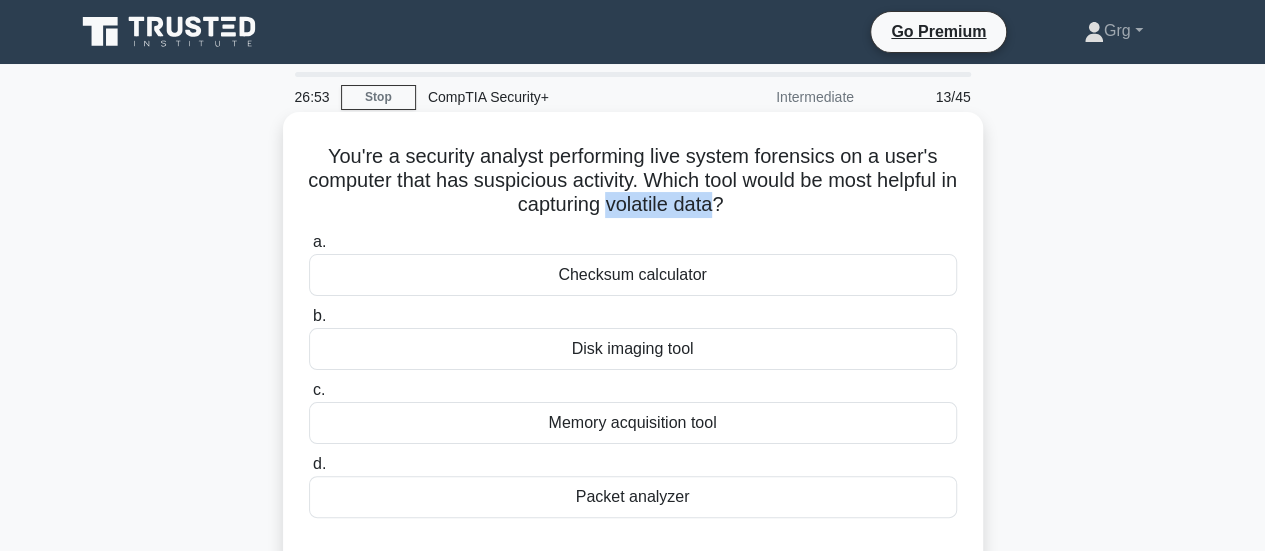 drag, startPoint x: 648, startPoint y: 199, endPoint x: 761, endPoint y: 211, distance: 113.63538 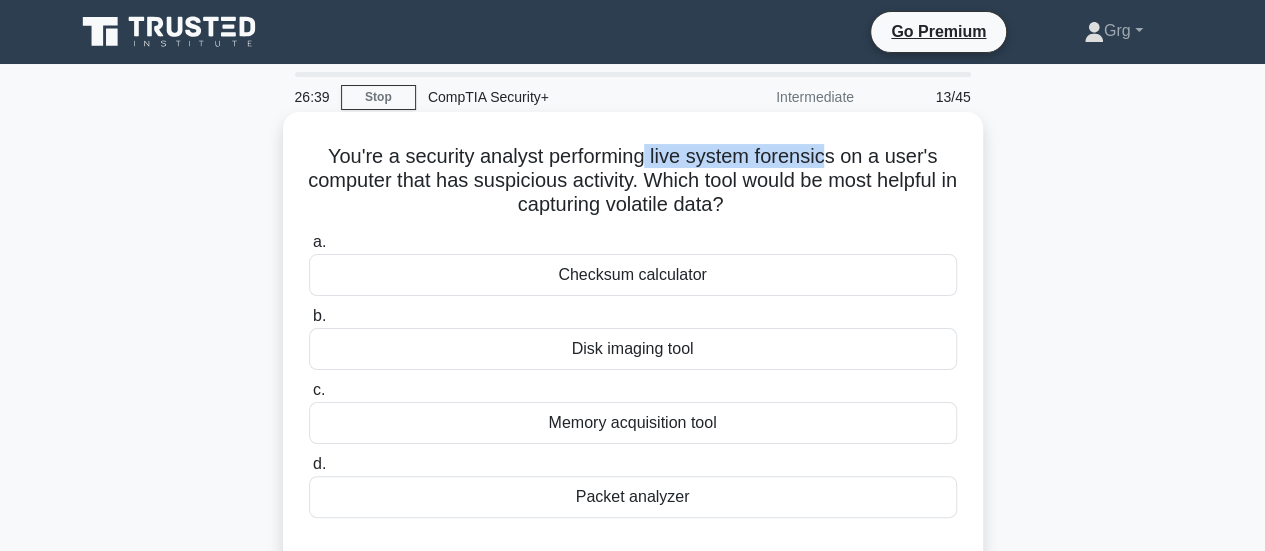 drag, startPoint x: 646, startPoint y: 153, endPoint x: 805, endPoint y: 189, distance: 163.02454 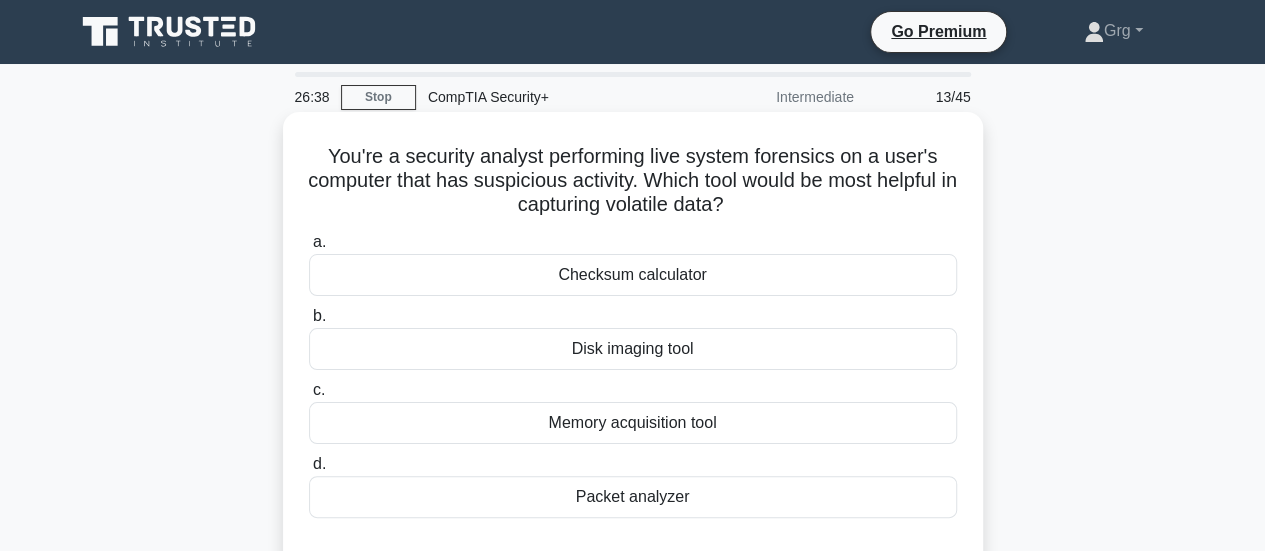 click on "Packet analyzer" at bounding box center (633, 497) 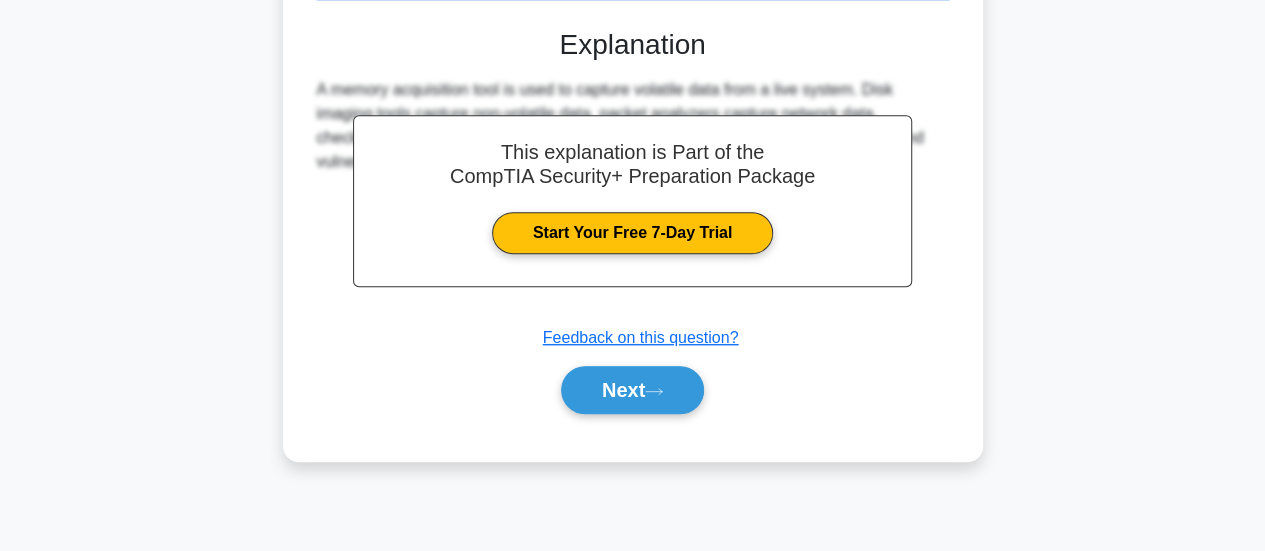 scroll, scrollTop: 529, scrollLeft: 0, axis: vertical 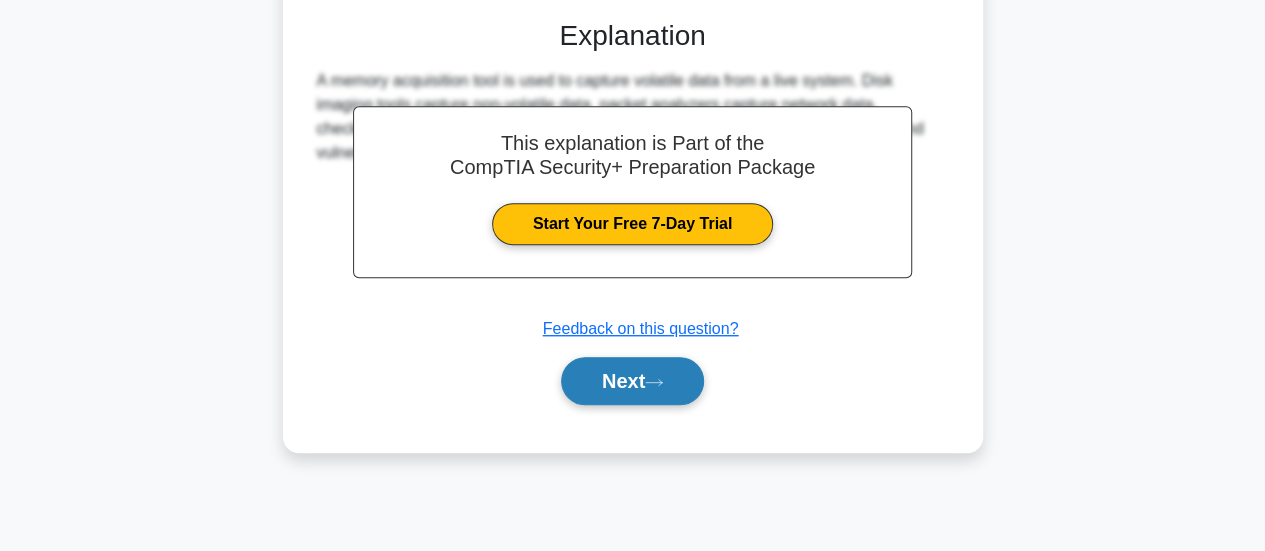 click on "Next" at bounding box center [632, 381] 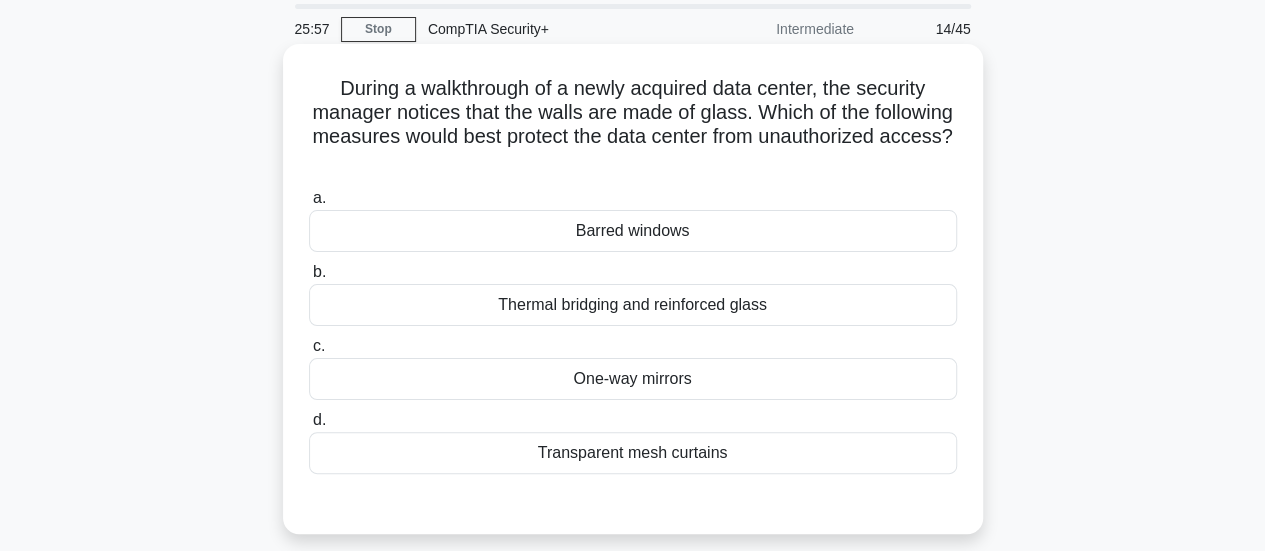 scroll, scrollTop: 100, scrollLeft: 0, axis: vertical 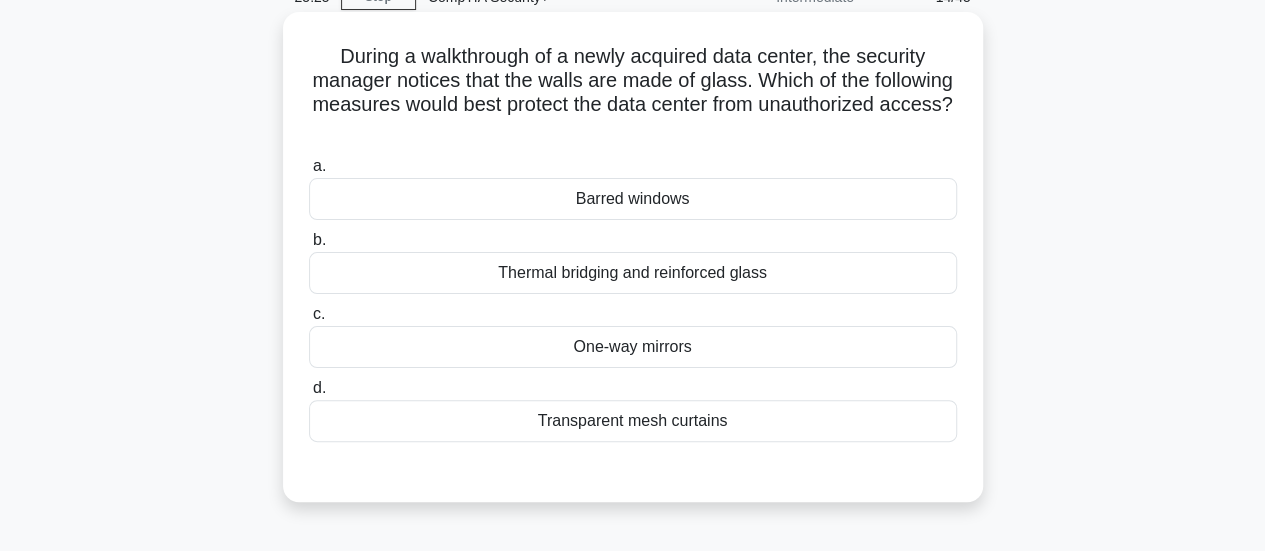 click on "Thermal bridging and reinforced glass" at bounding box center (633, 273) 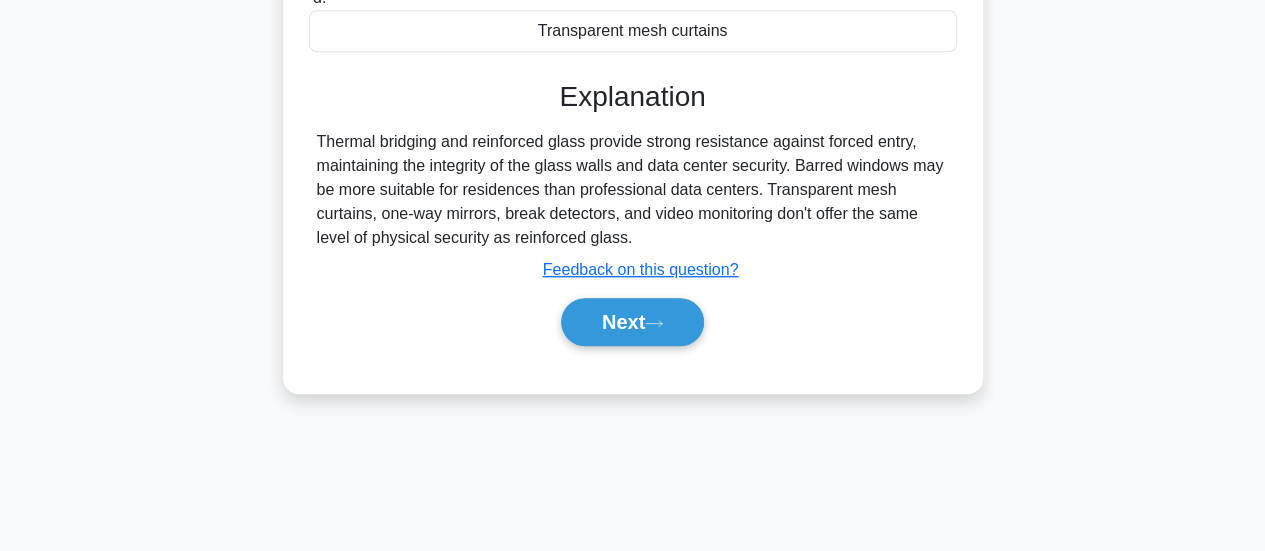 scroll, scrollTop: 500, scrollLeft: 0, axis: vertical 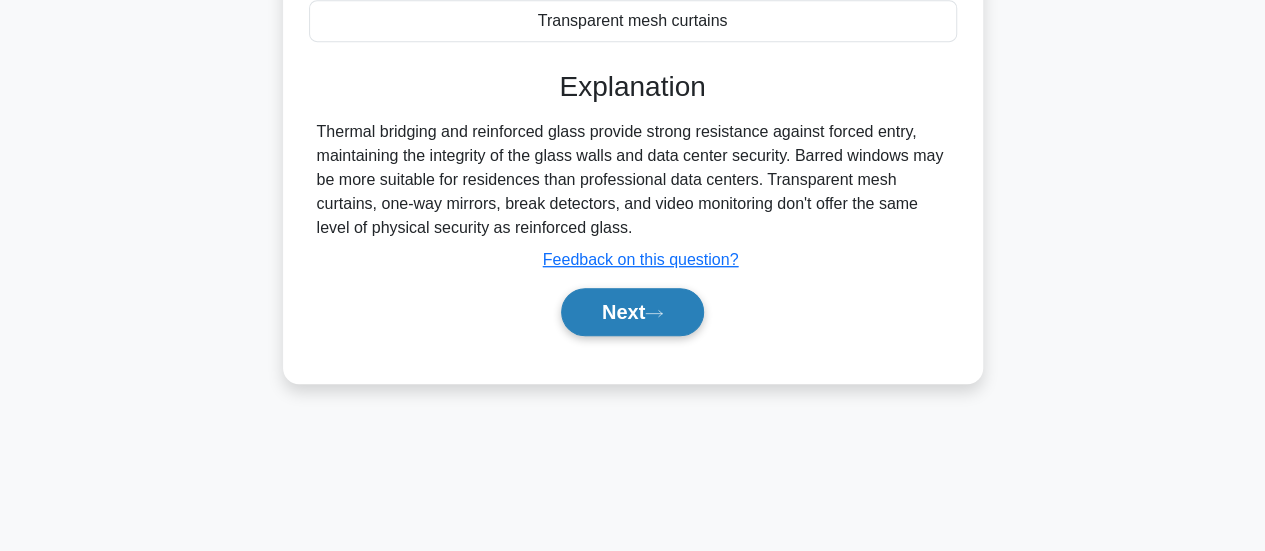 click on "Next" at bounding box center [632, 312] 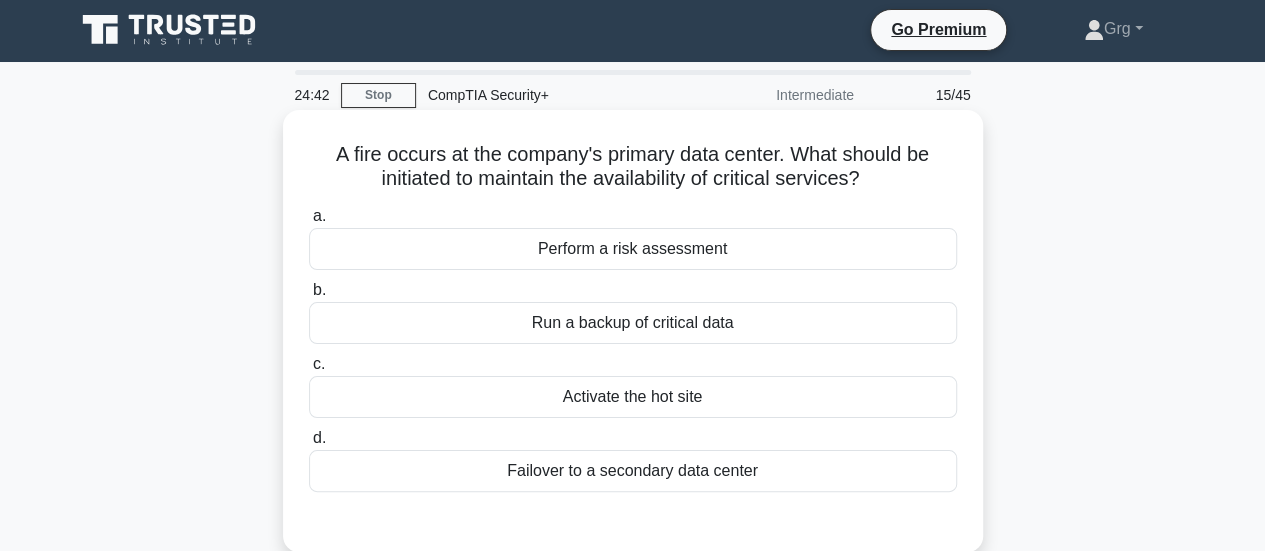 scroll, scrollTop: 0, scrollLeft: 0, axis: both 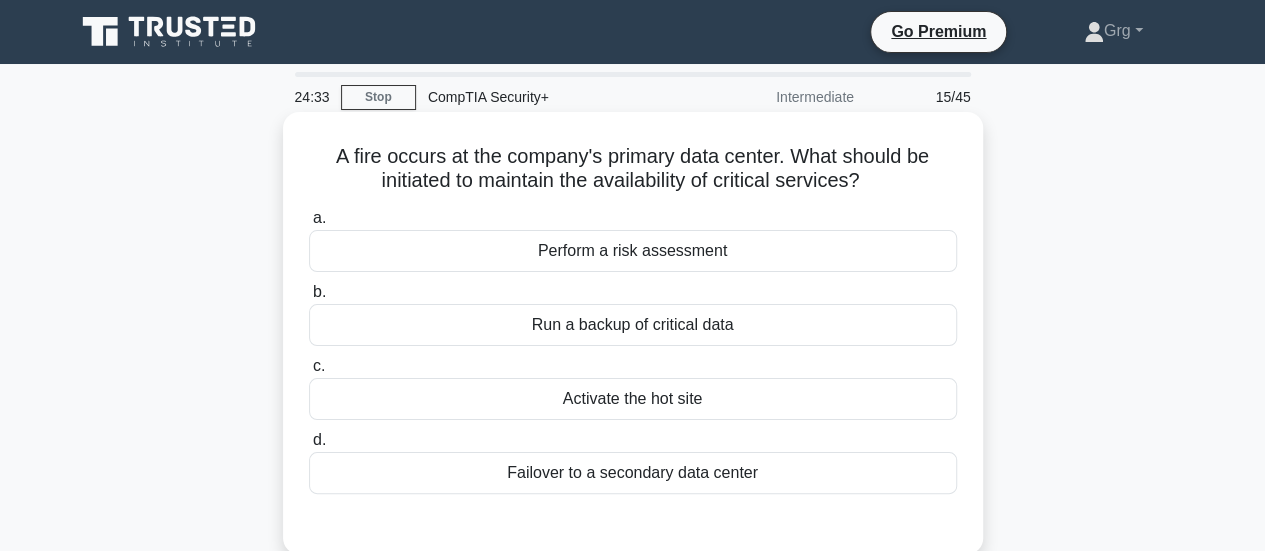 click on "Activate the hot site" at bounding box center (633, 399) 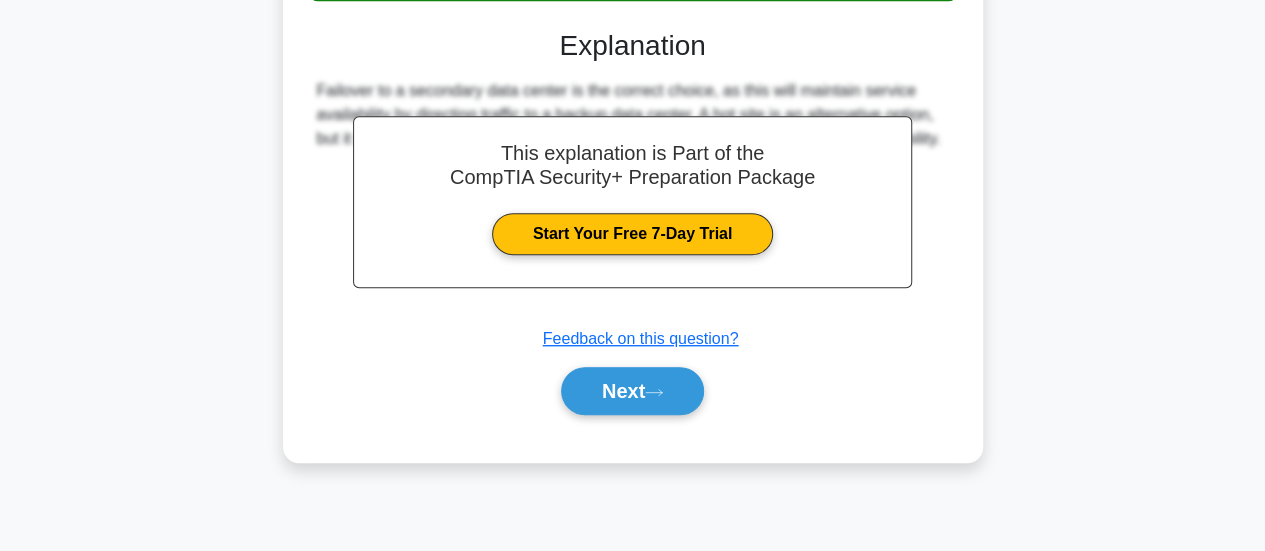 scroll, scrollTop: 529, scrollLeft: 0, axis: vertical 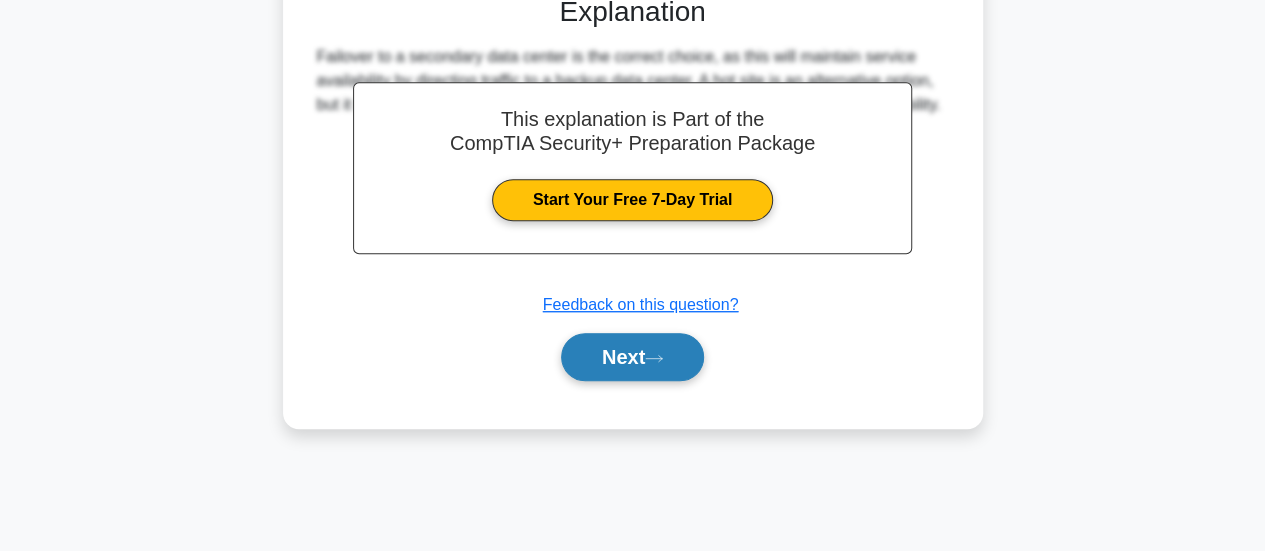 click on "Next" at bounding box center [632, 357] 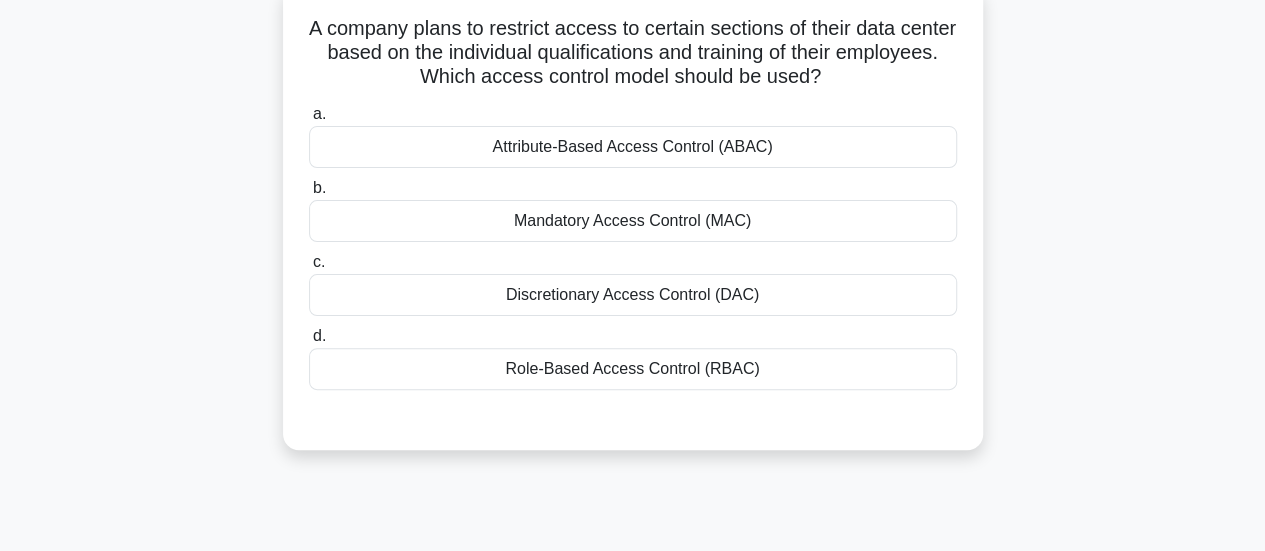 scroll, scrollTop: 0, scrollLeft: 0, axis: both 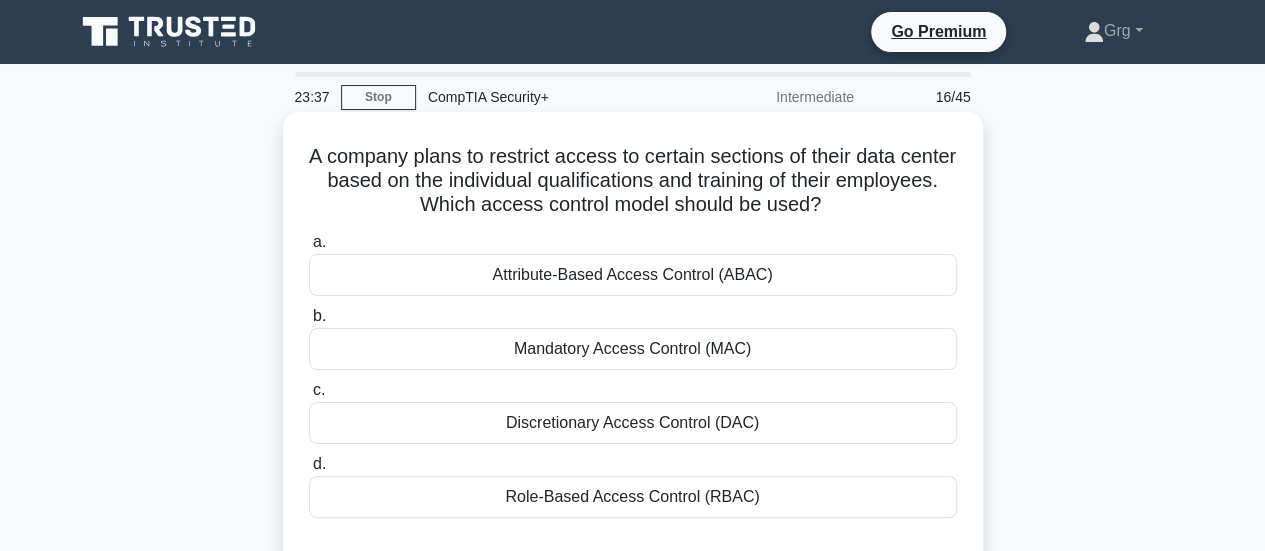 click on "Attribute-Based Access Control (ABAC)" at bounding box center [633, 275] 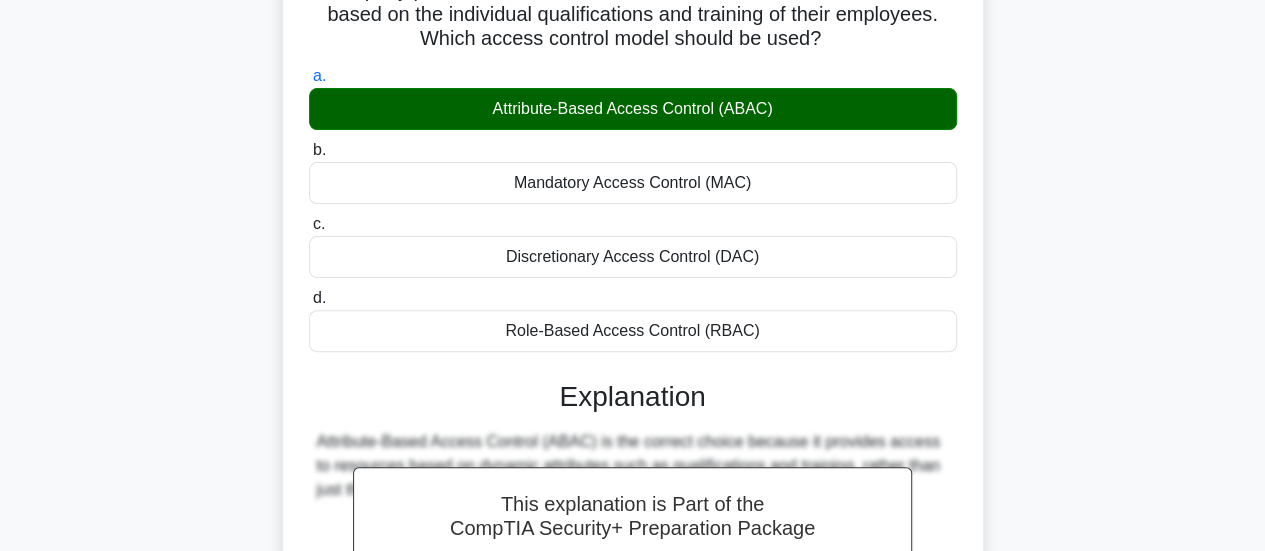 scroll, scrollTop: 500, scrollLeft: 0, axis: vertical 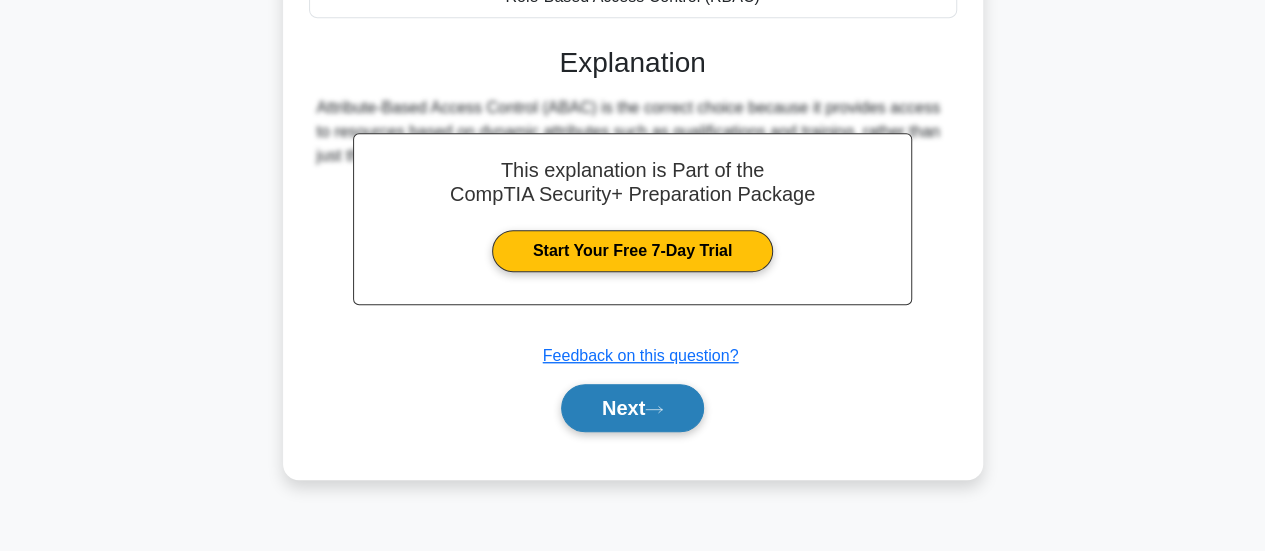 click on "Next" at bounding box center [632, 408] 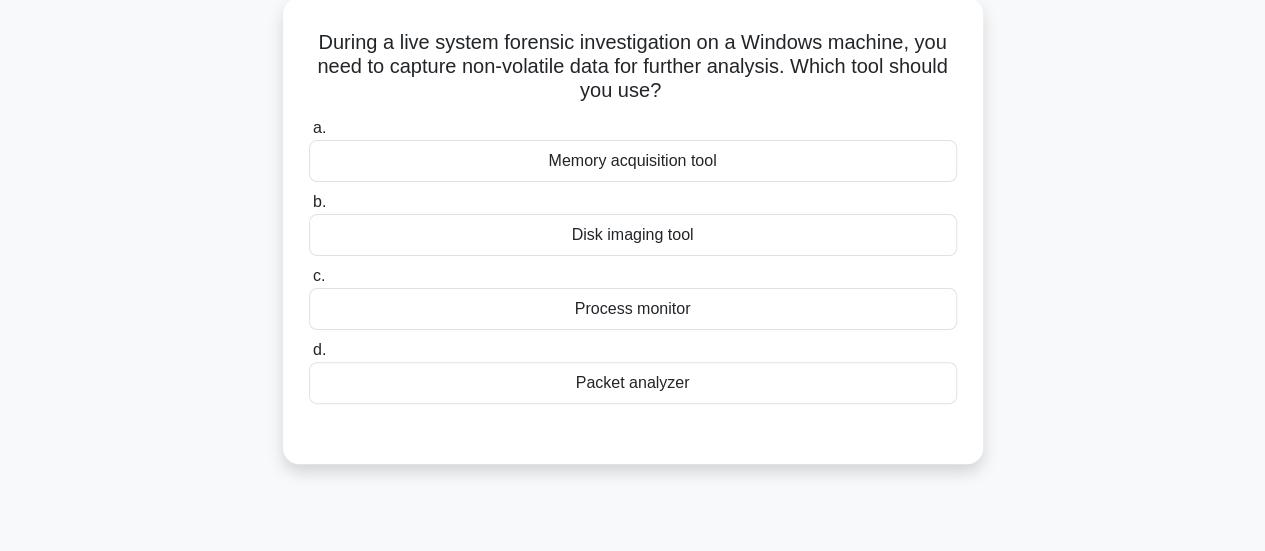 scroll, scrollTop: 0, scrollLeft: 0, axis: both 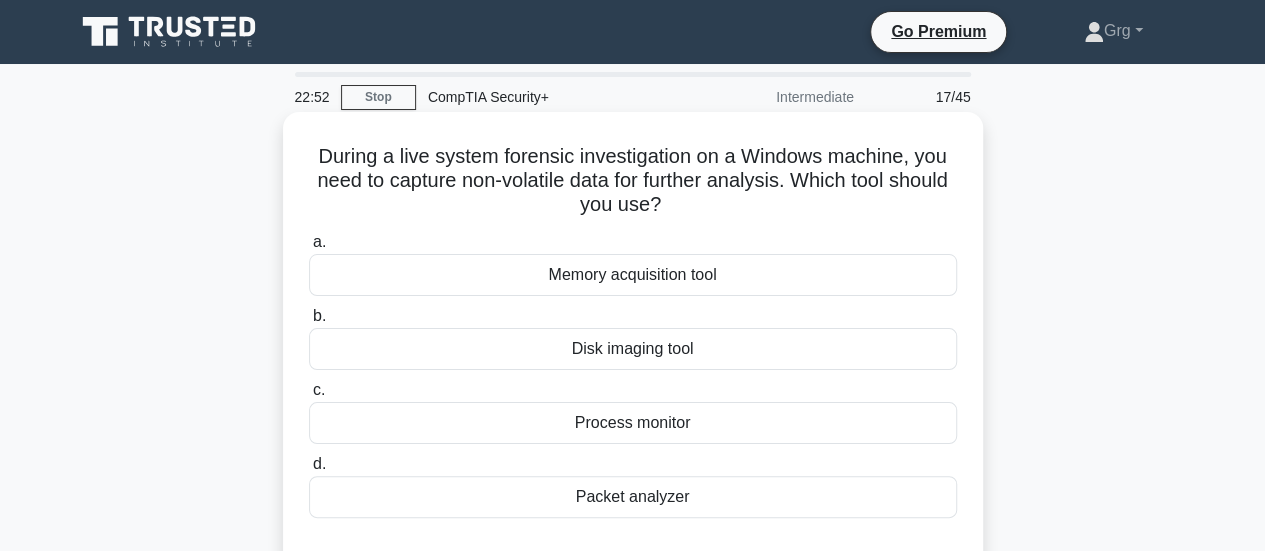 click on "Disk imaging tool" at bounding box center (633, 349) 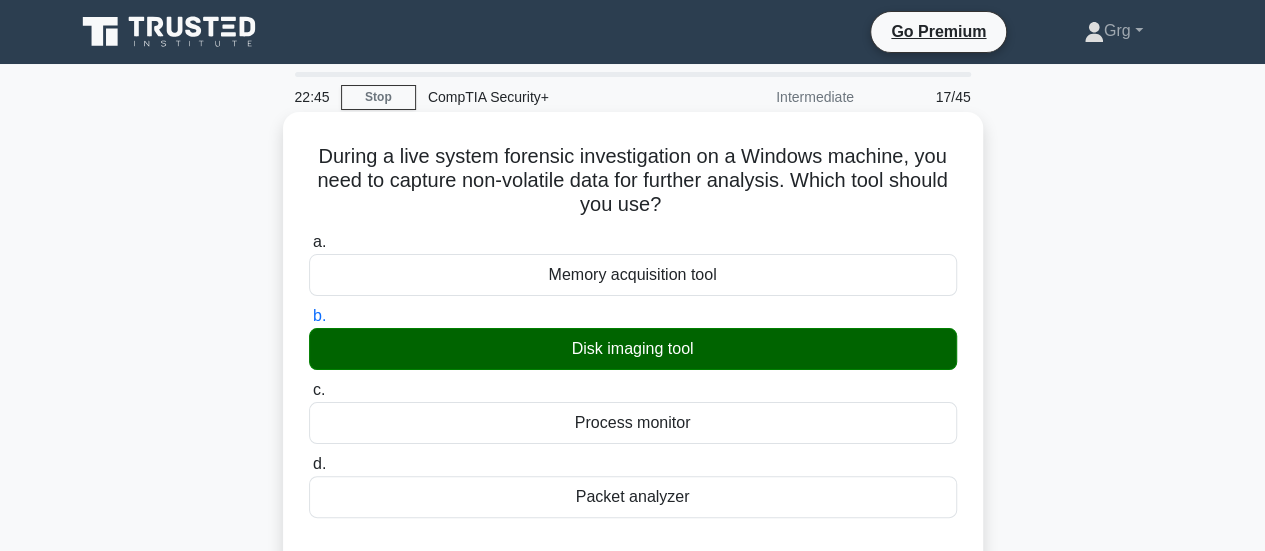 scroll, scrollTop: 300, scrollLeft: 0, axis: vertical 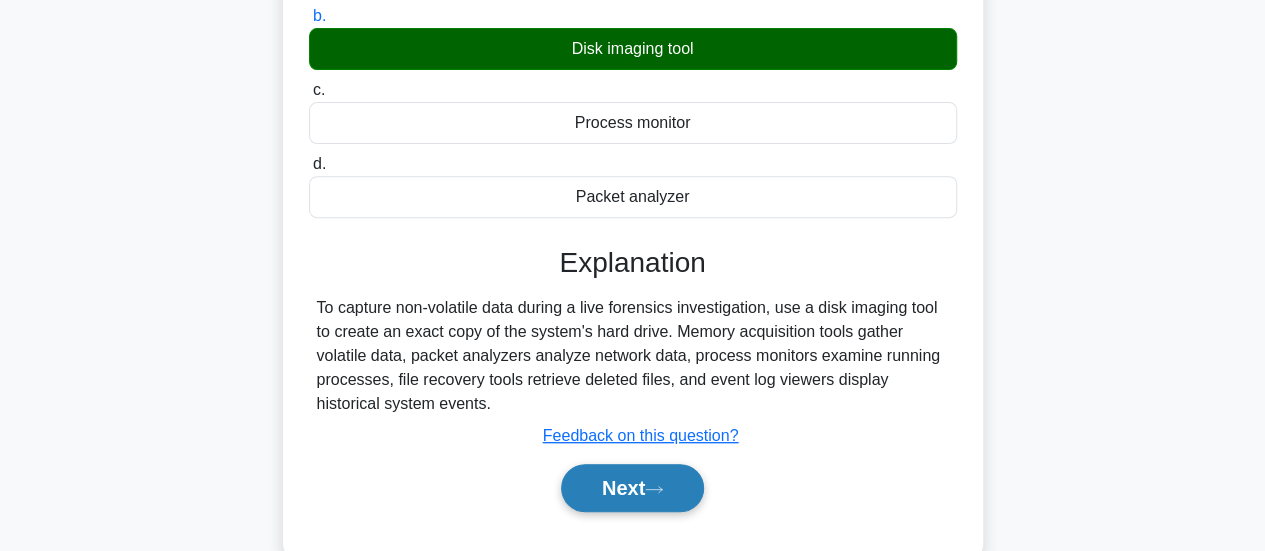 click on "Next" at bounding box center (632, 488) 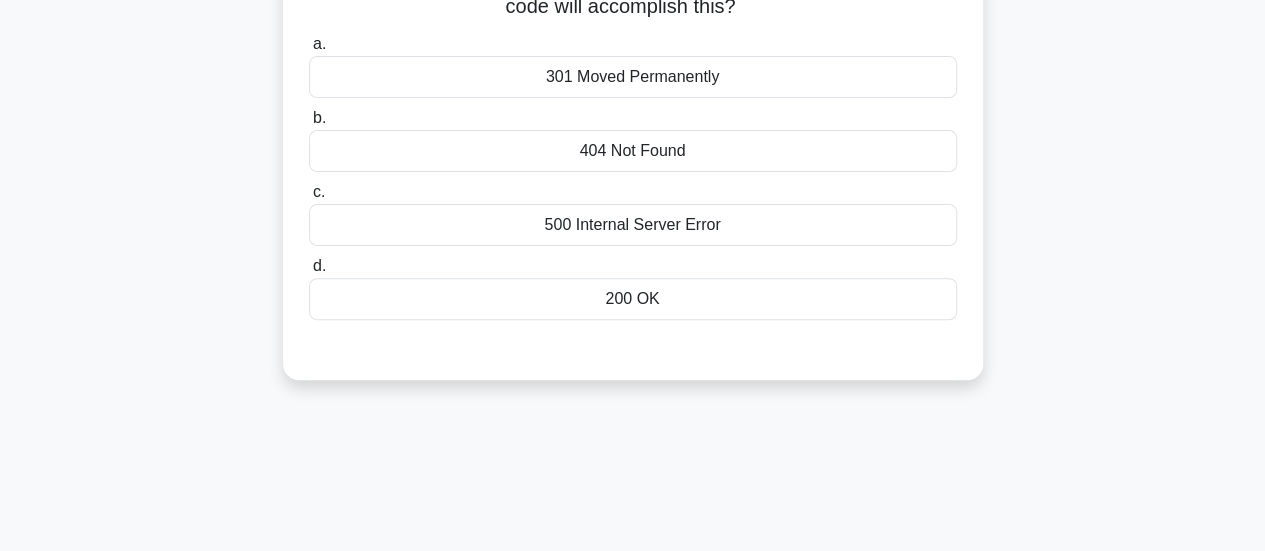 scroll, scrollTop: 0, scrollLeft: 0, axis: both 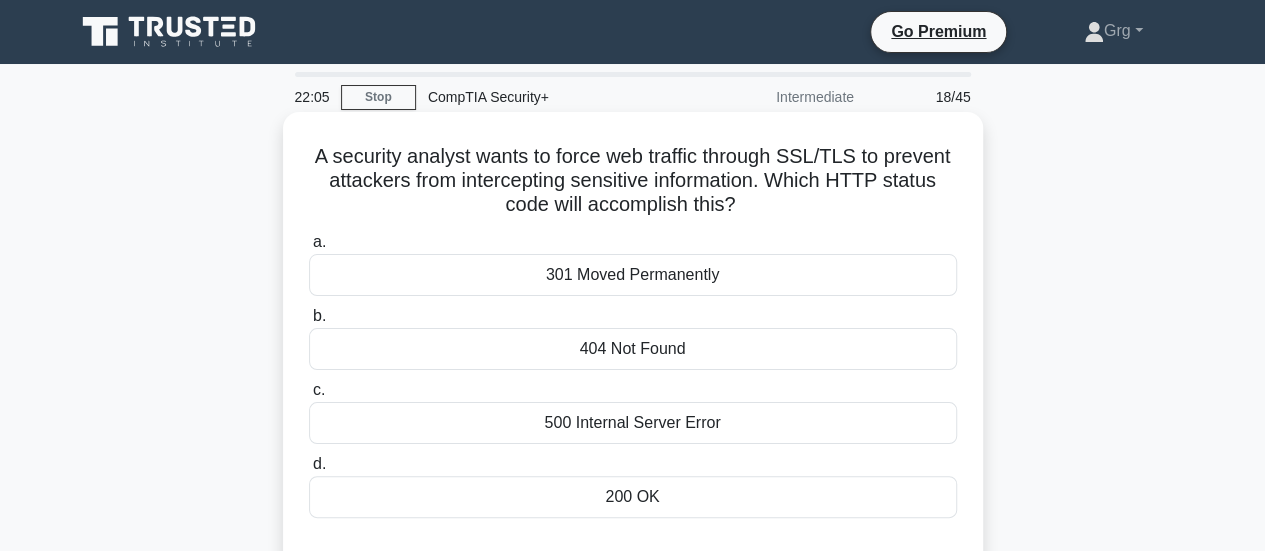 click on "301 Moved Permanently" at bounding box center [633, 275] 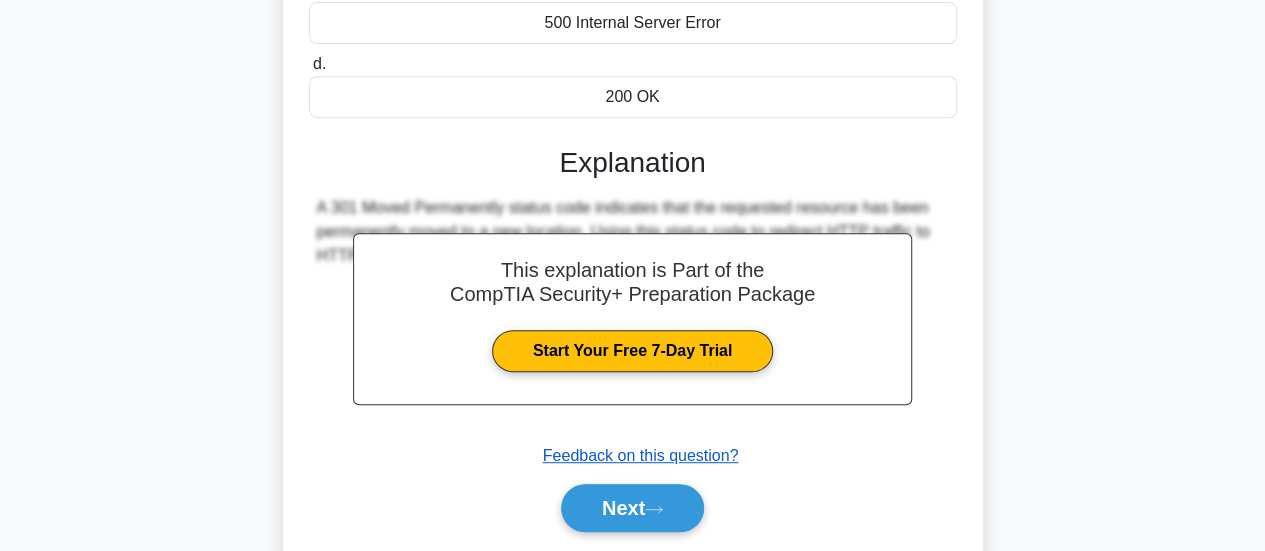 scroll, scrollTop: 500, scrollLeft: 0, axis: vertical 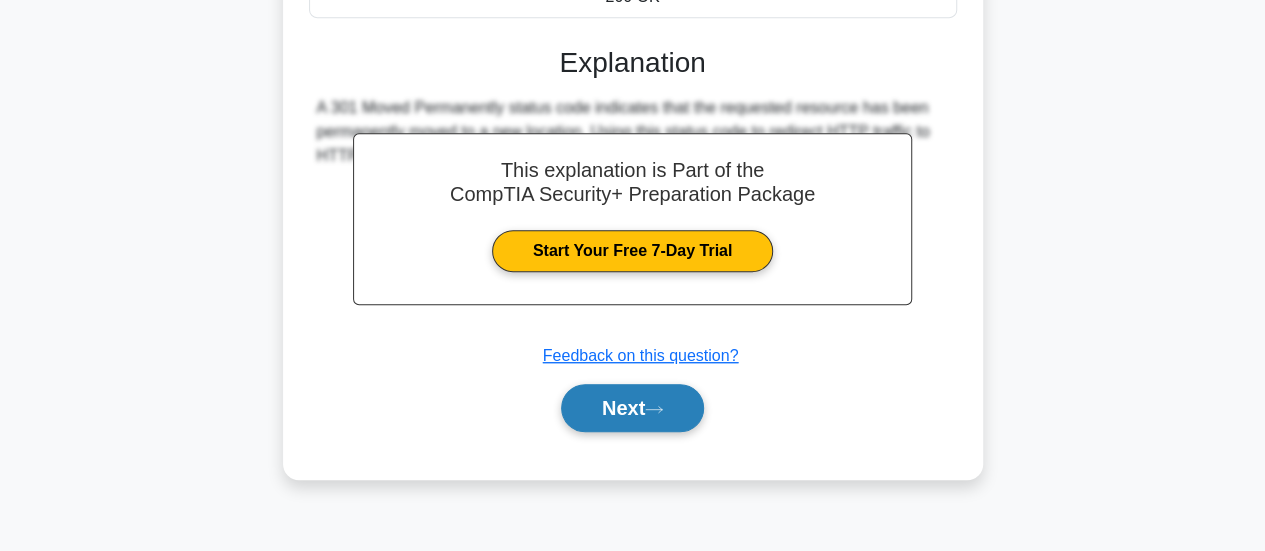 click on "Next" at bounding box center (632, 408) 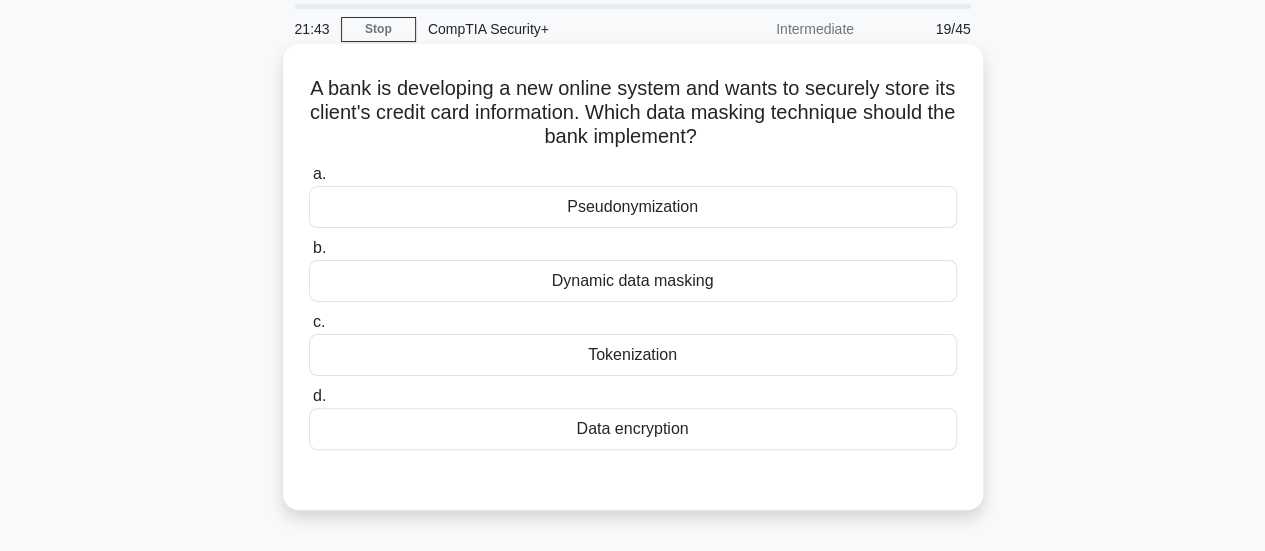 scroll, scrollTop: 100, scrollLeft: 0, axis: vertical 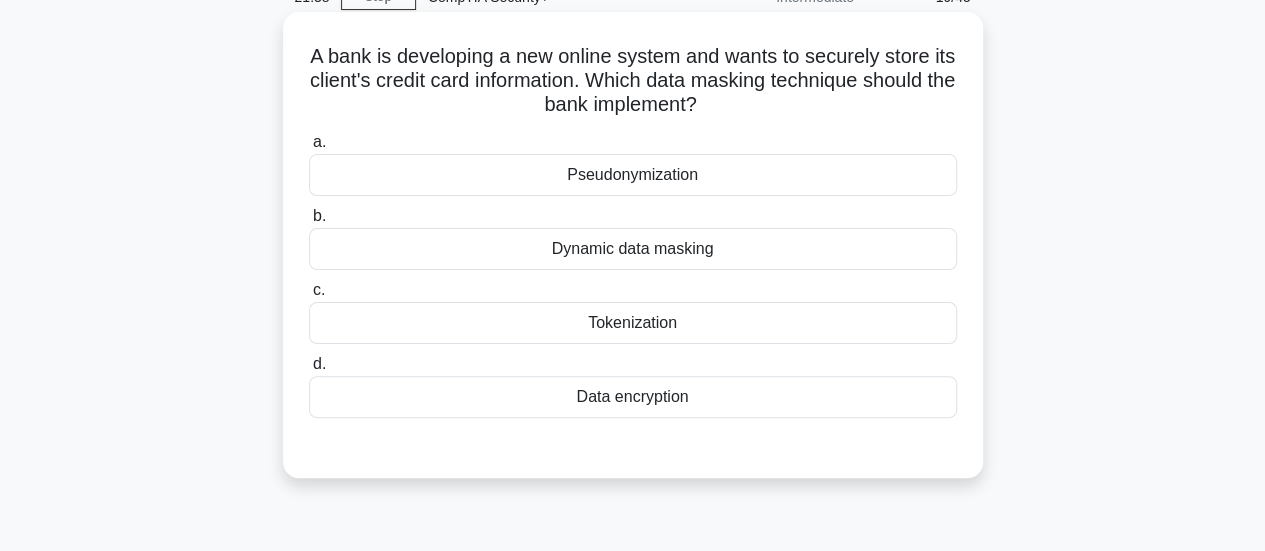 click on "Dynamic data masking" at bounding box center [633, 249] 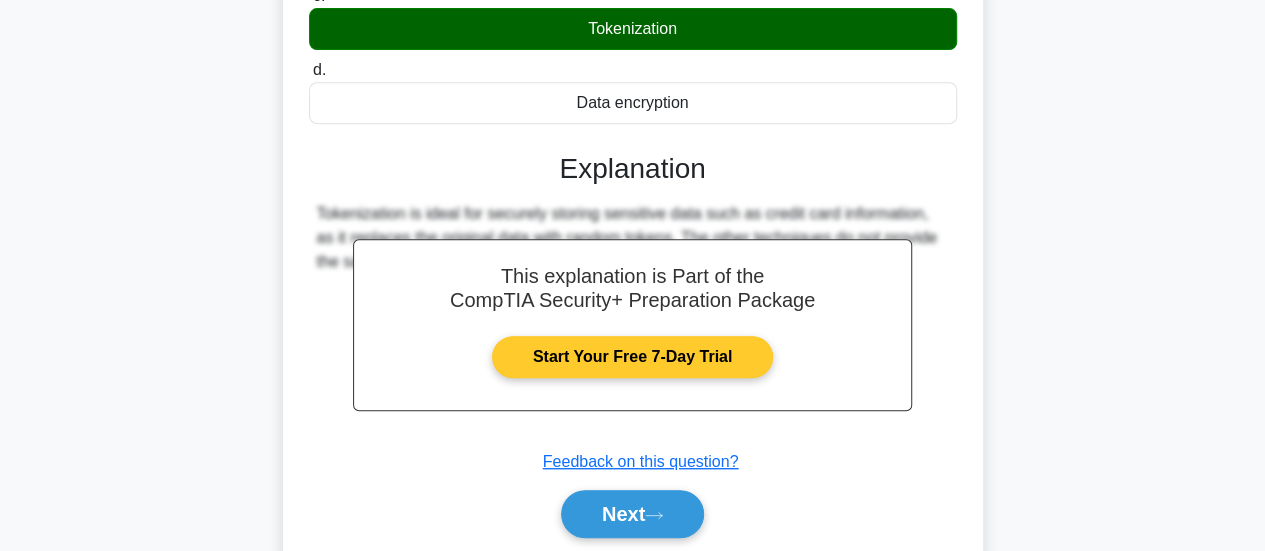 scroll, scrollTop: 400, scrollLeft: 0, axis: vertical 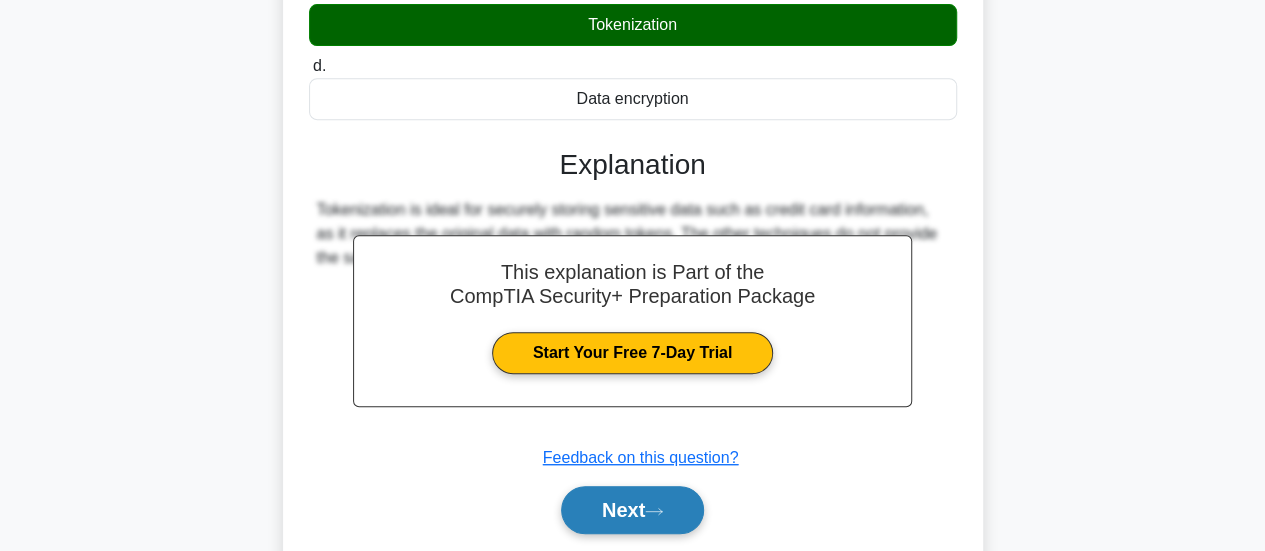 click on "Next" at bounding box center [632, 510] 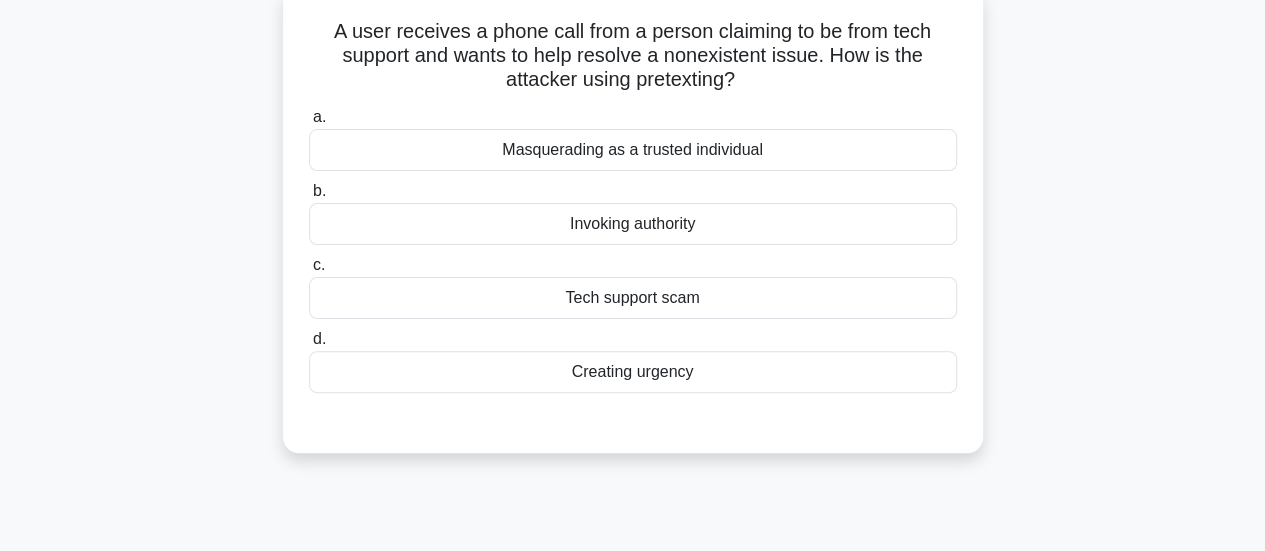 scroll, scrollTop: 0, scrollLeft: 0, axis: both 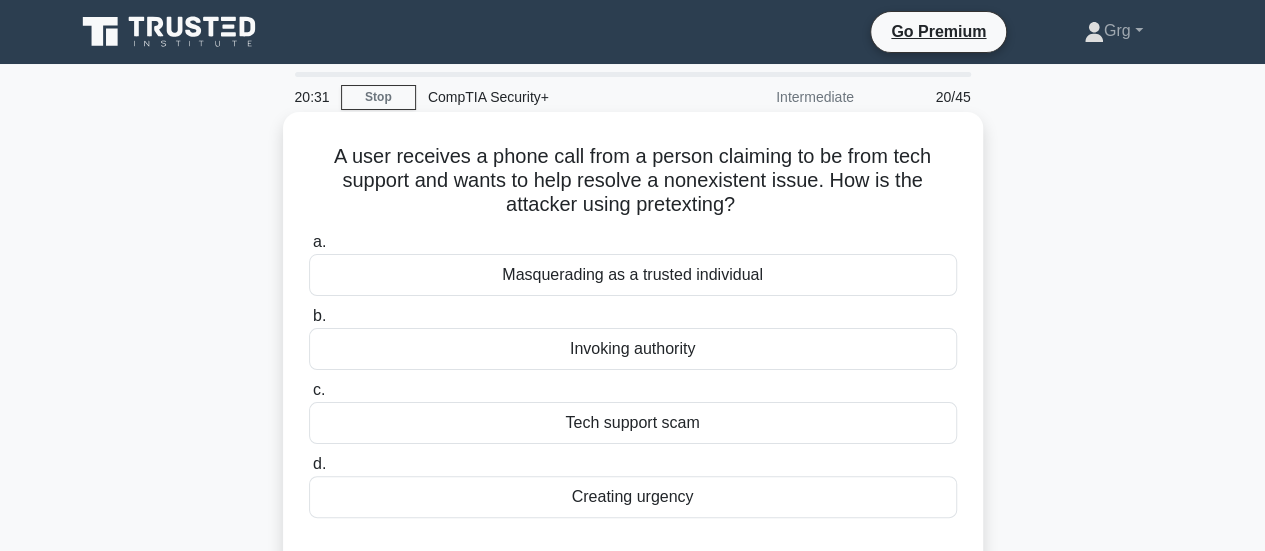 click on "Tech support scam" at bounding box center [633, 423] 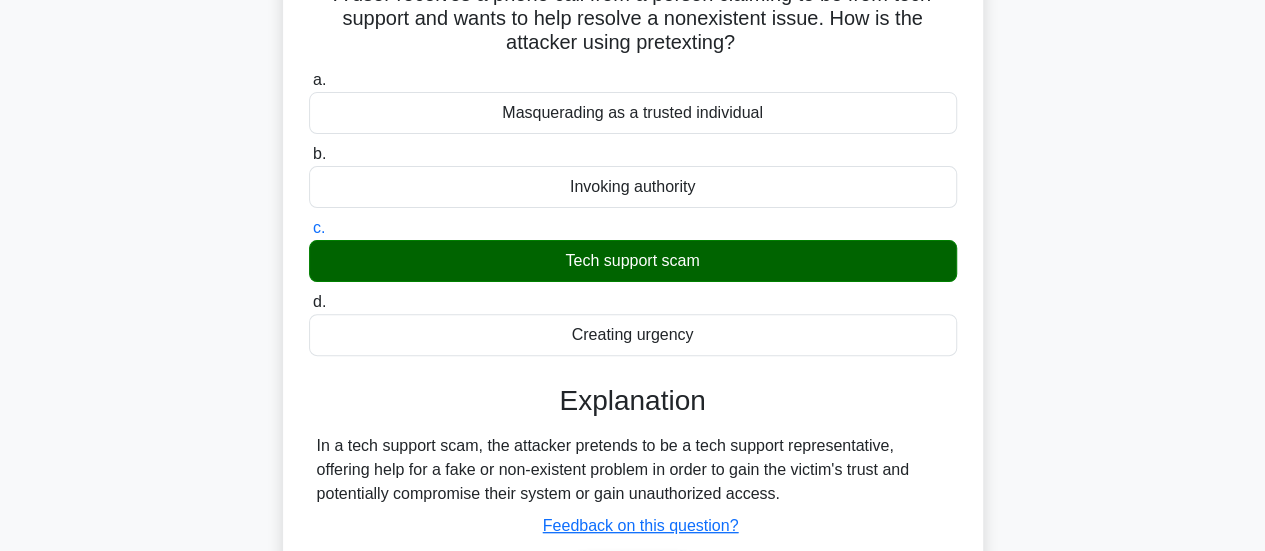 scroll, scrollTop: 300, scrollLeft: 0, axis: vertical 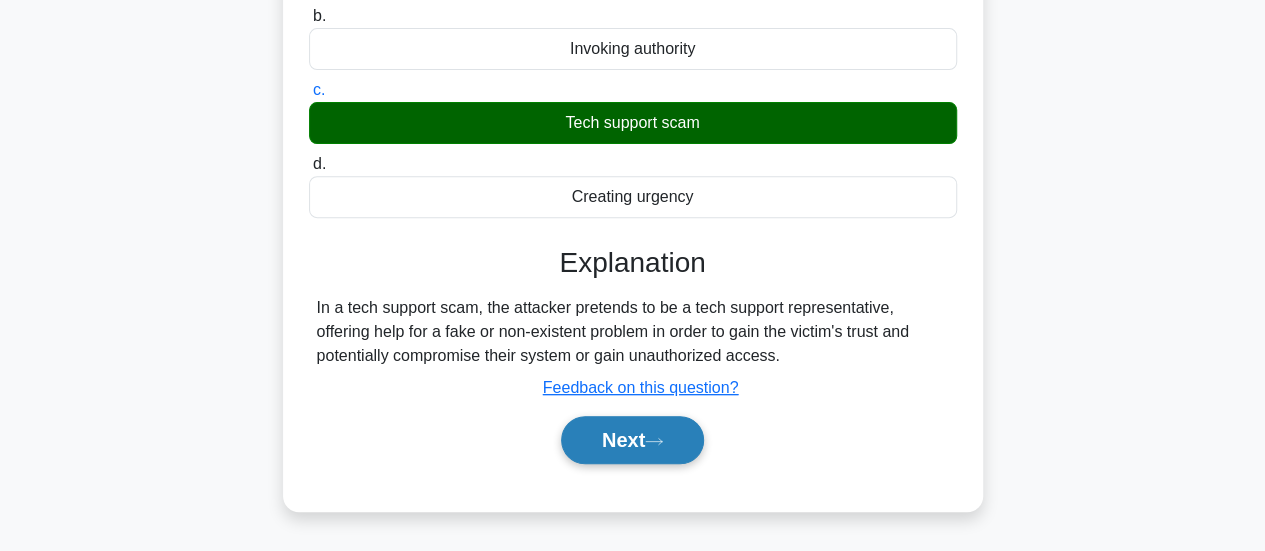 click on "Next" at bounding box center [632, 440] 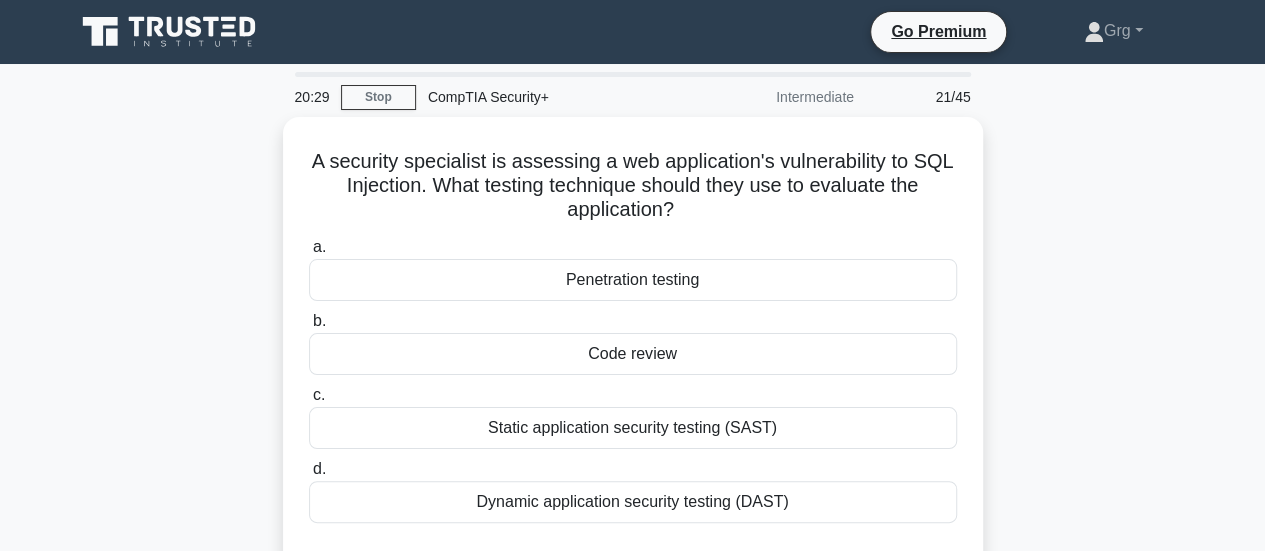 scroll, scrollTop: 0, scrollLeft: 0, axis: both 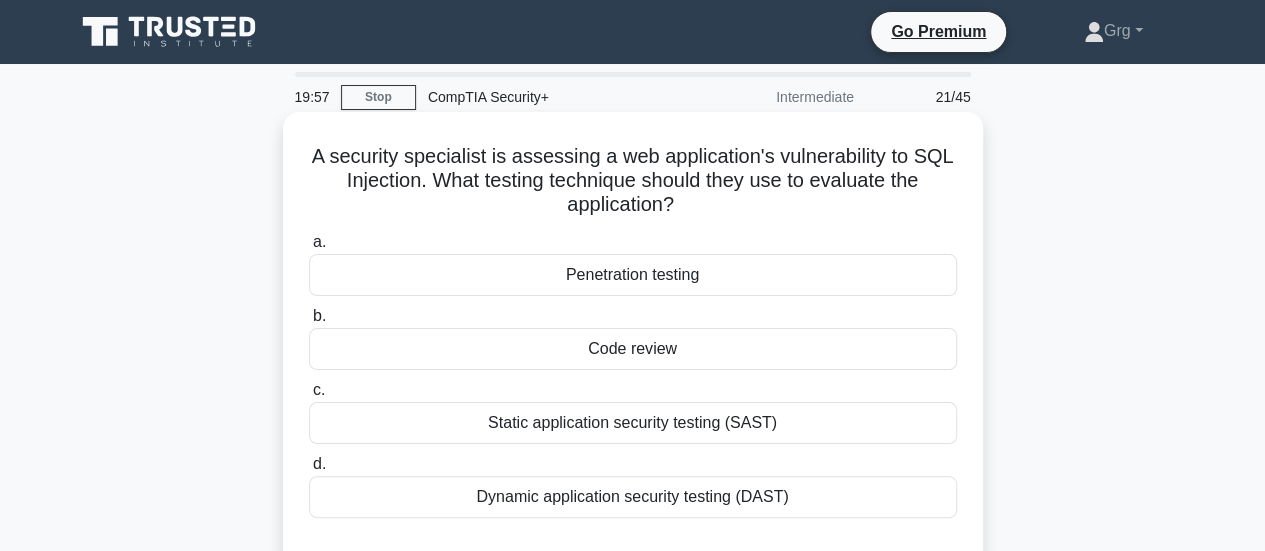 click on "Penetration testing" at bounding box center (633, 275) 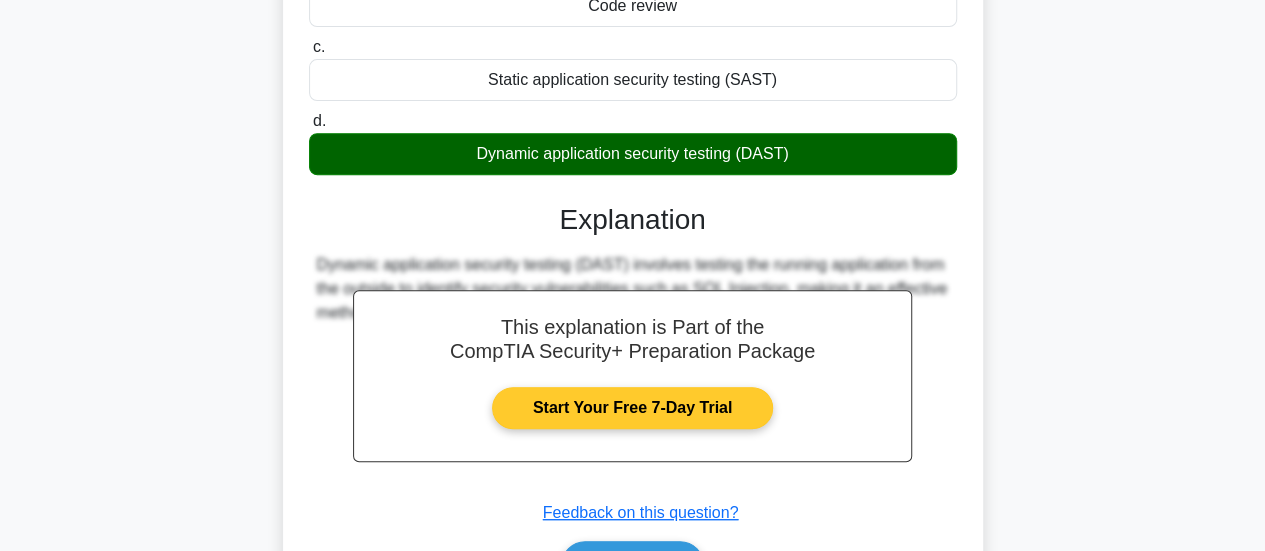 scroll, scrollTop: 529, scrollLeft: 0, axis: vertical 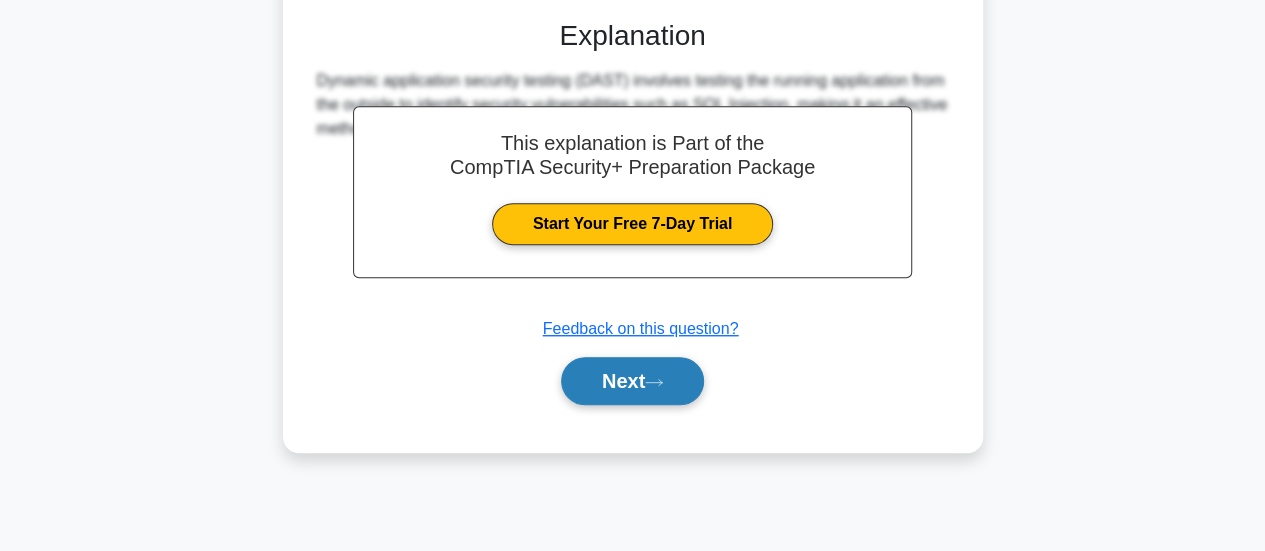 click on "Next" at bounding box center [632, 381] 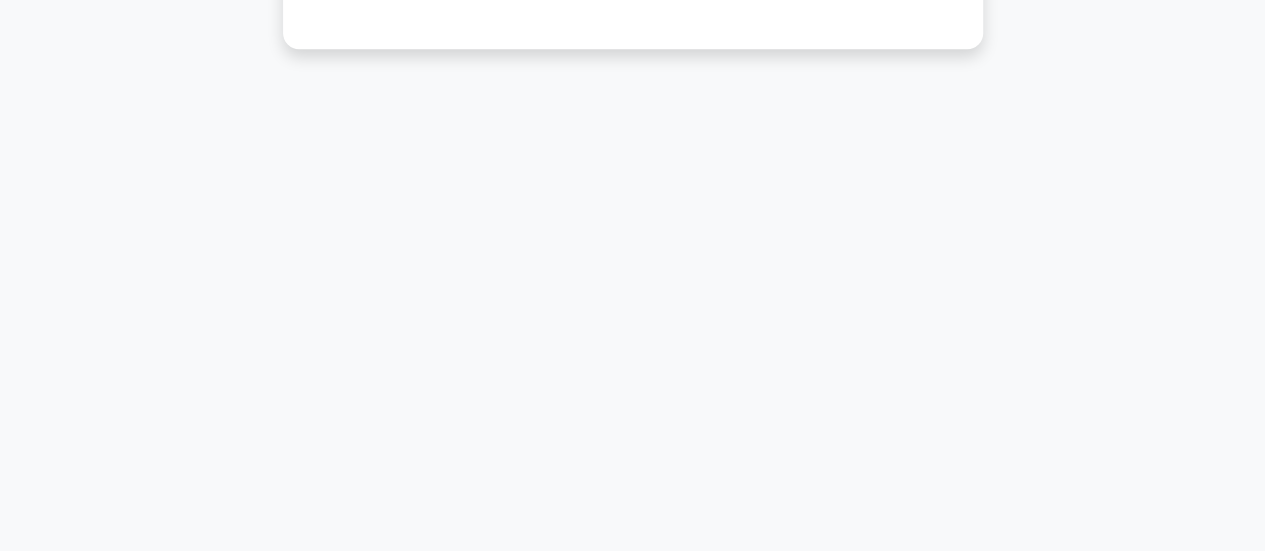 scroll, scrollTop: 0, scrollLeft: 0, axis: both 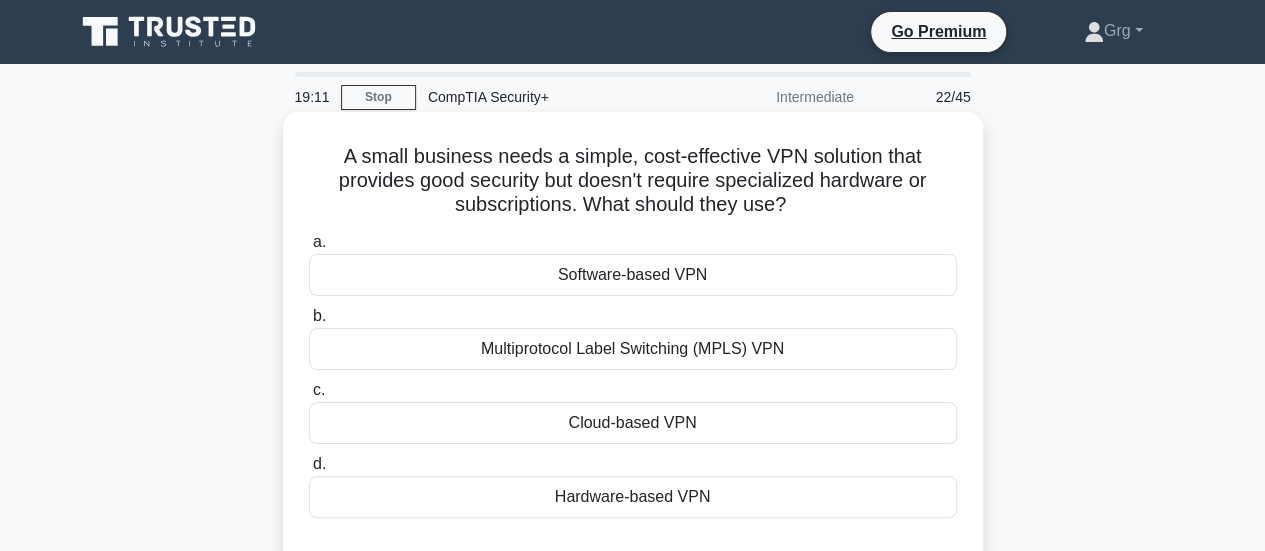 click on "Software-based VPN" at bounding box center [633, 275] 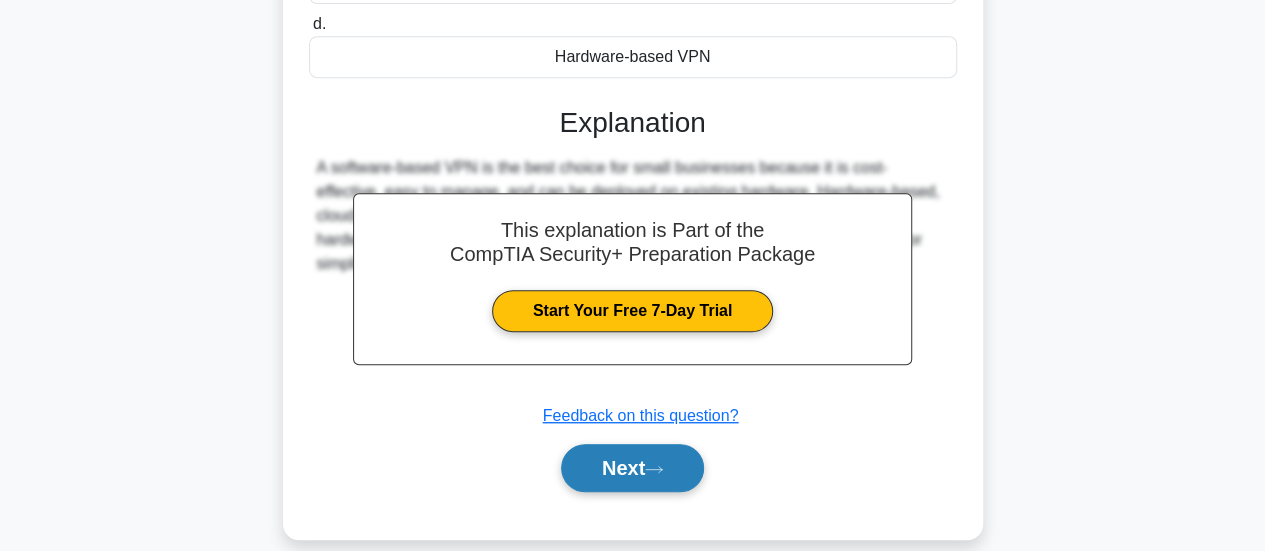 scroll, scrollTop: 500, scrollLeft: 0, axis: vertical 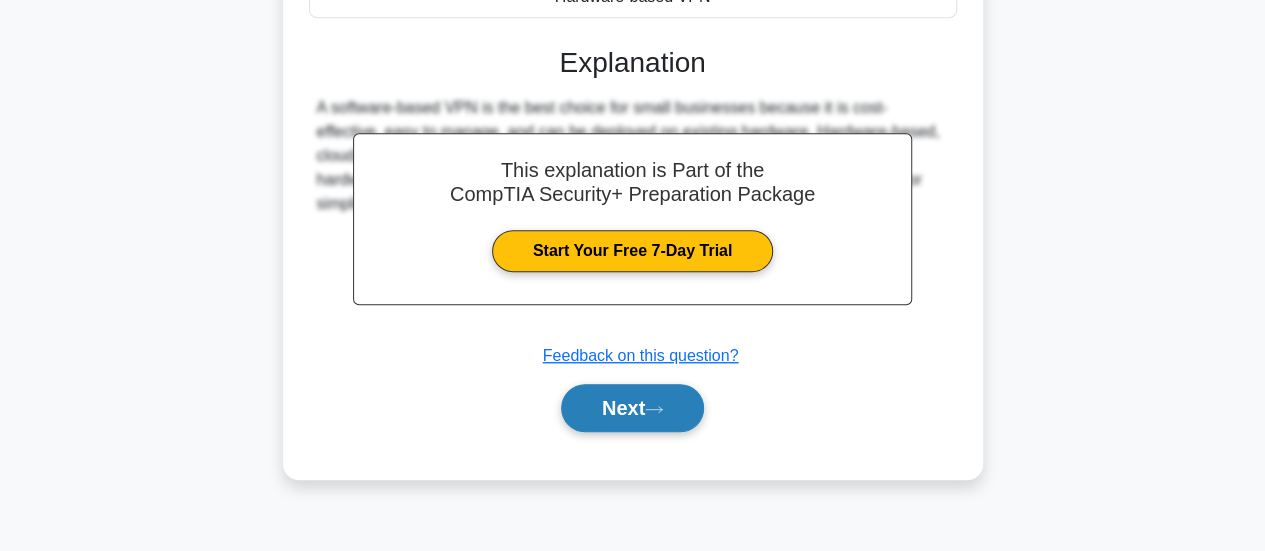 click on "Next" at bounding box center [632, 408] 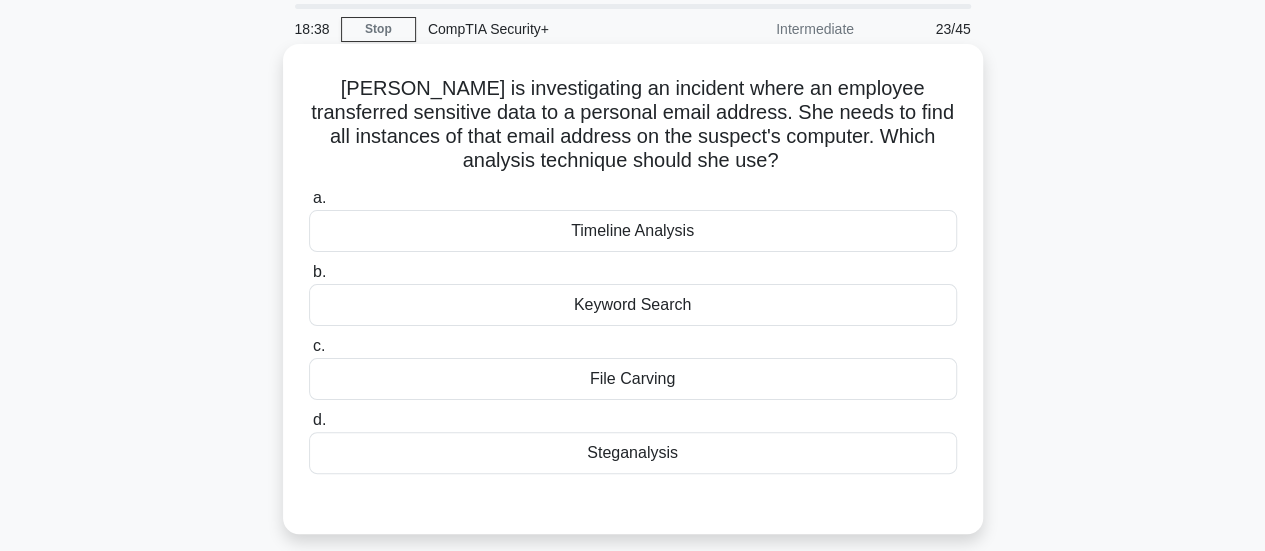 scroll, scrollTop: 100, scrollLeft: 0, axis: vertical 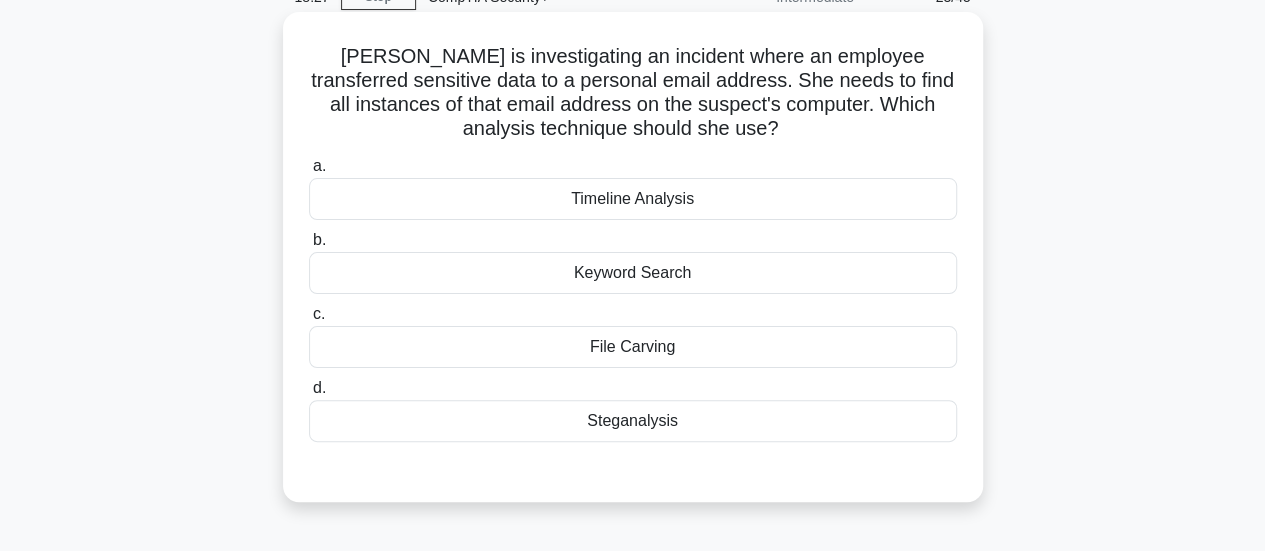 click on "Keyword Search" at bounding box center (633, 273) 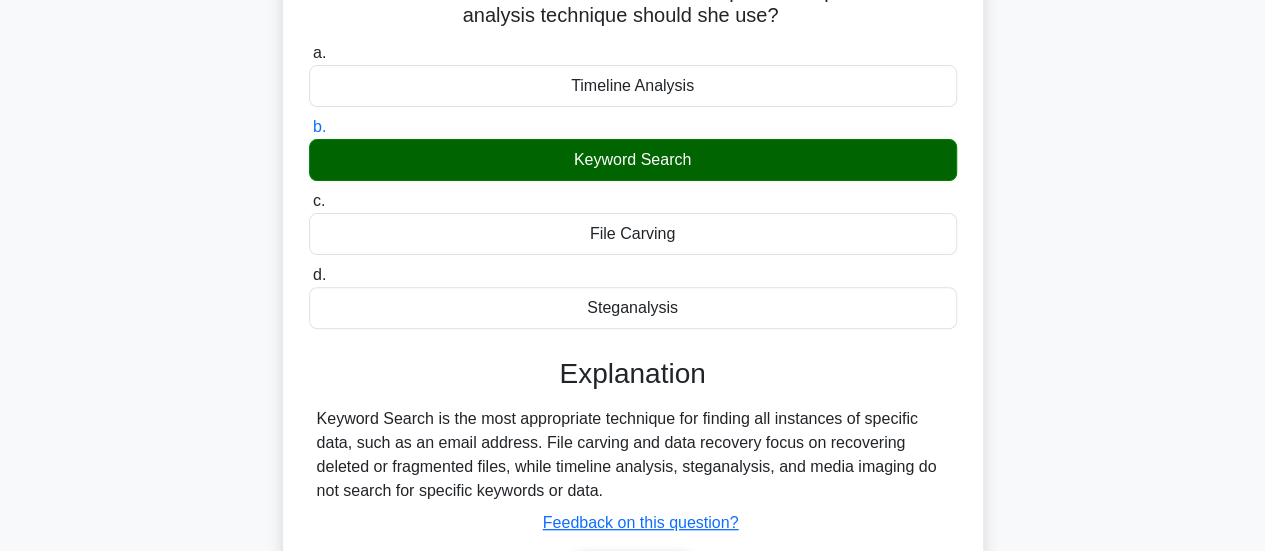 scroll, scrollTop: 400, scrollLeft: 0, axis: vertical 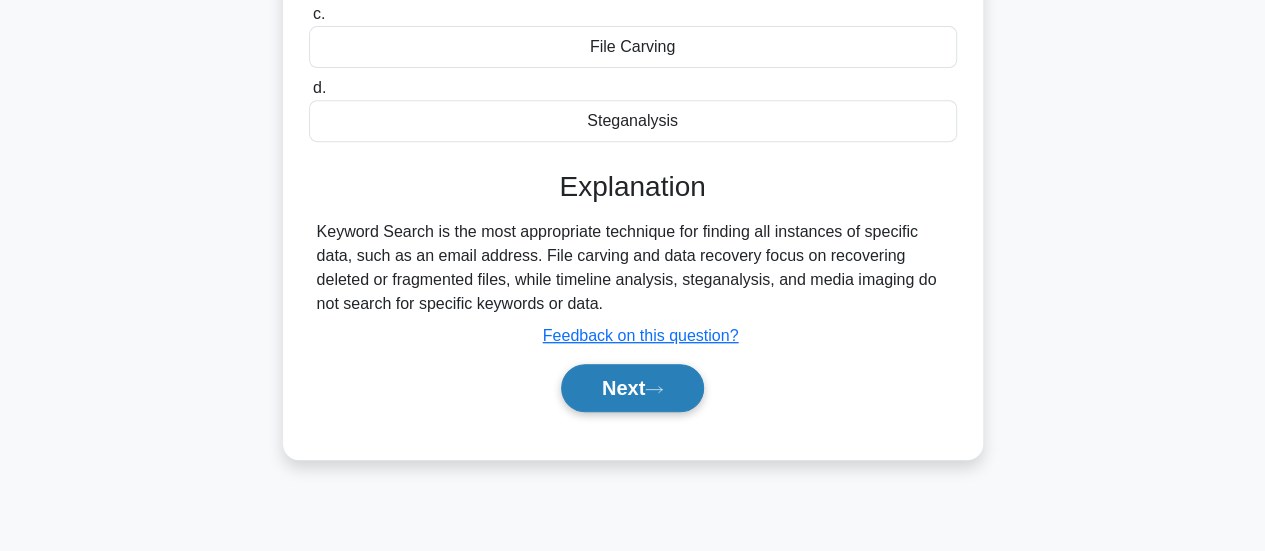click on "Next" at bounding box center (632, 388) 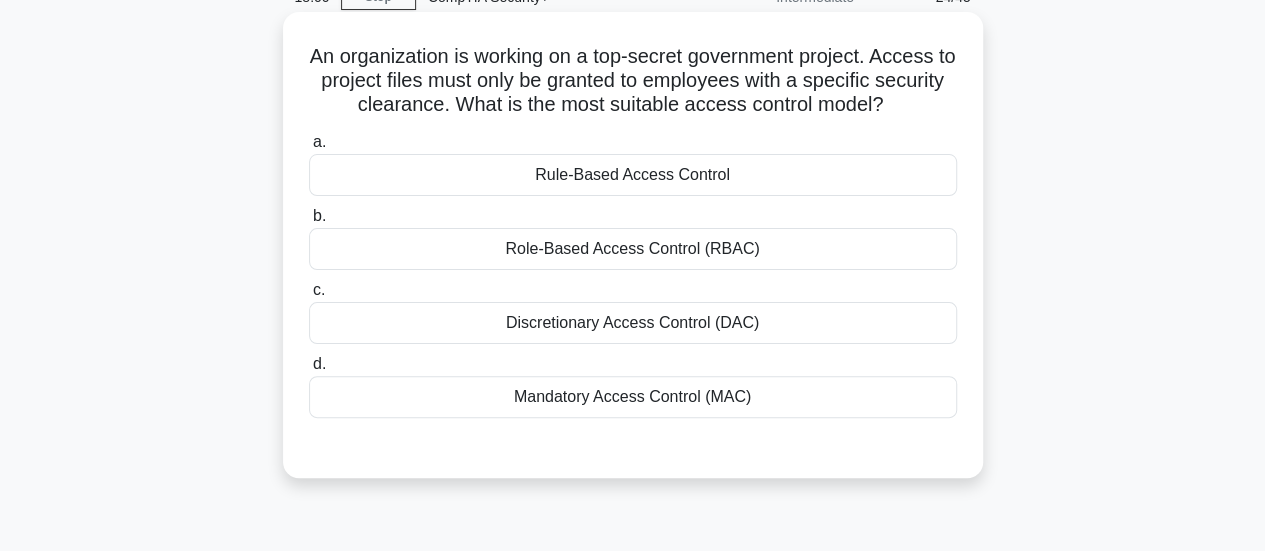 scroll, scrollTop: 200, scrollLeft: 0, axis: vertical 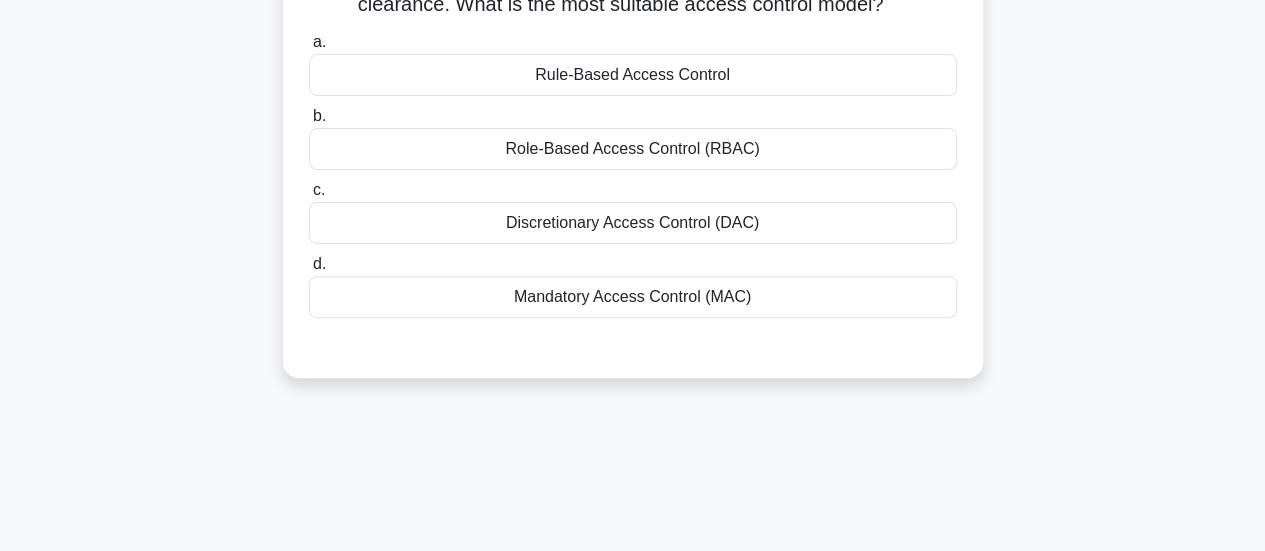 click on "Mandatory Access Control (MAC)" at bounding box center [633, 297] 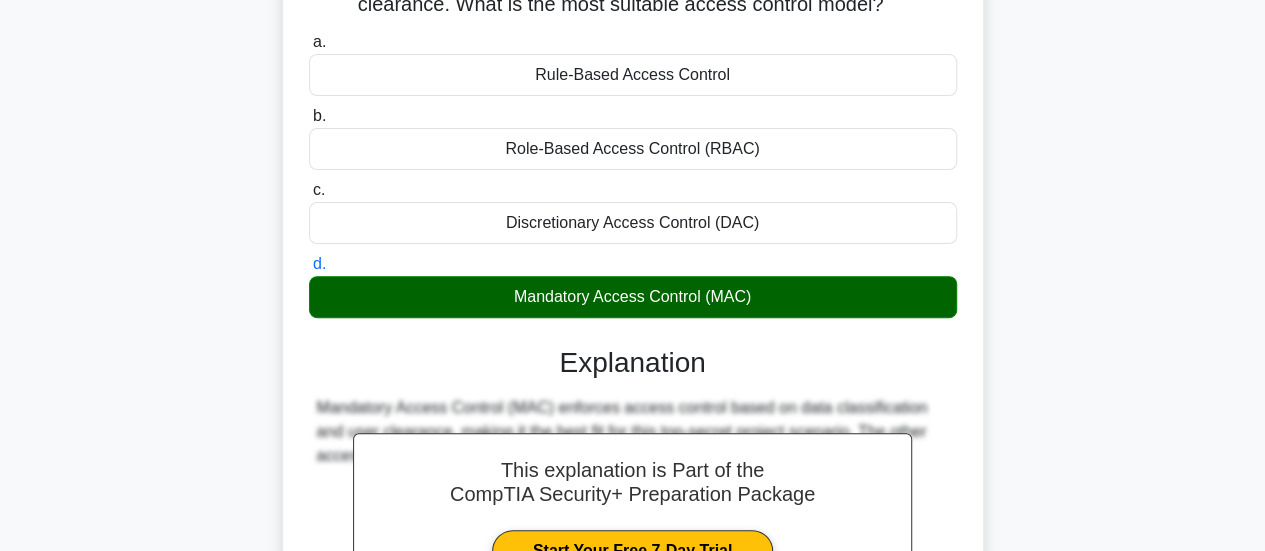 scroll, scrollTop: 529, scrollLeft: 0, axis: vertical 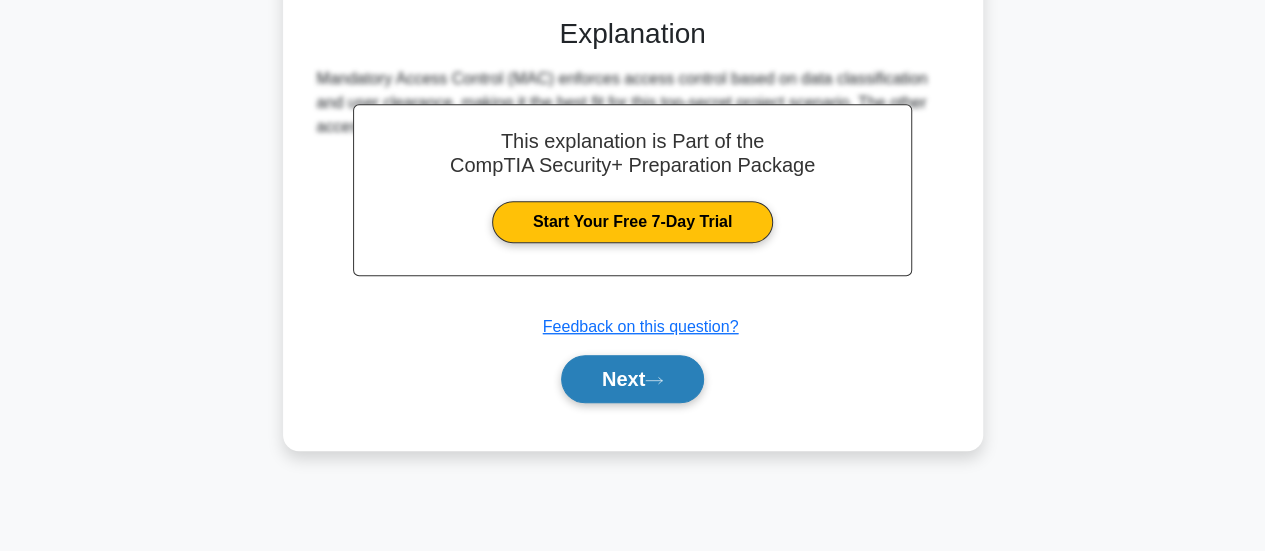 click on "Next" at bounding box center (632, 379) 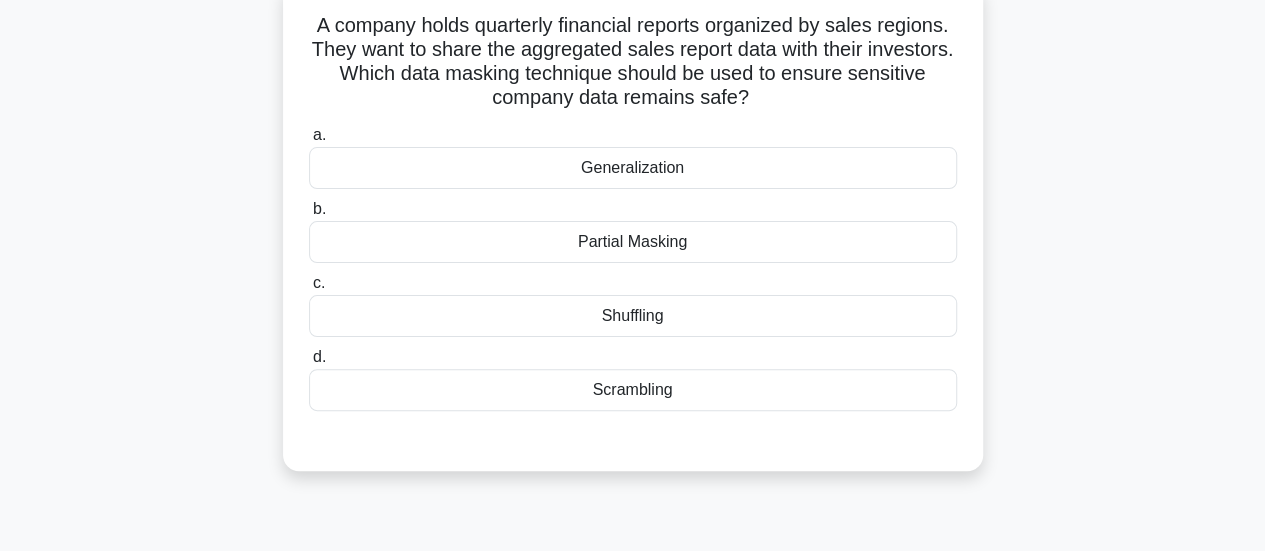 scroll, scrollTop: 100, scrollLeft: 0, axis: vertical 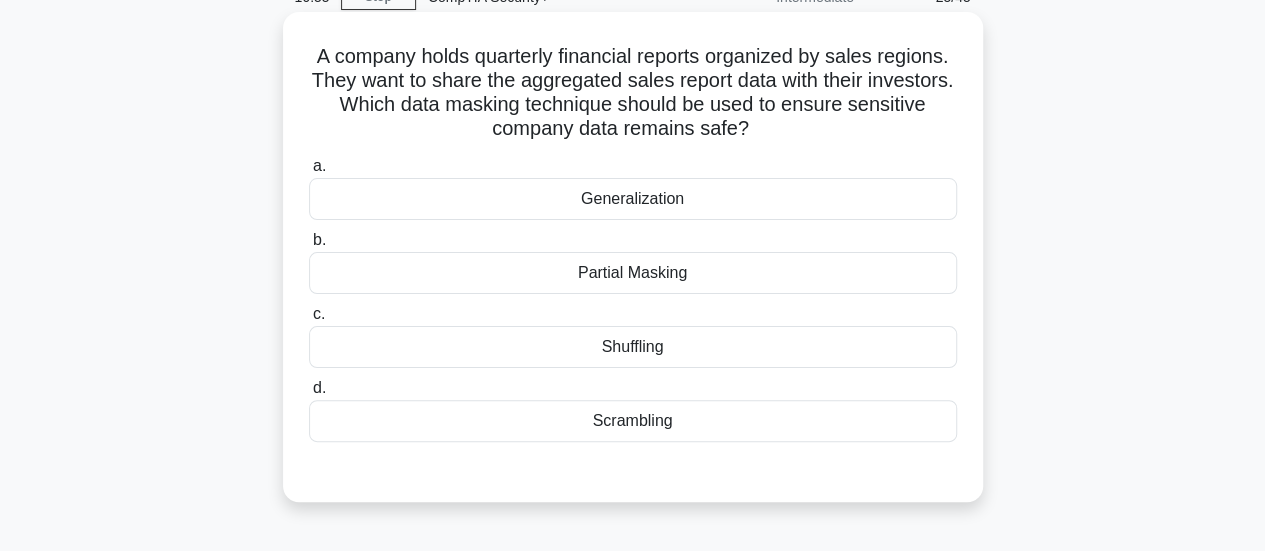 click on "Partial Masking" at bounding box center (633, 273) 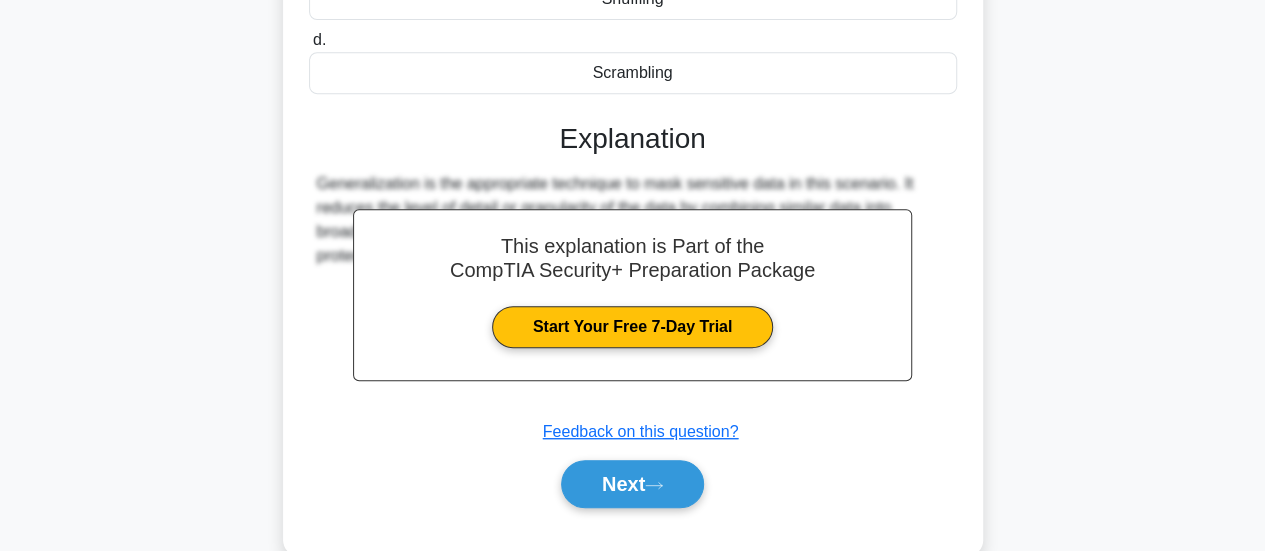 scroll, scrollTop: 529, scrollLeft: 0, axis: vertical 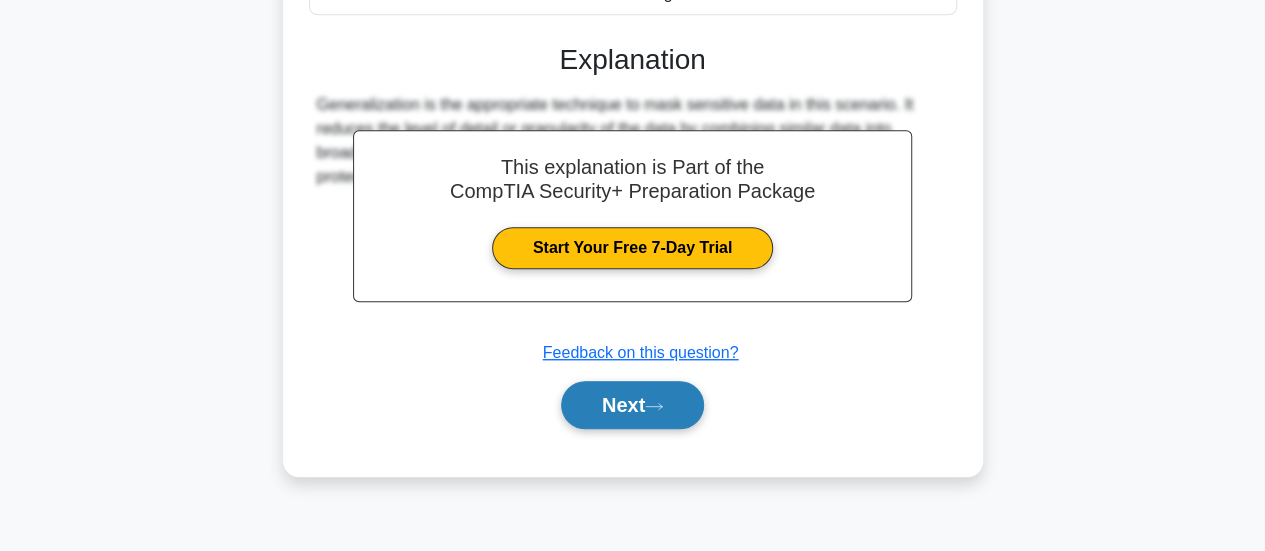 click on "Next" at bounding box center (632, 405) 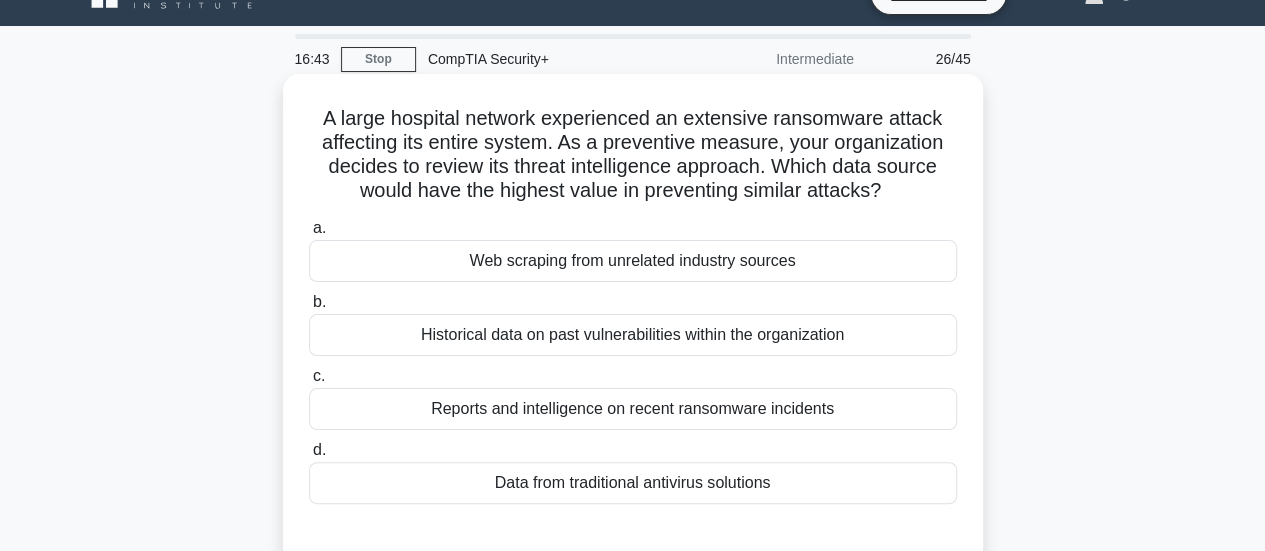 scroll, scrollTop: 29, scrollLeft: 0, axis: vertical 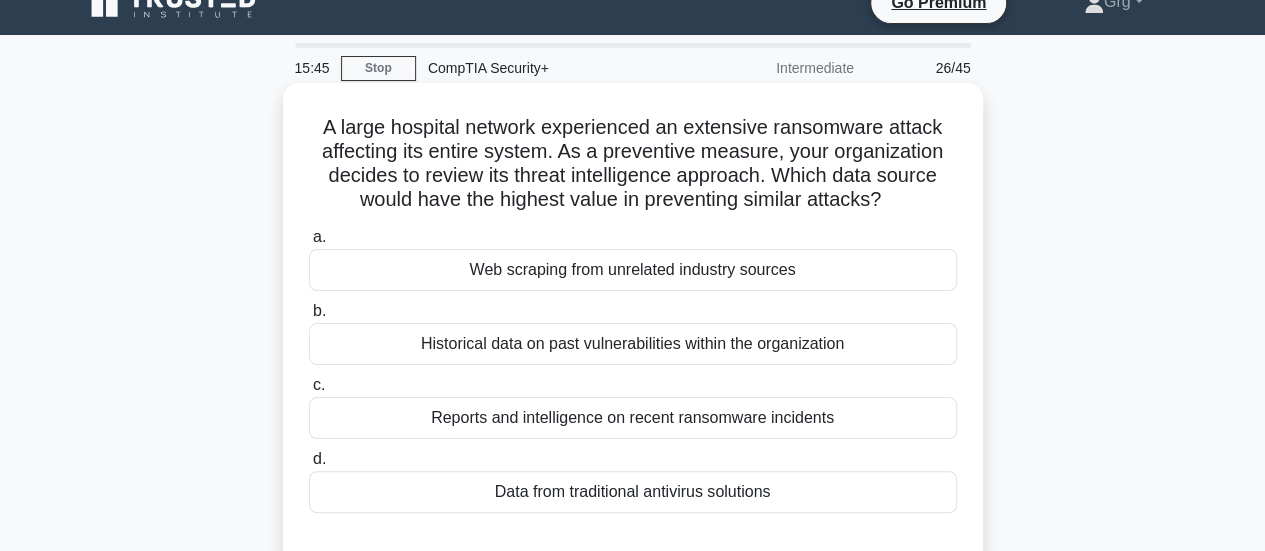 click on "Reports and intelligence on recent ransomware incidents" at bounding box center [633, 418] 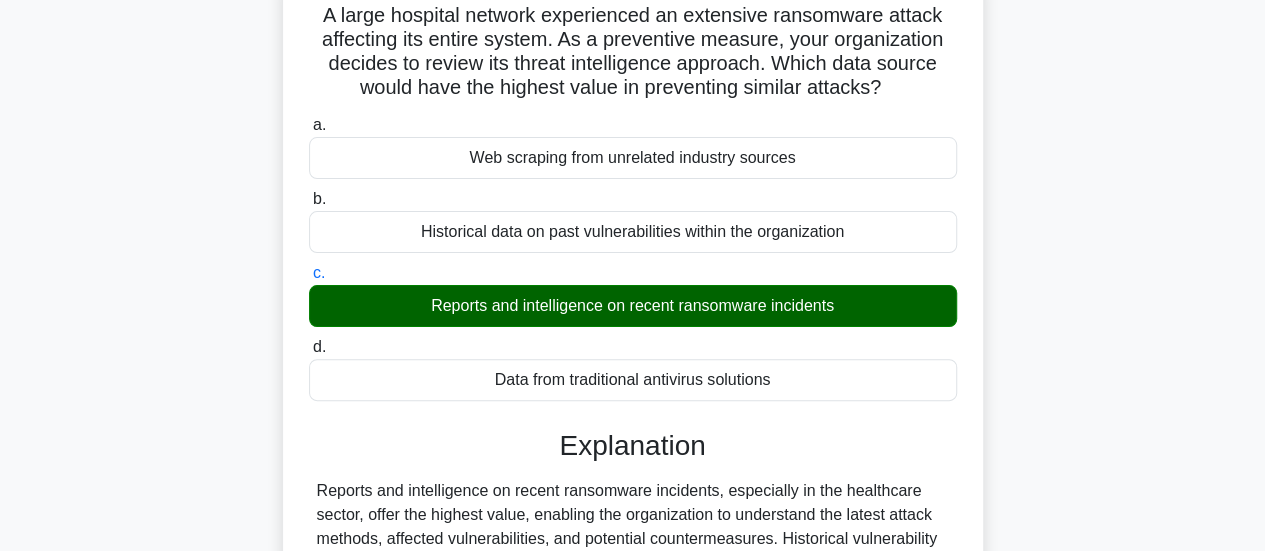 scroll, scrollTop: 329, scrollLeft: 0, axis: vertical 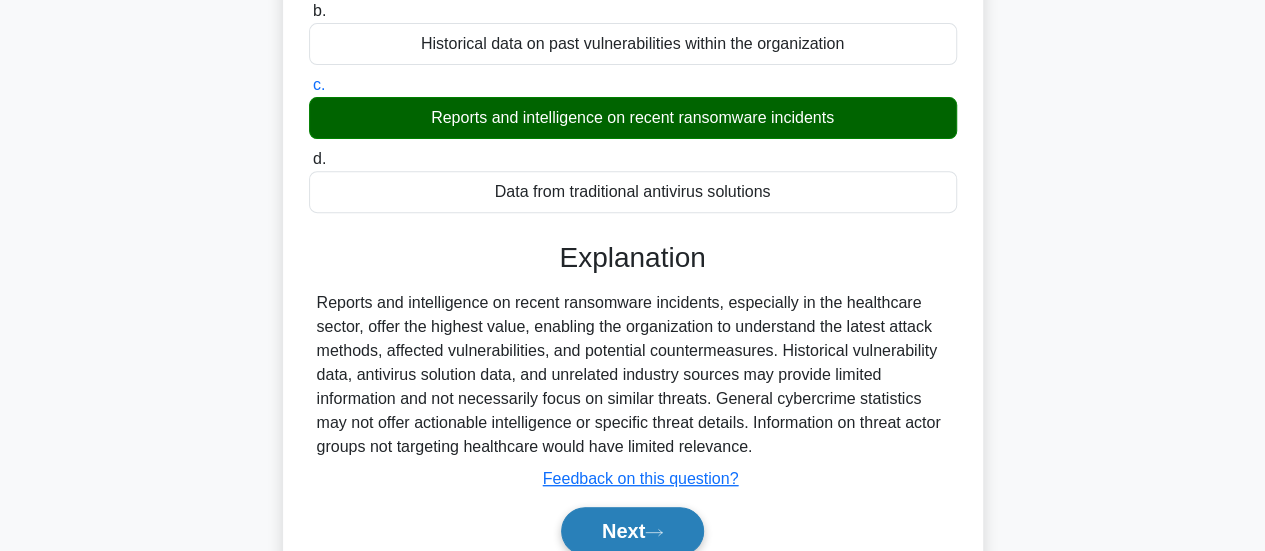 click on "Next" at bounding box center [632, 531] 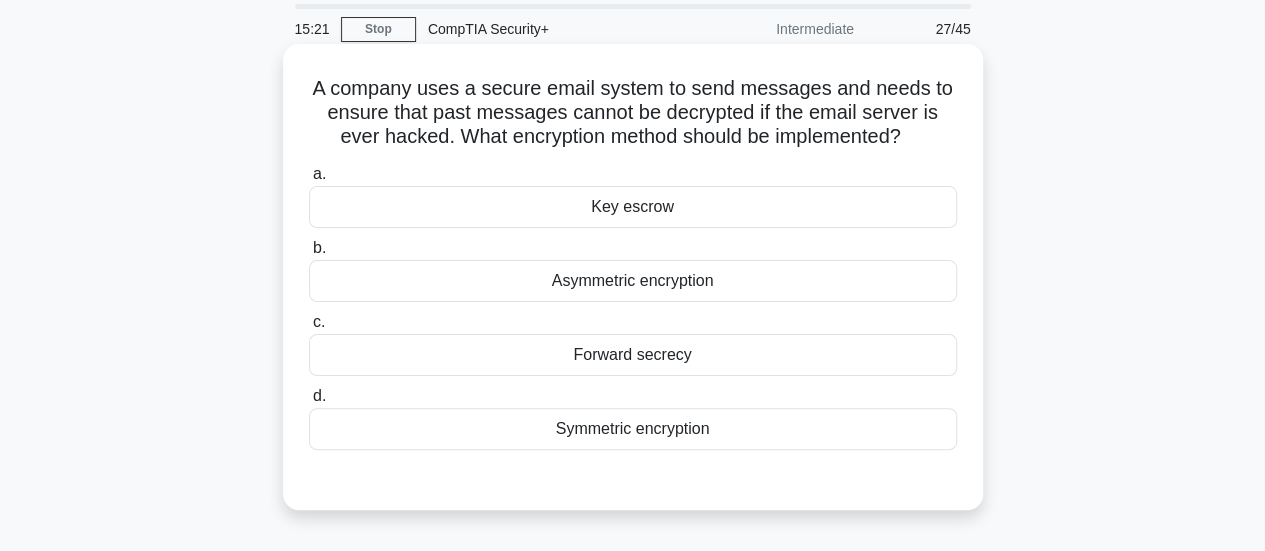 scroll, scrollTop: 100, scrollLeft: 0, axis: vertical 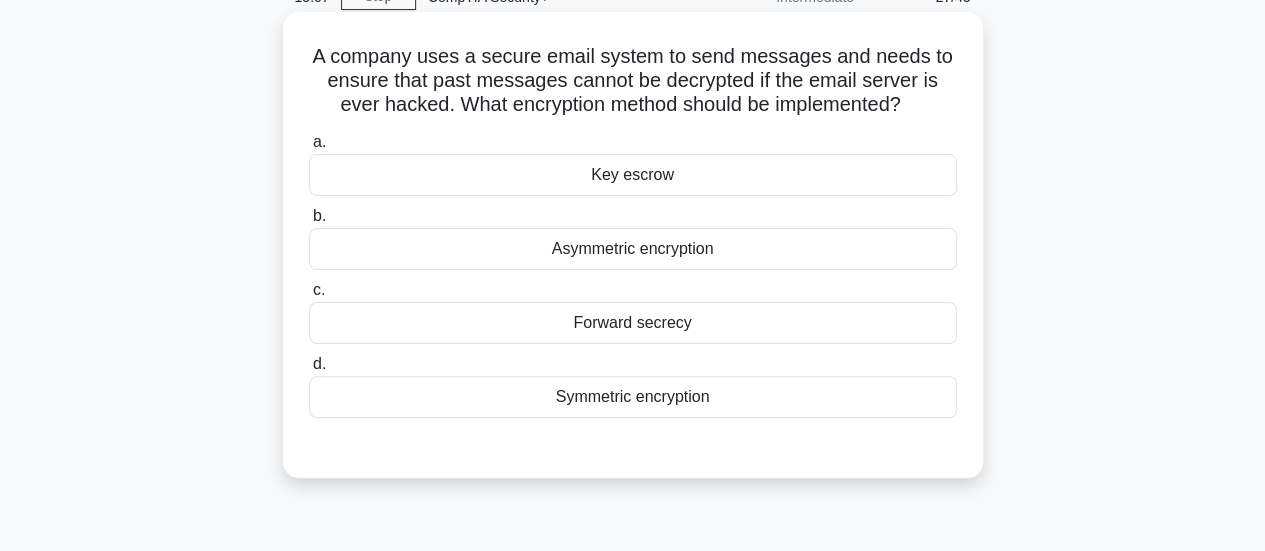 click on "Symmetric encryption" at bounding box center [633, 397] 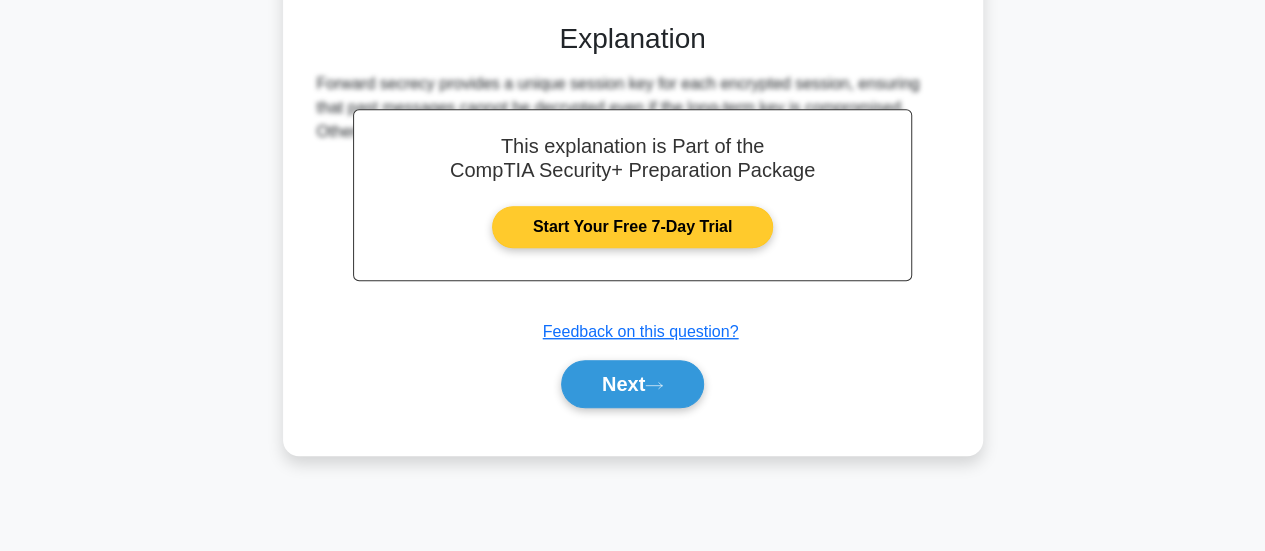 scroll, scrollTop: 529, scrollLeft: 0, axis: vertical 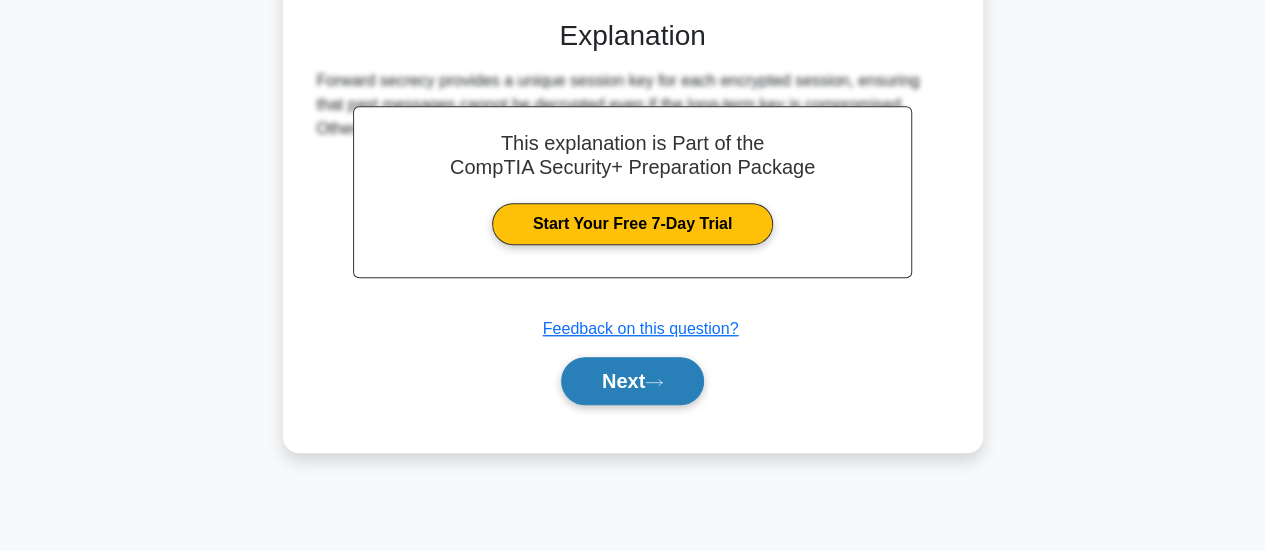click on "Next" at bounding box center (632, 381) 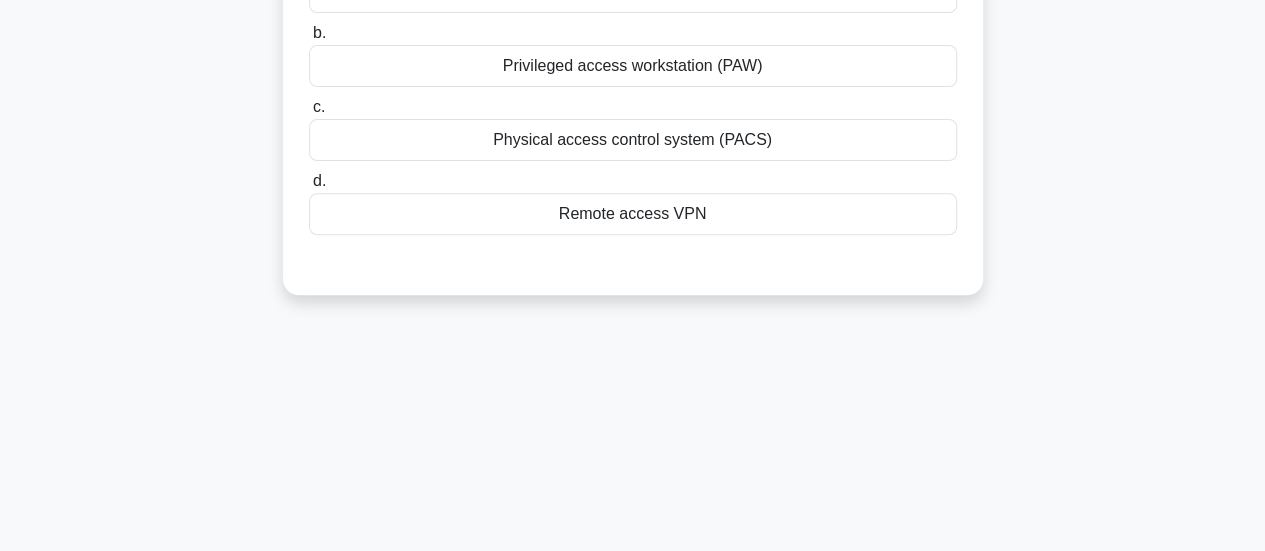 scroll, scrollTop: 29, scrollLeft: 0, axis: vertical 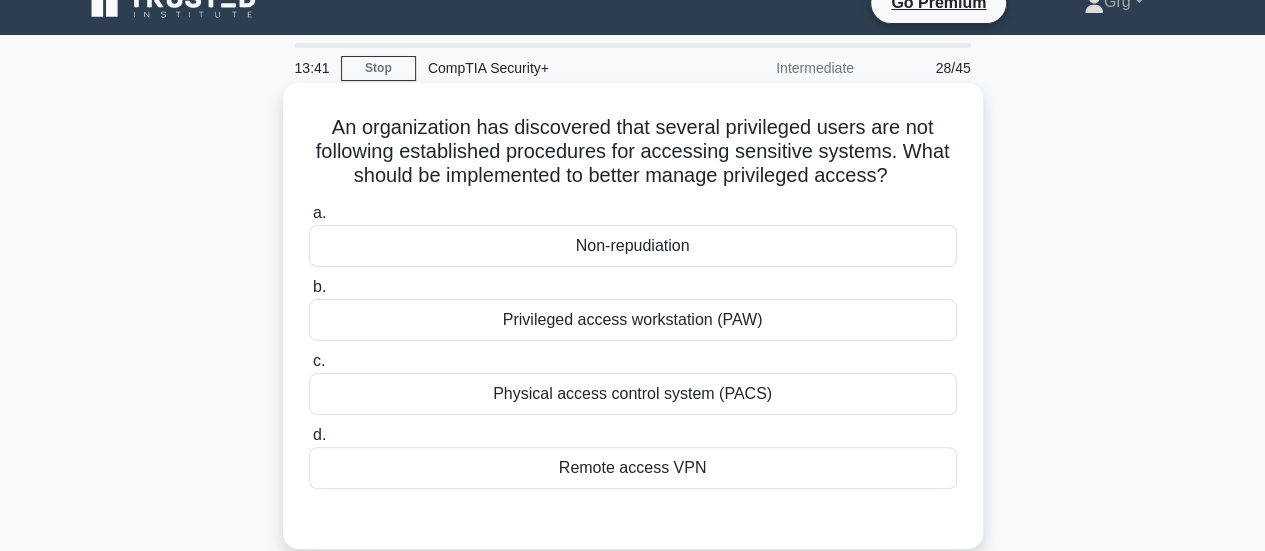 click on "Privileged access workstation (PAW)" at bounding box center (633, 320) 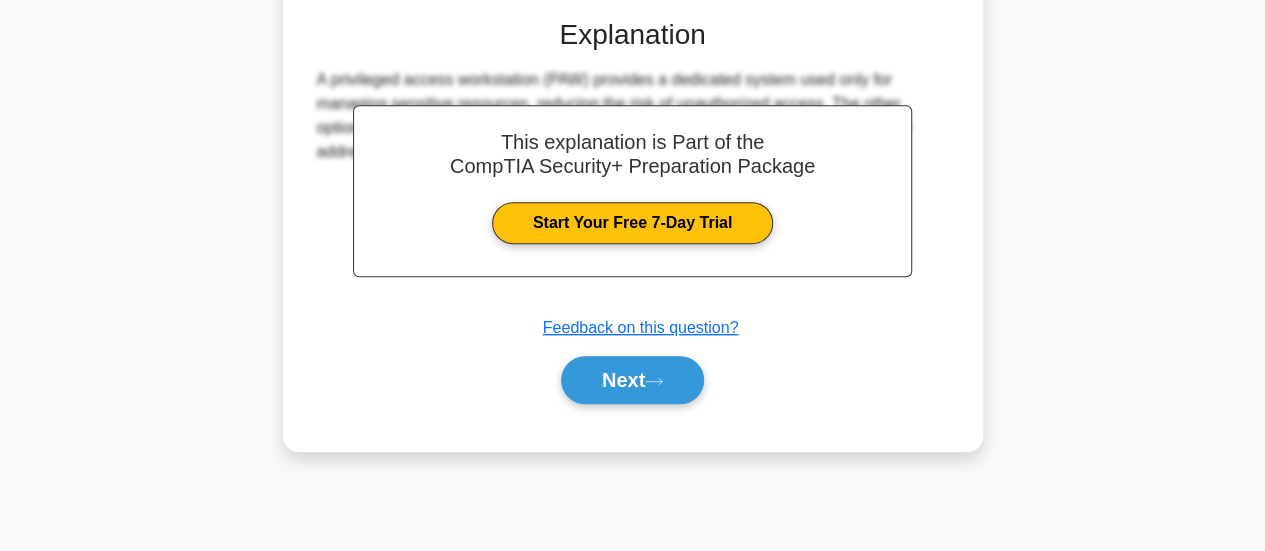 scroll, scrollTop: 529, scrollLeft: 0, axis: vertical 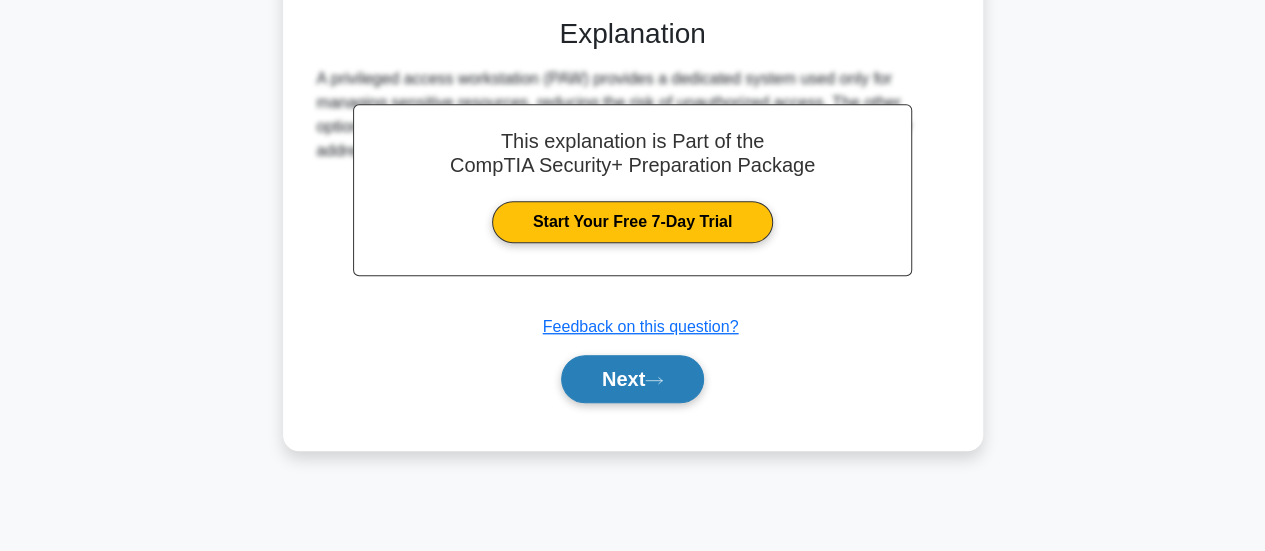 click on "Next" at bounding box center [632, 379] 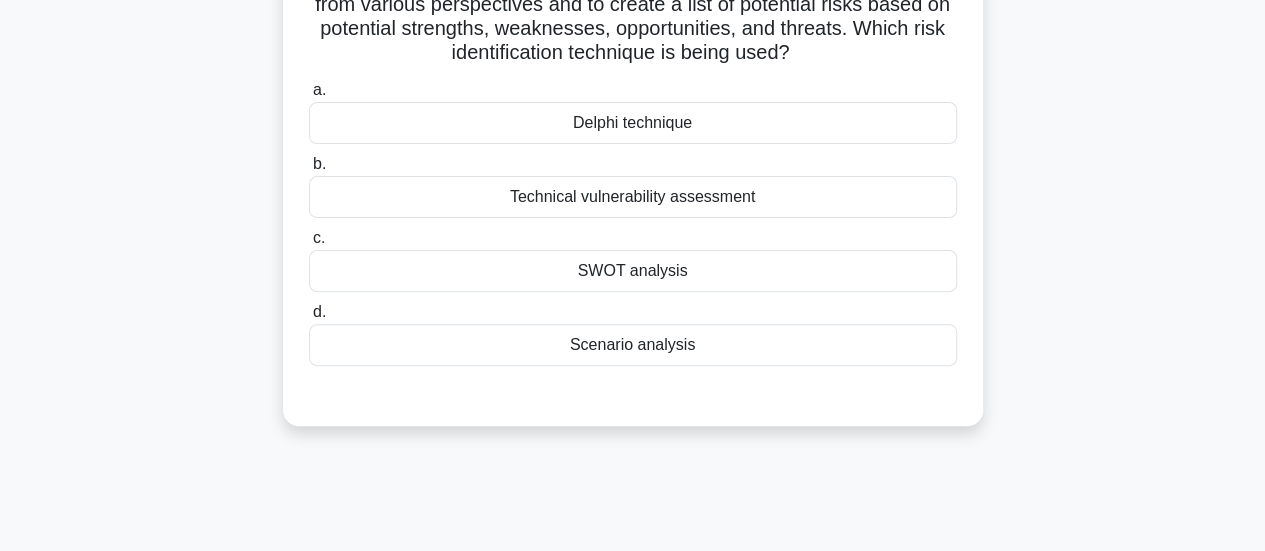 scroll, scrollTop: 100, scrollLeft: 0, axis: vertical 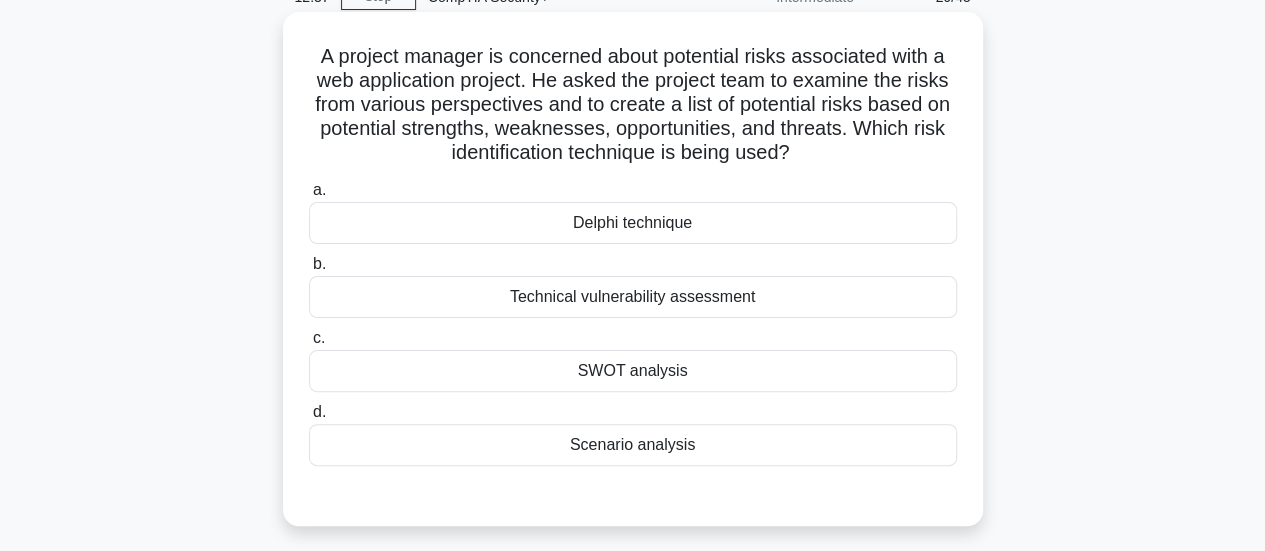 click on "Technical vulnerability assessment" at bounding box center [633, 297] 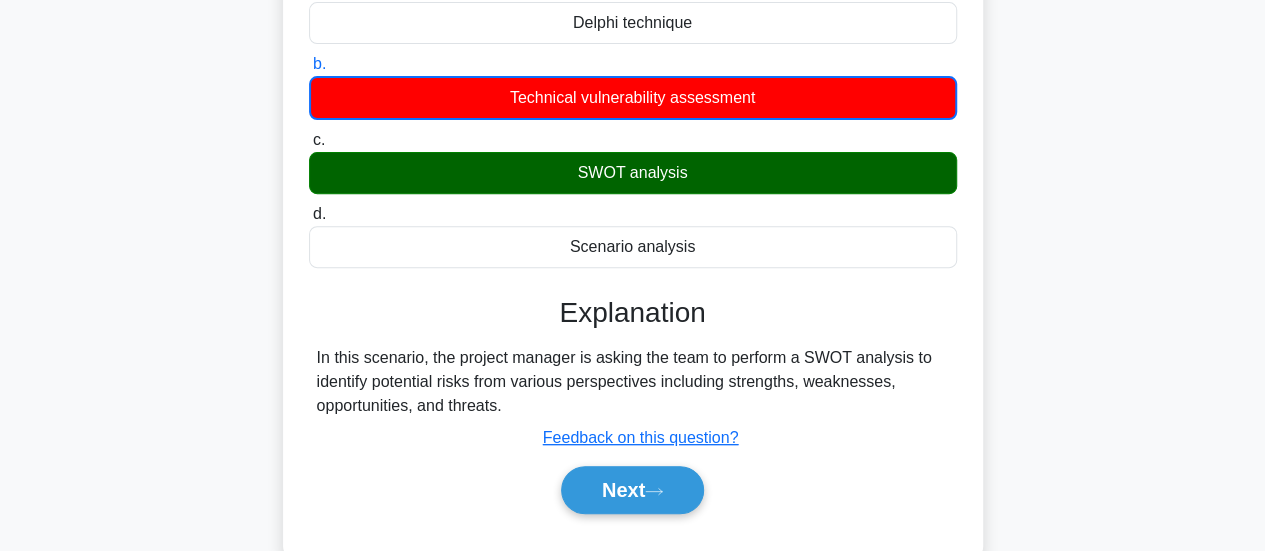 scroll, scrollTop: 400, scrollLeft: 0, axis: vertical 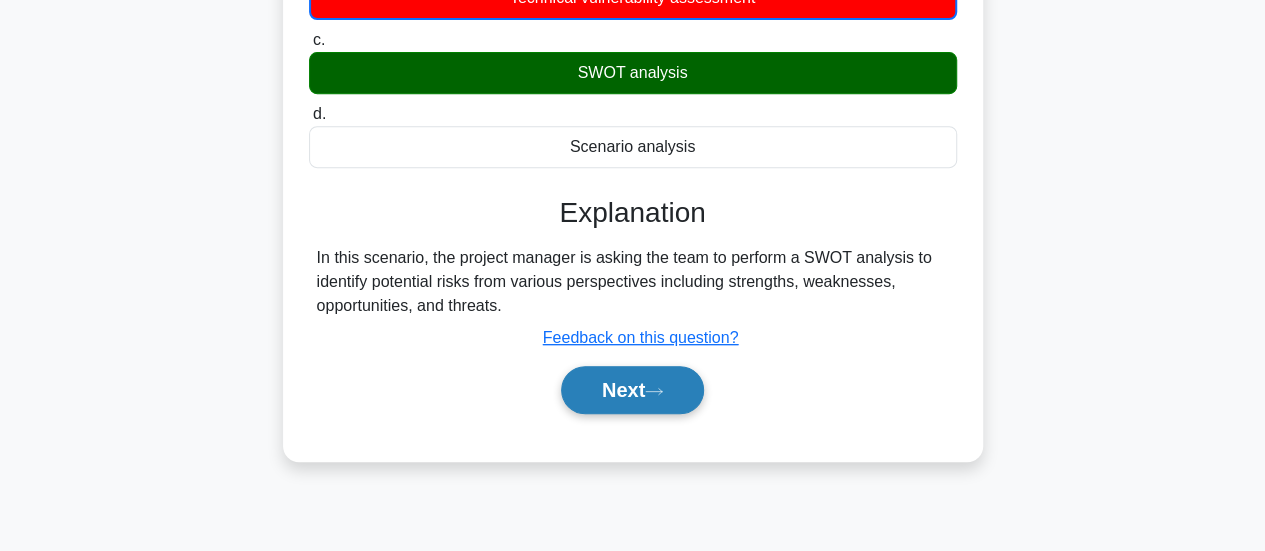 click on "Next" at bounding box center [632, 390] 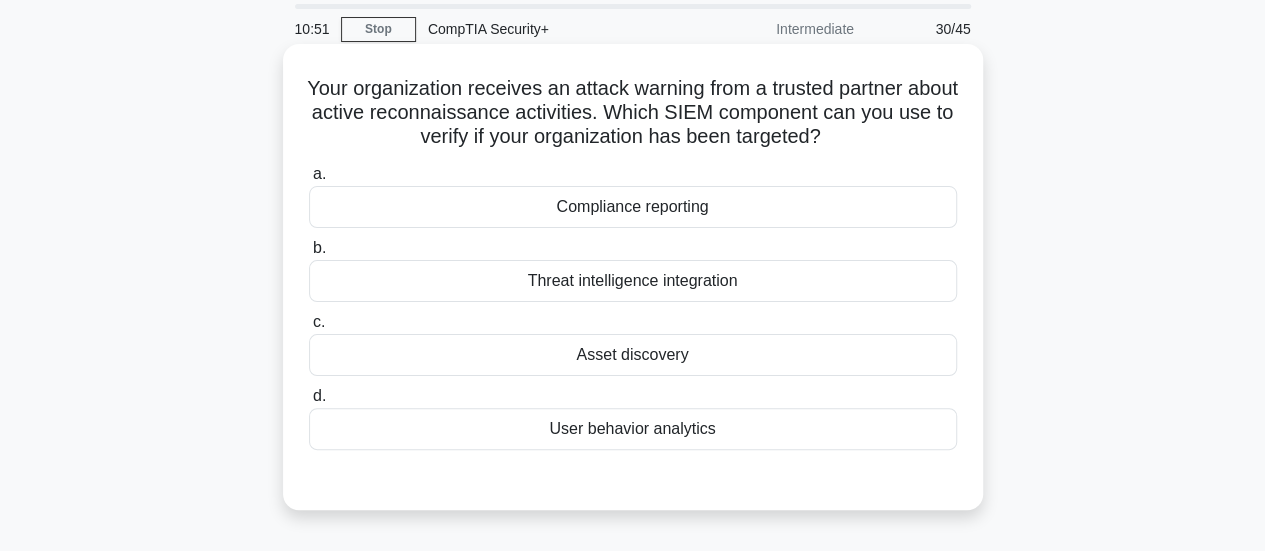 scroll, scrollTop: 100, scrollLeft: 0, axis: vertical 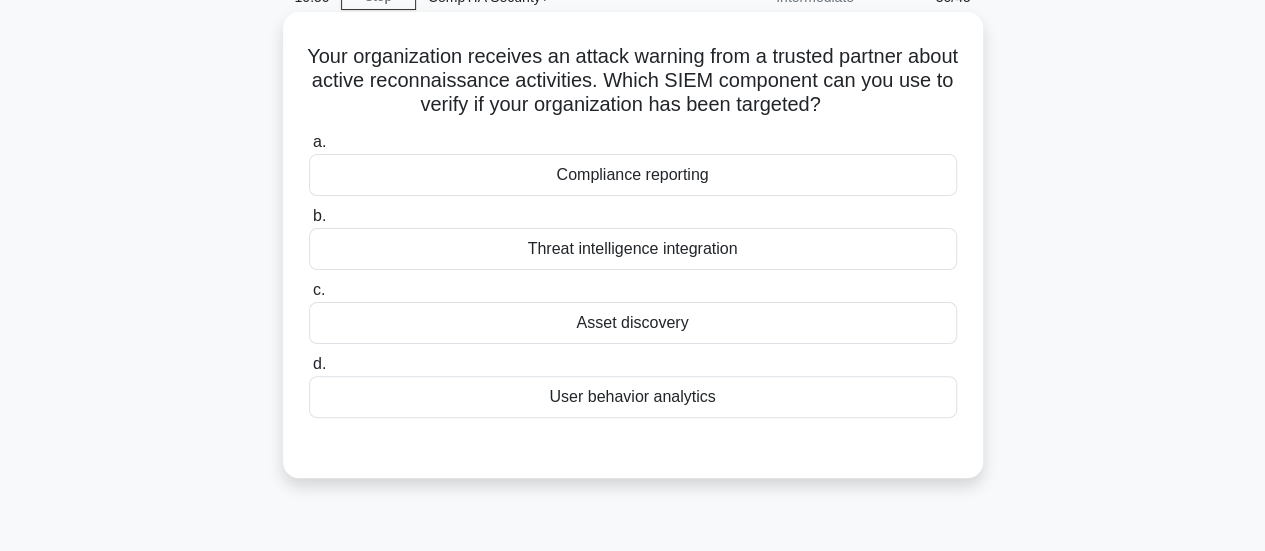 click on "User behavior analytics" at bounding box center [633, 397] 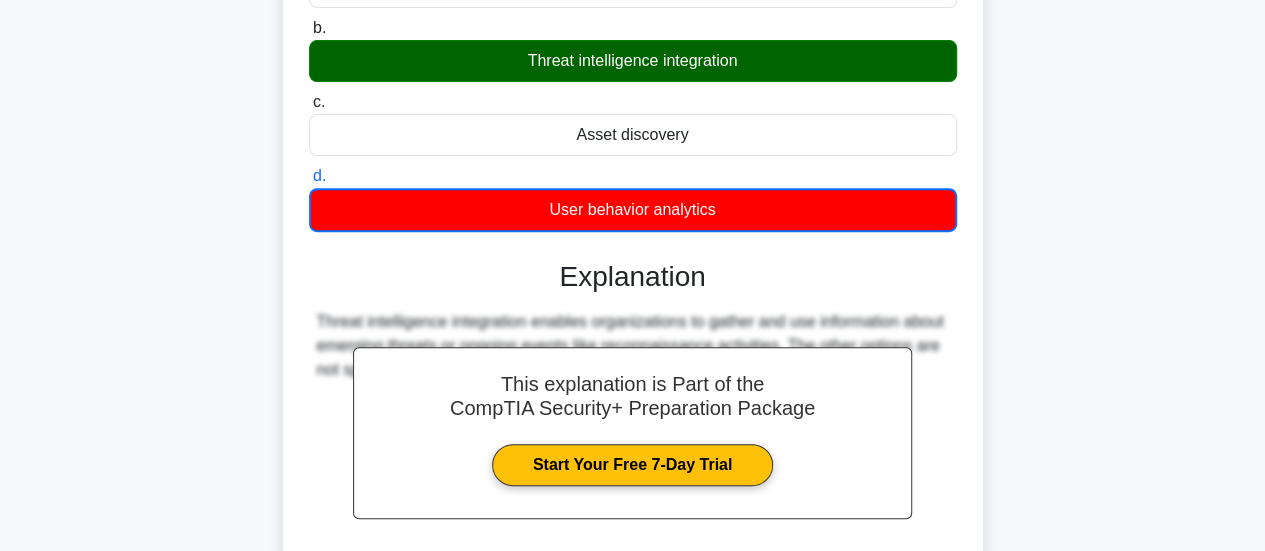 scroll, scrollTop: 529, scrollLeft: 0, axis: vertical 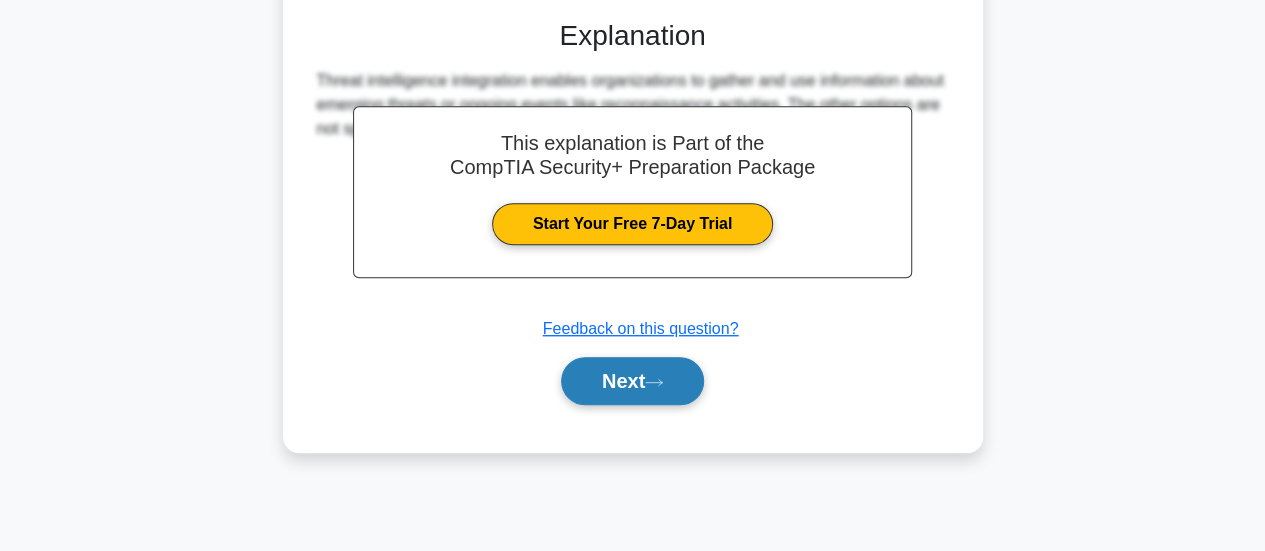 click on "Next" at bounding box center (632, 381) 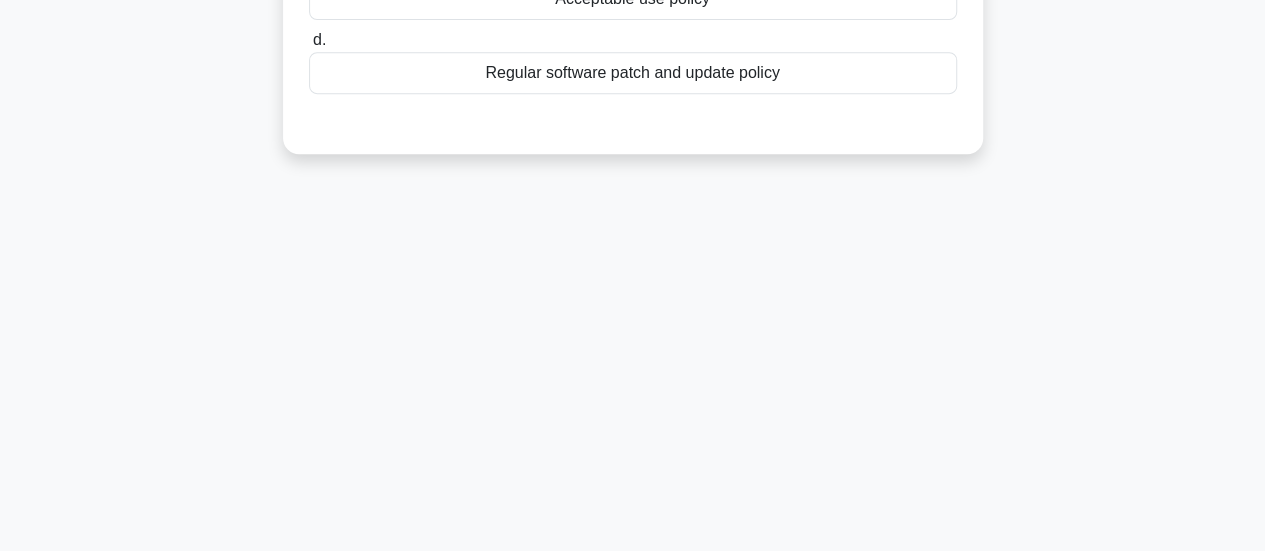 scroll, scrollTop: 0, scrollLeft: 0, axis: both 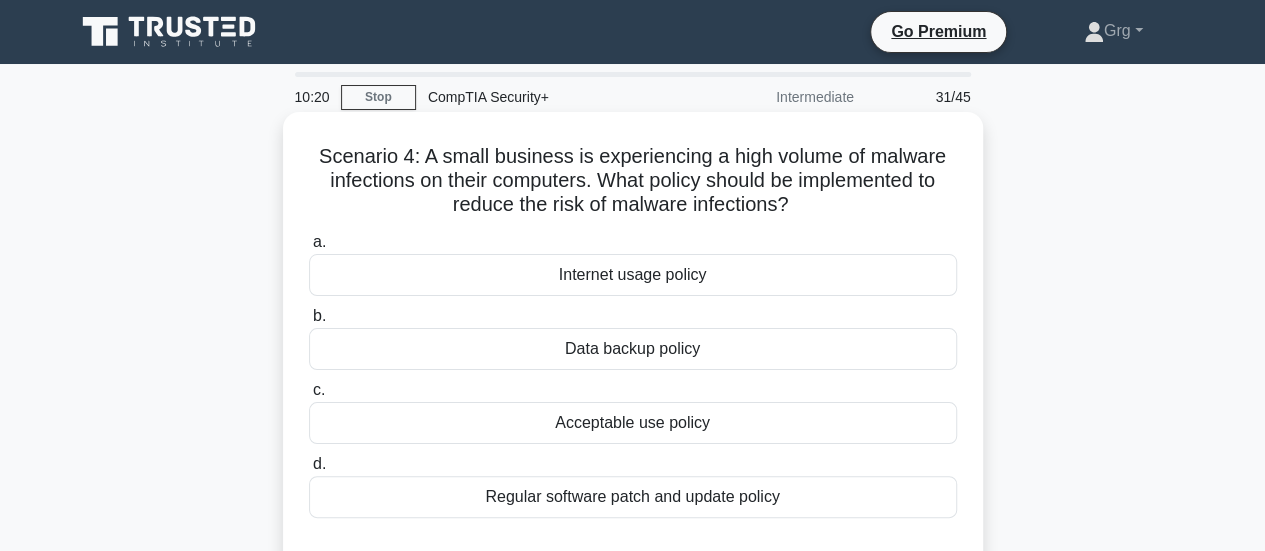 click on "Regular software patch and update policy" at bounding box center [633, 497] 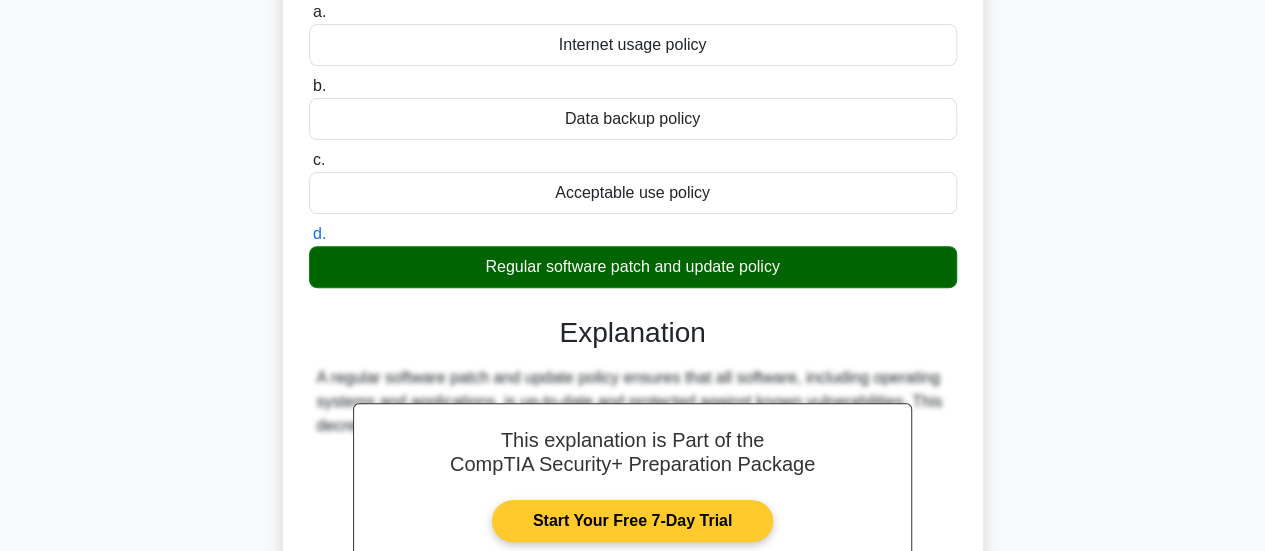 scroll, scrollTop: 400, scrollLeft: 0, axis: vertical 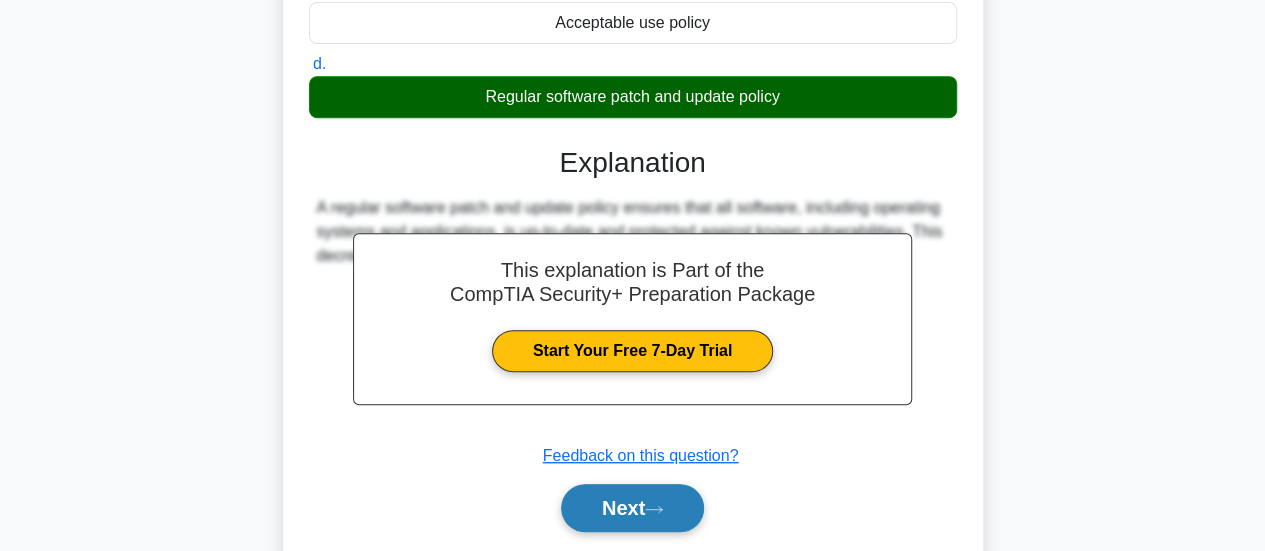 click on "Next" at bounding box center (632, 508) 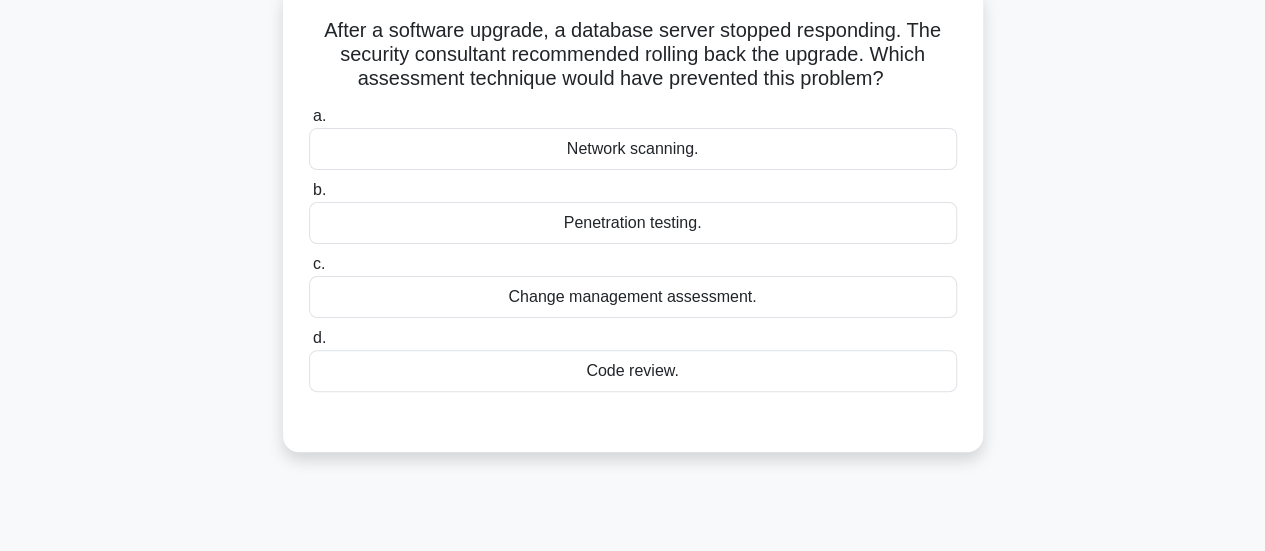 scroll, scrollTop: 100, scrollLeft: 0, axis: vertical 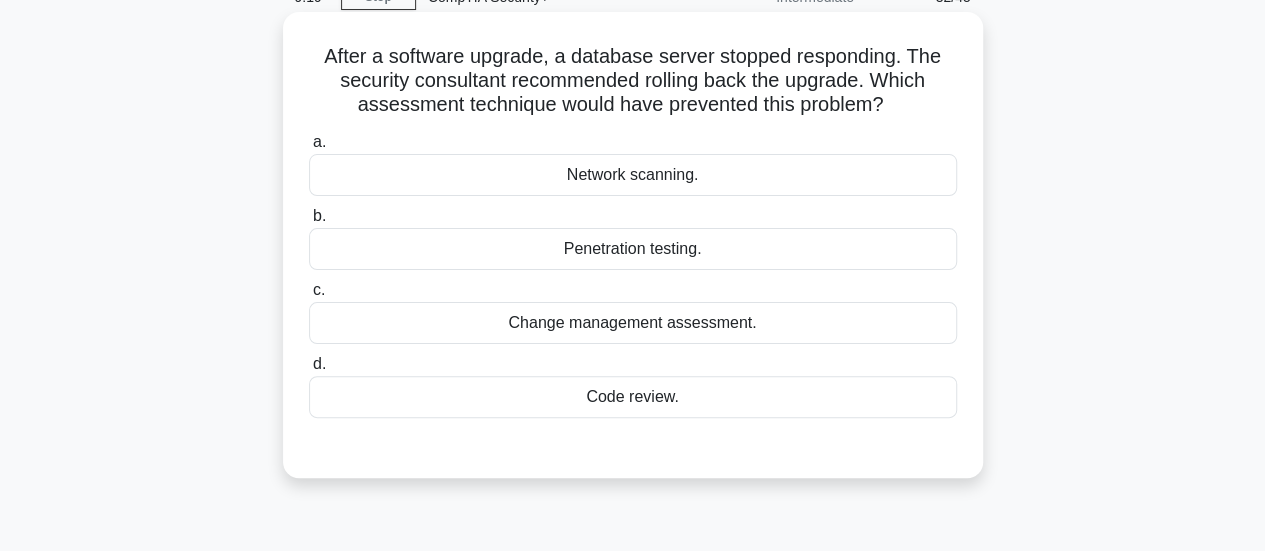 click on "Change management assessment." at bounding box center (633, 323) 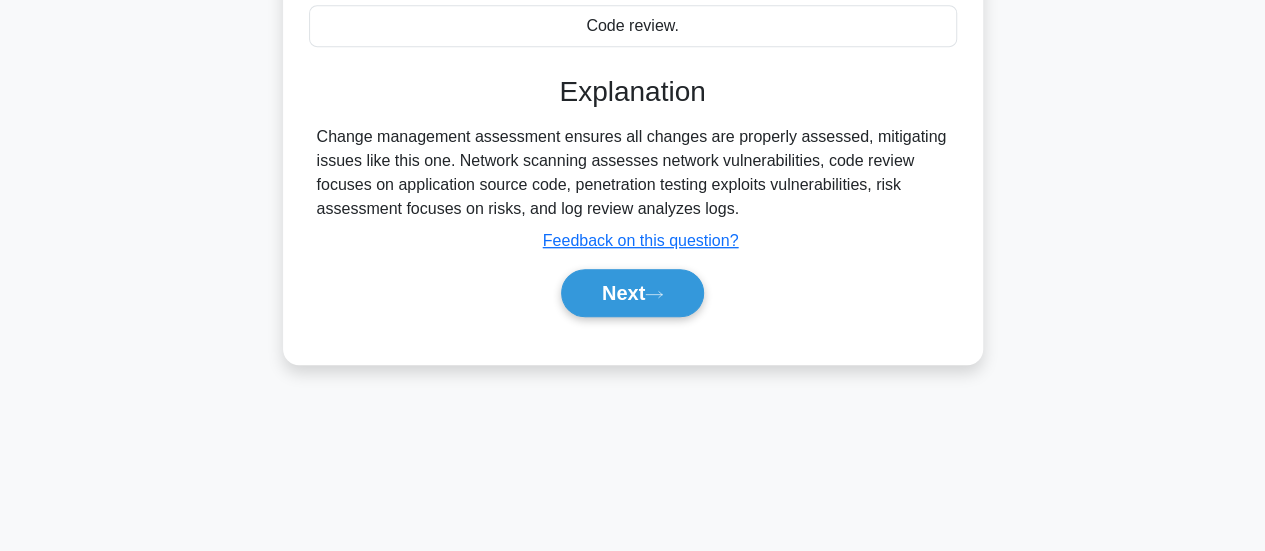 scroll, scrollTop: 500, scrollLeft: 0, axis: vertical 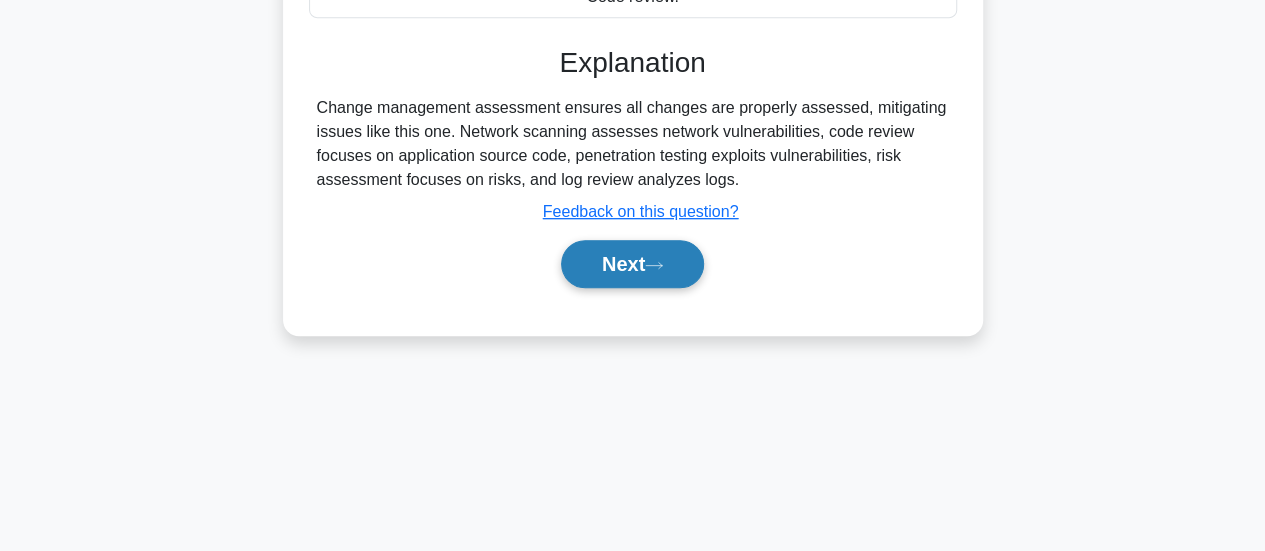 click 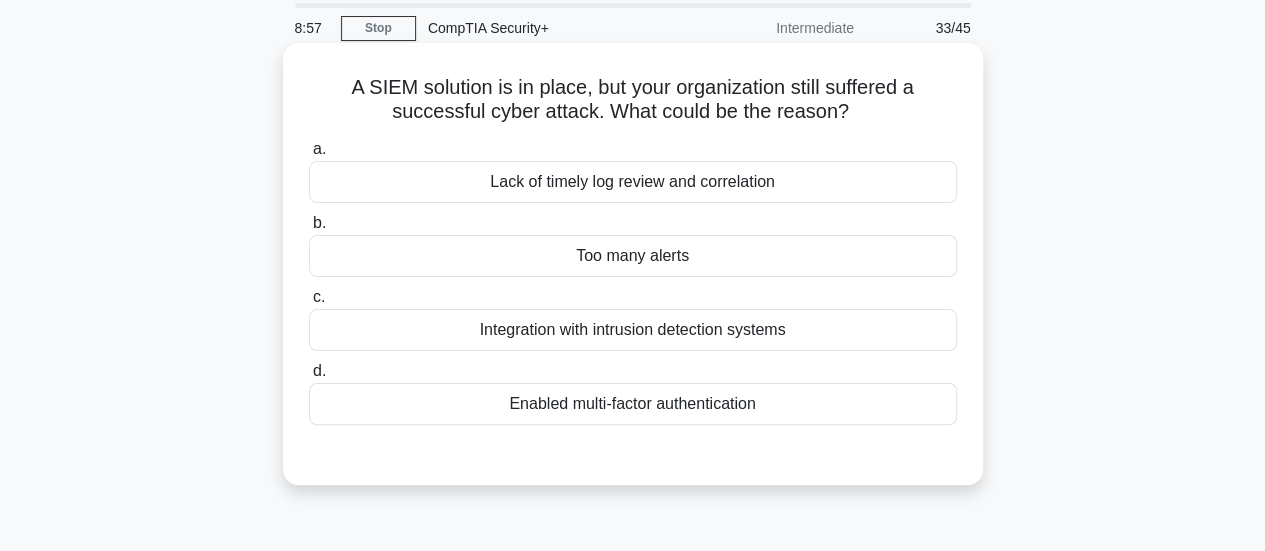 scroll, scrollTop: 100, scrollLeft: 0, axis: vertical 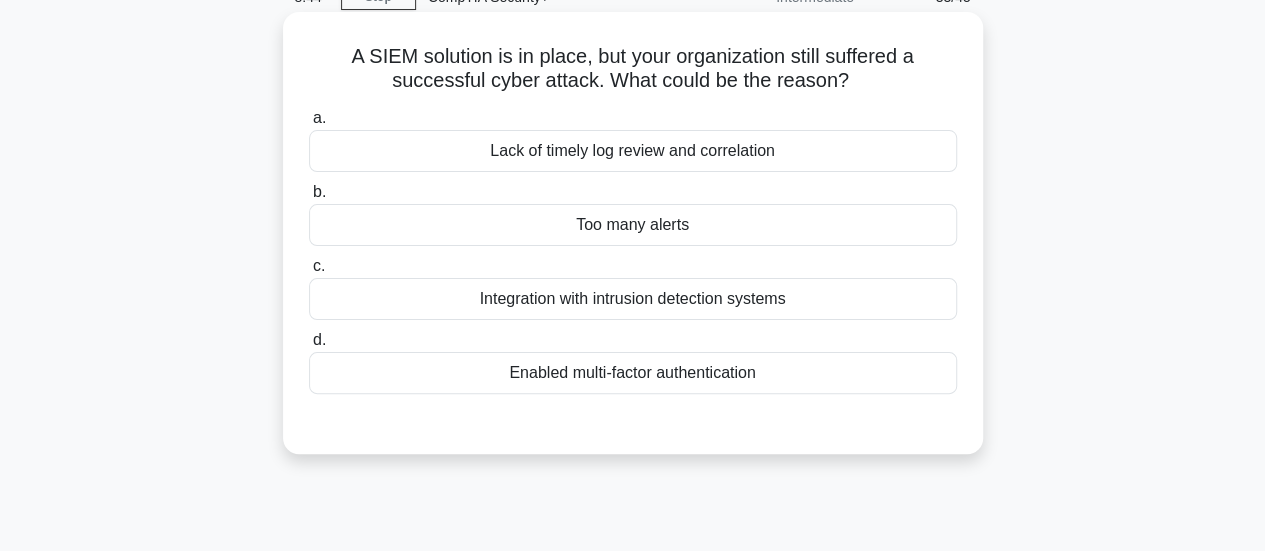 click on "Lack of timely log review and correlation" at bounding box center [633, 151] 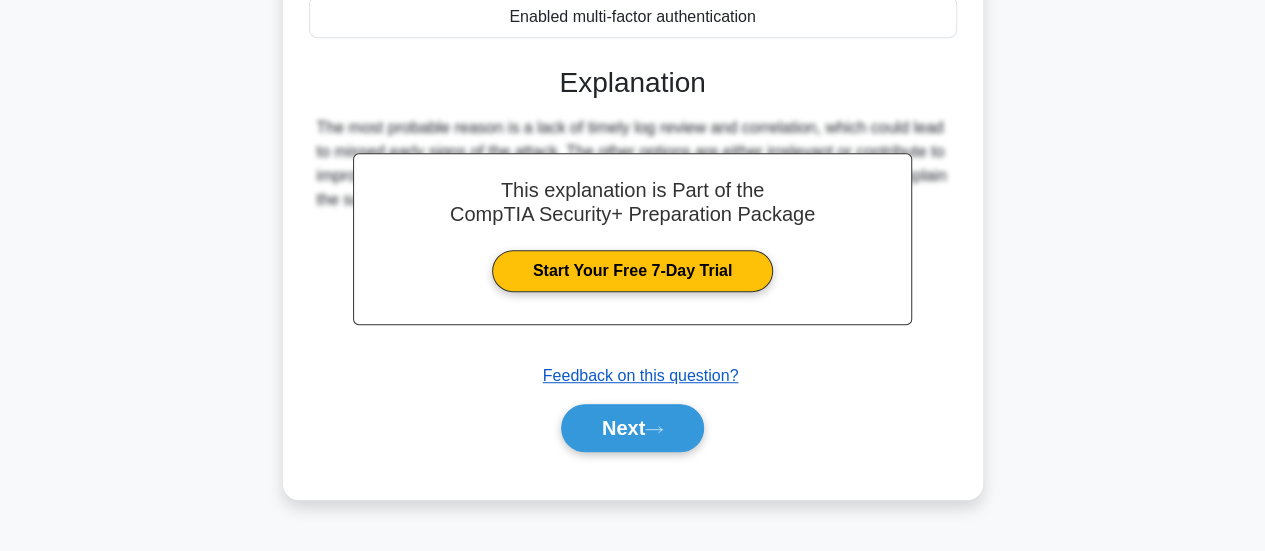 scroll, scrollTop: 500, scrollLeft: 0, axis: vertical 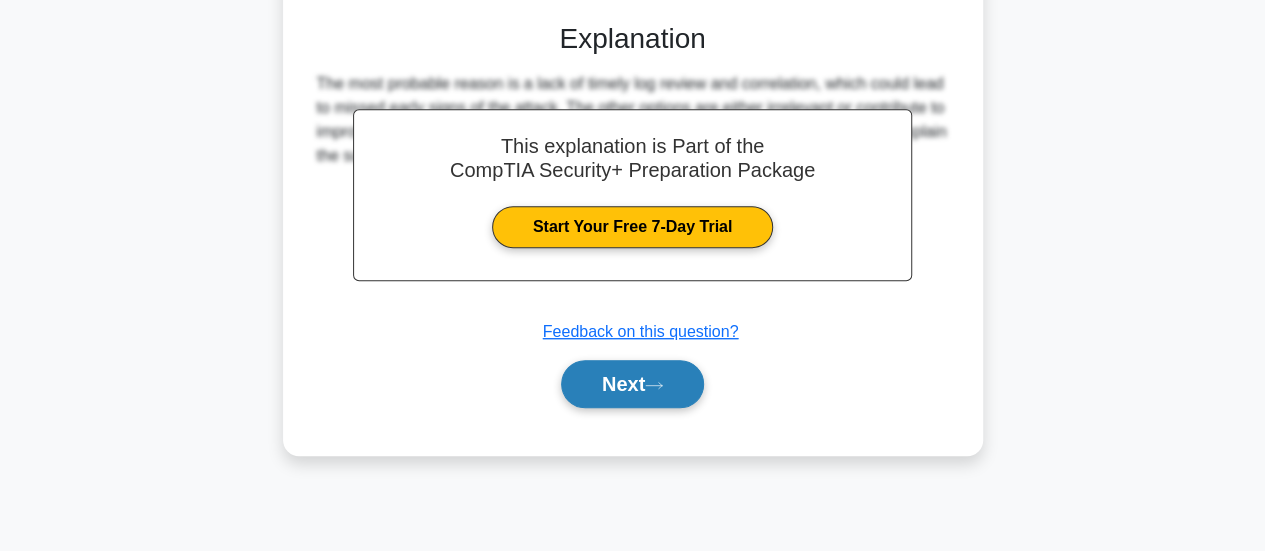 click on "Next" at bounding box center [632, 384] 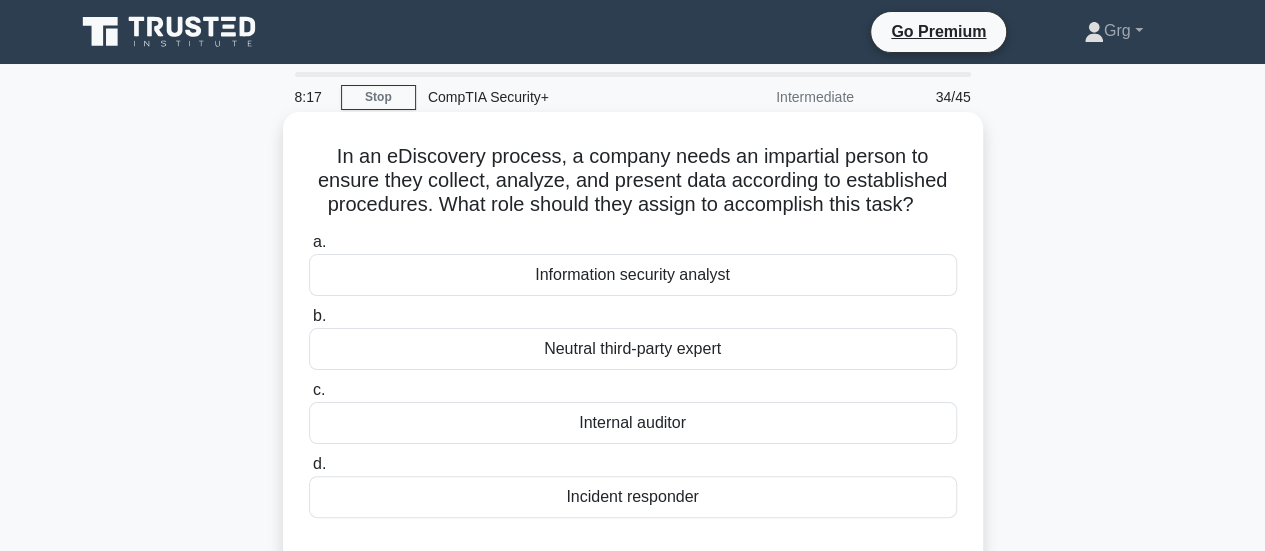 scroll, scrollTop: 100, scrollLeft: 0, axis: vertical 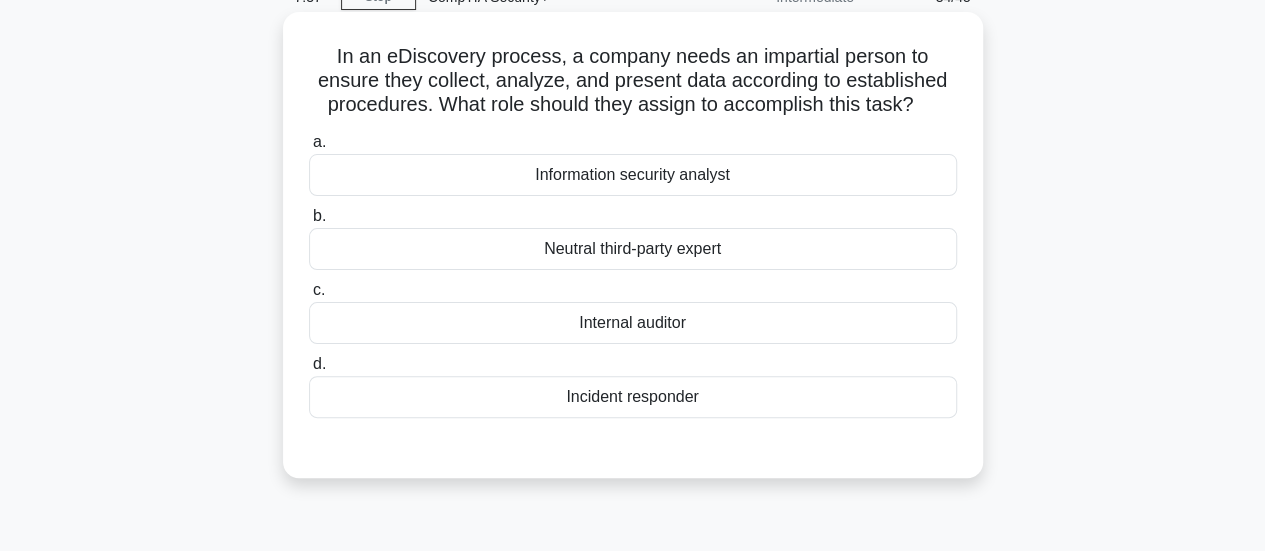 click on "Neutral third-party expert" at bounding box center [633, 249] 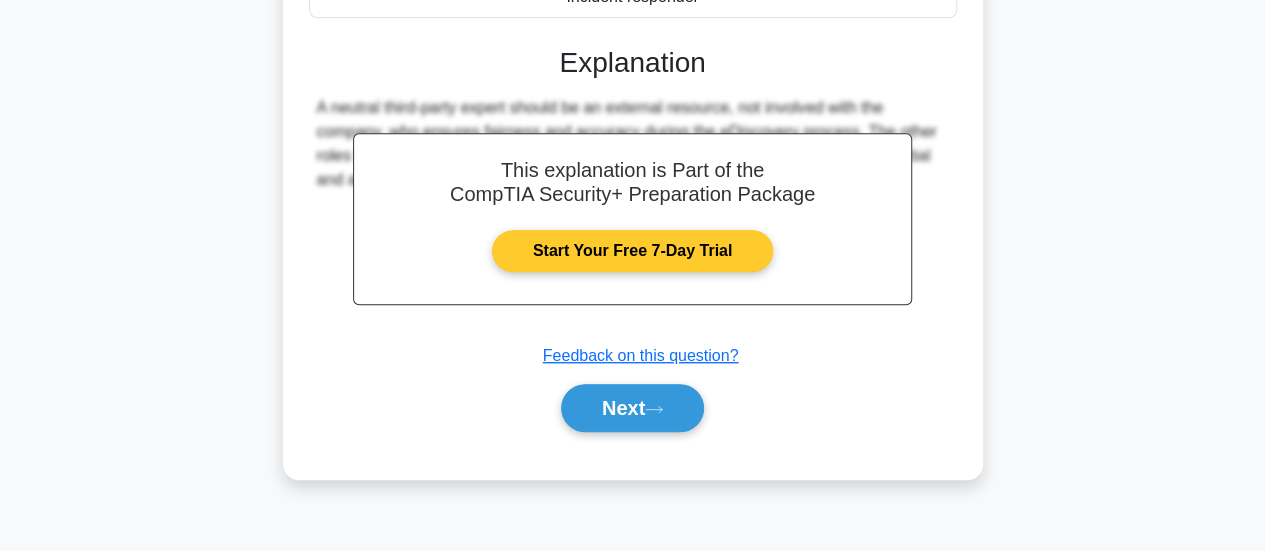 scroll, scrollTop: 529, scrollLeft: 0, axis: vertical 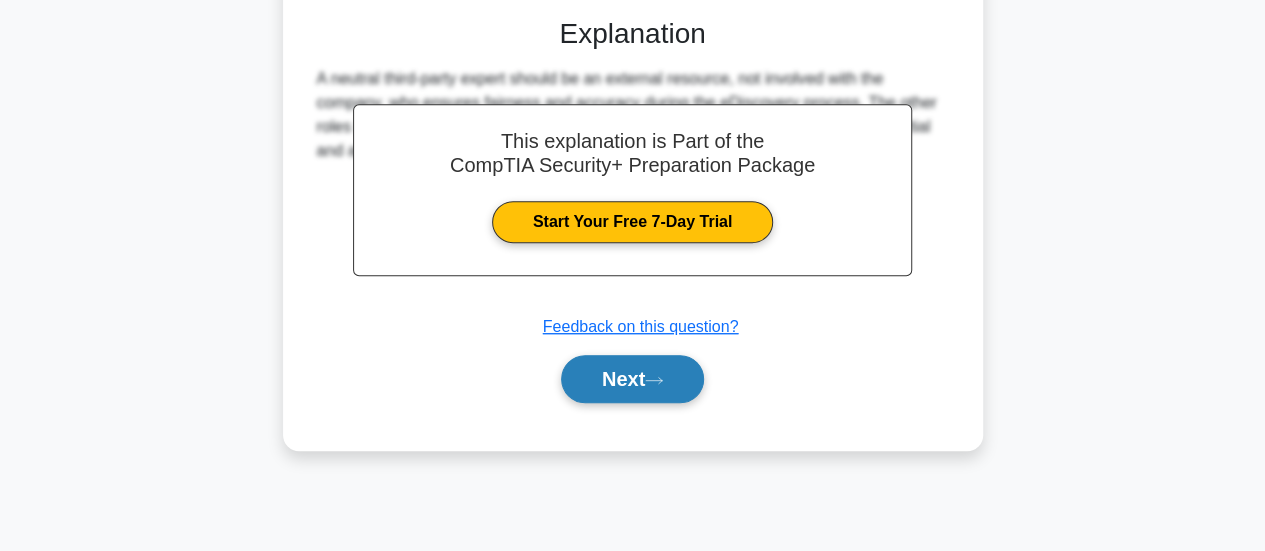 click on "Next" at bounding box center [632, 379] 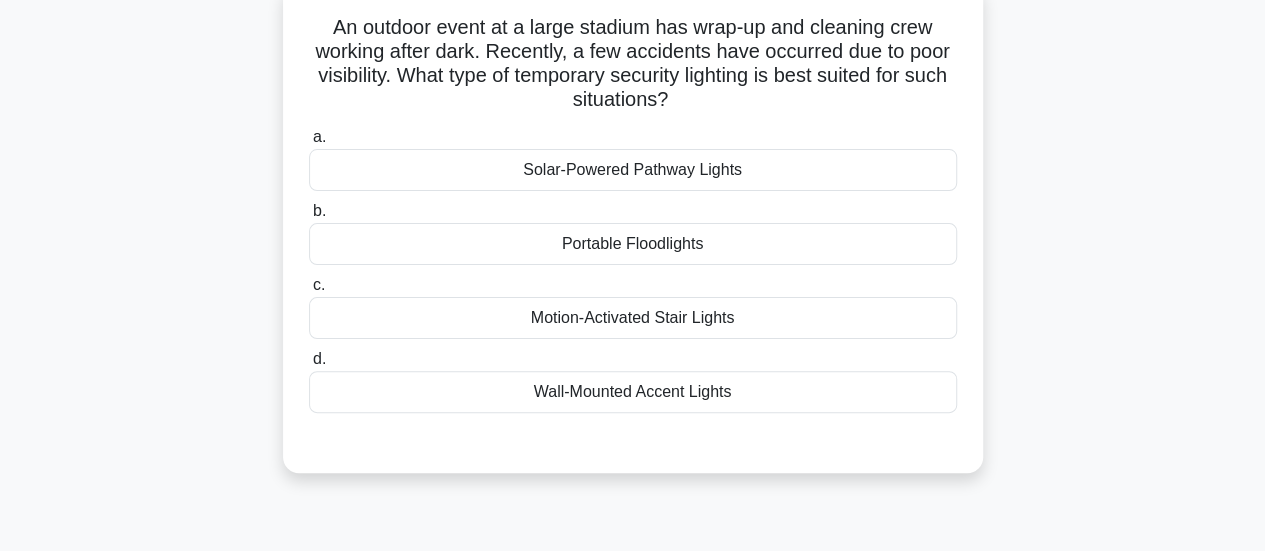 scroll, scrollTop: 29, scrollLeft: 0, axis: vertical 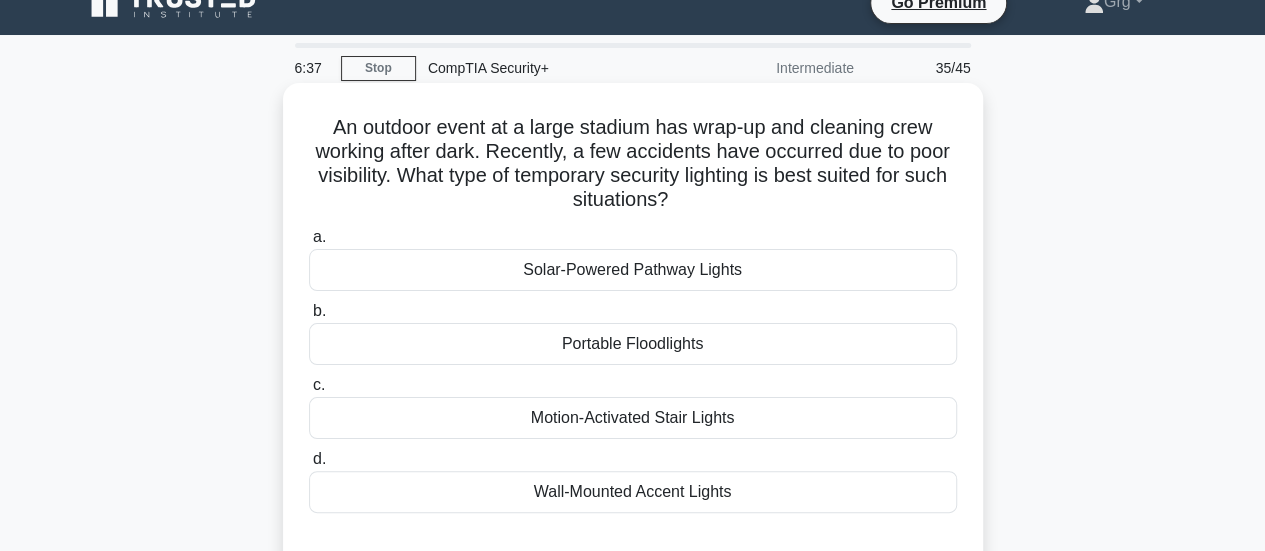 click on "Portable Floodlights" at bounding box center (633, 344) 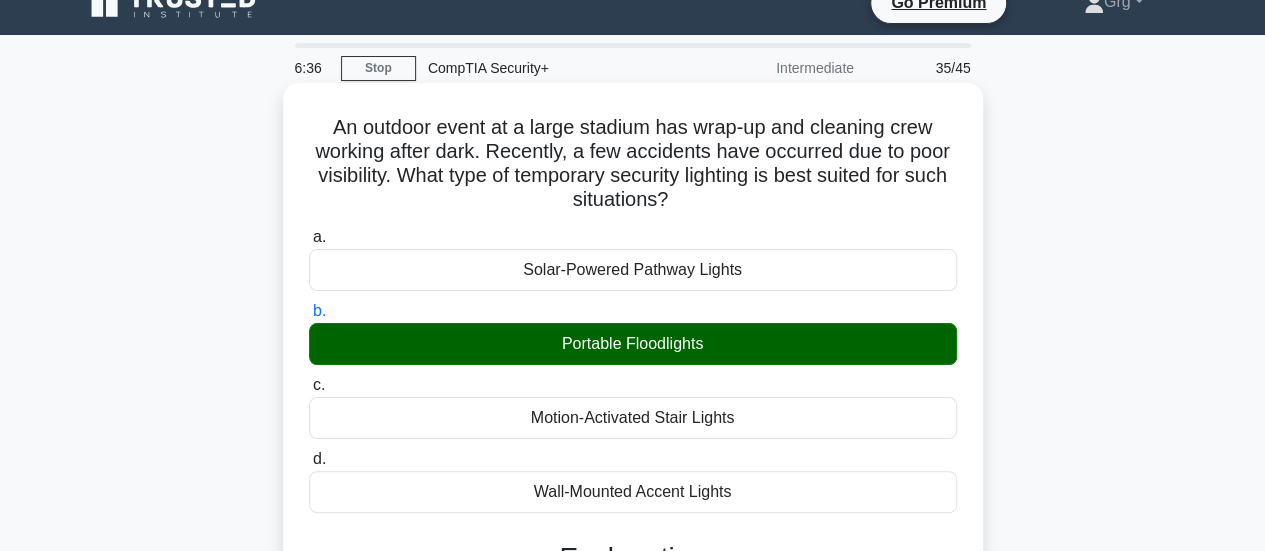 scroll, scrollTop: 529, scrollLeft: 0, axis: vertical 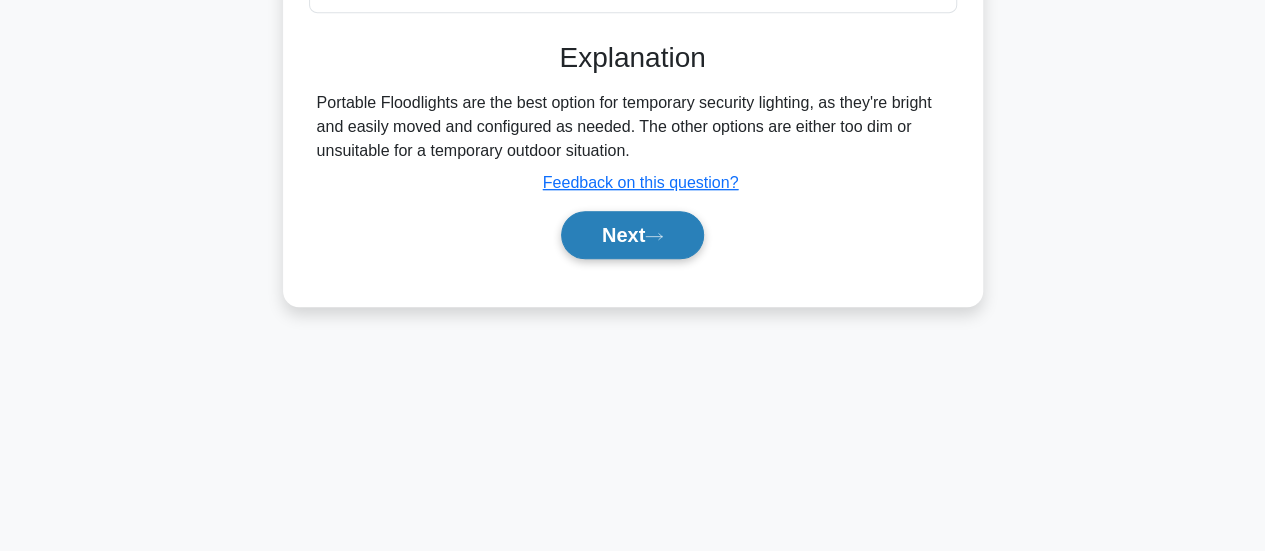 click 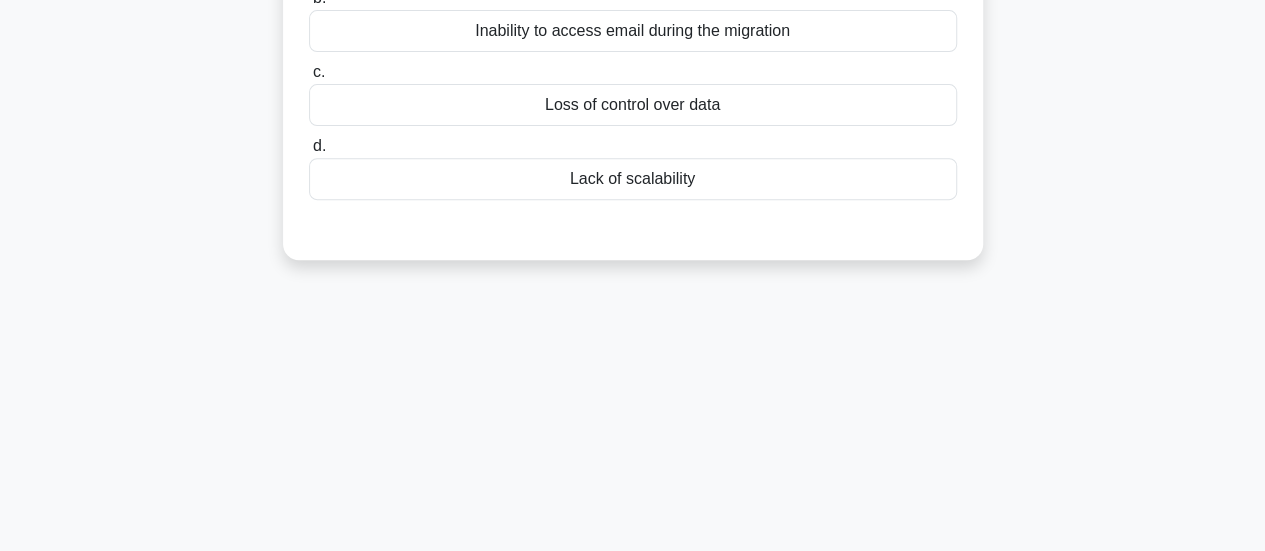 scroll, scrollTop: 29, scrollLeft: 0, axis: vertical 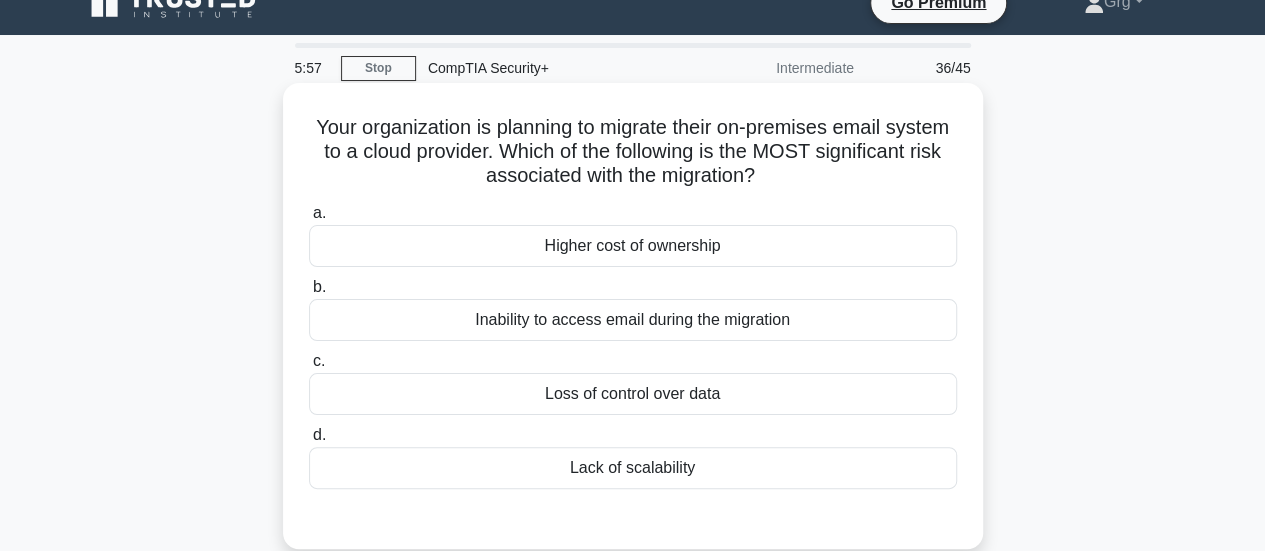 click on "Inability to access email during the migration" at bounding box center [633, 320] 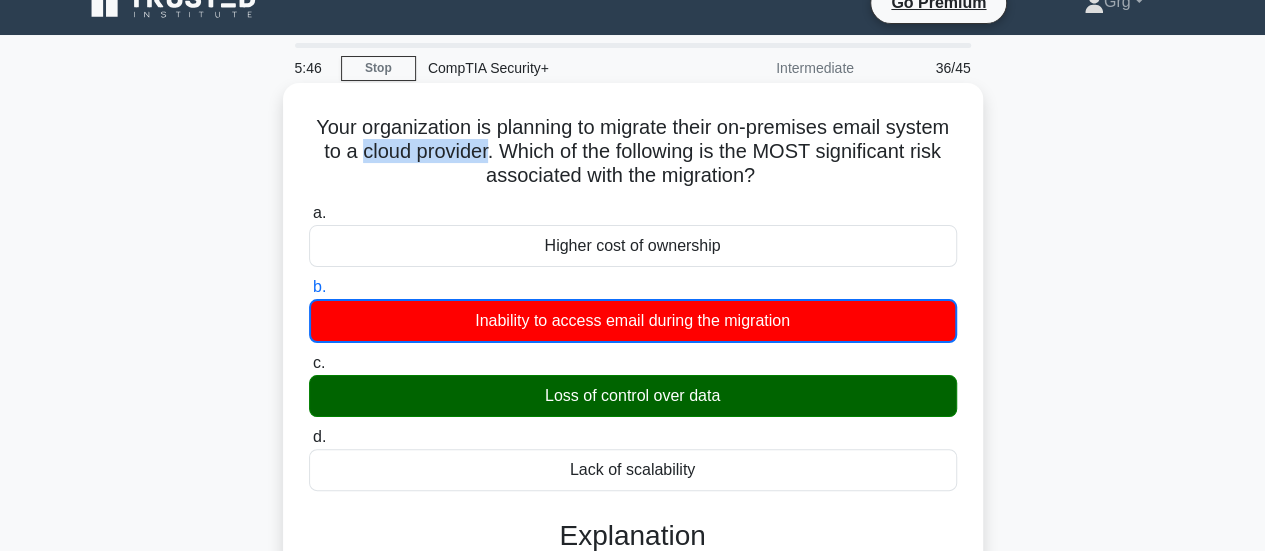 drag, startPoint x: 458, startPoint y: 153, endPoint x: 588, endPoint y: 157, distance: 130.06152 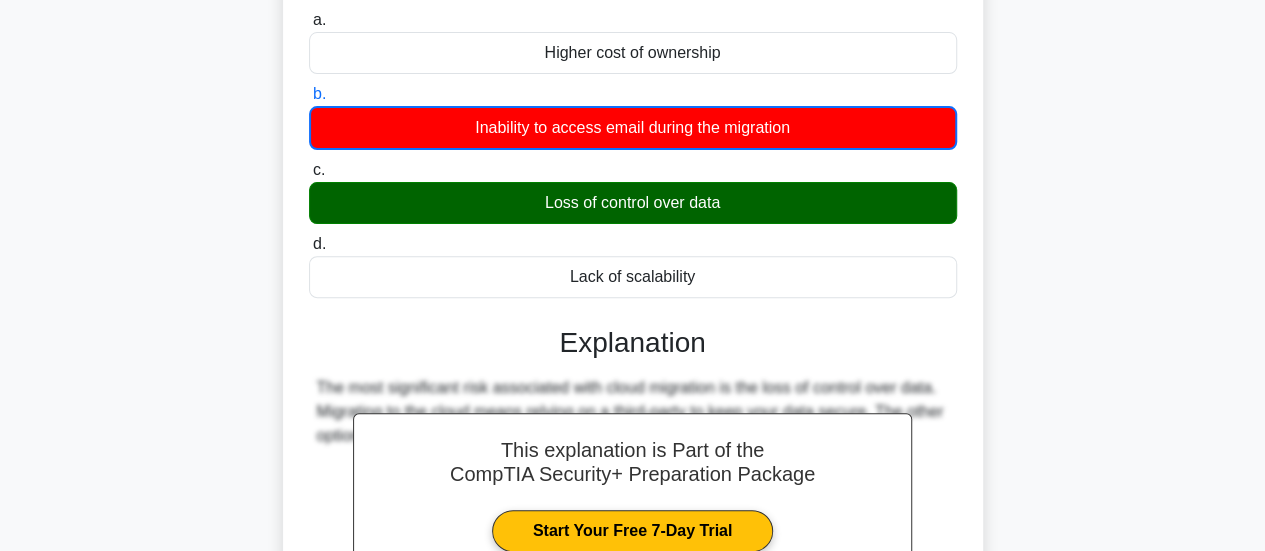 scroll, scrollTop: 429, scrollLeft: 0, axis: vertical 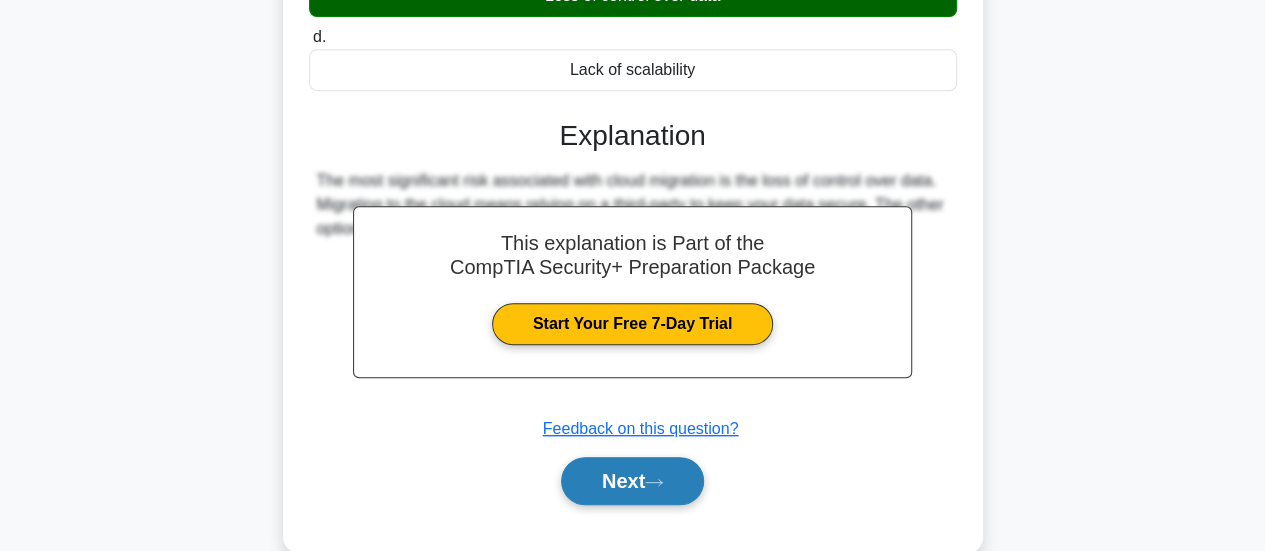 click 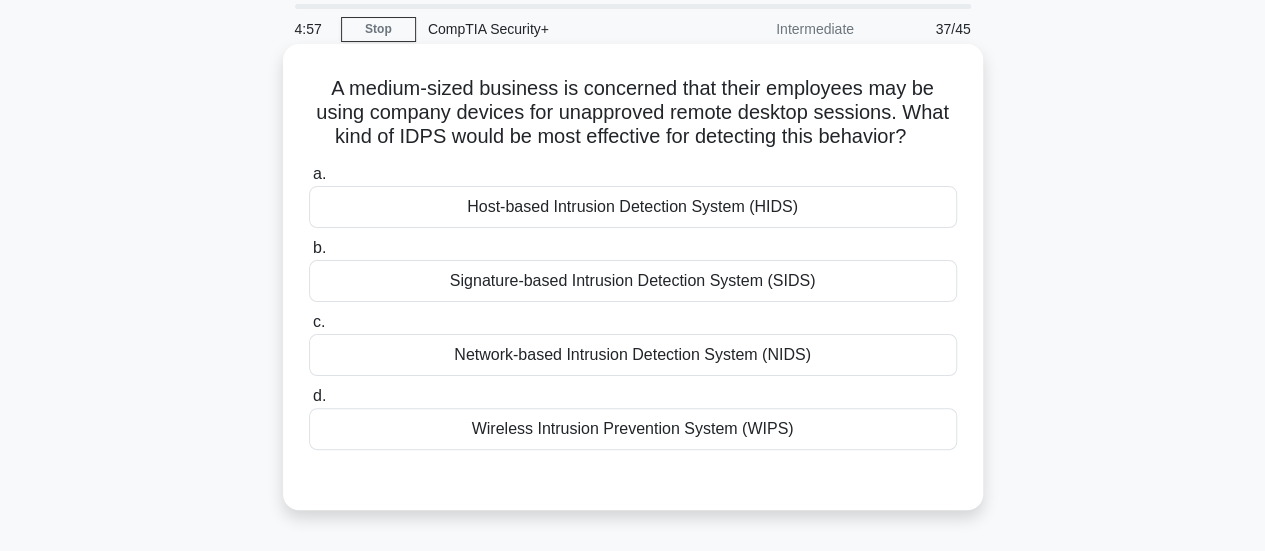 scroll, scrollTop: 100, scrollLeft: 0, axis: vertical 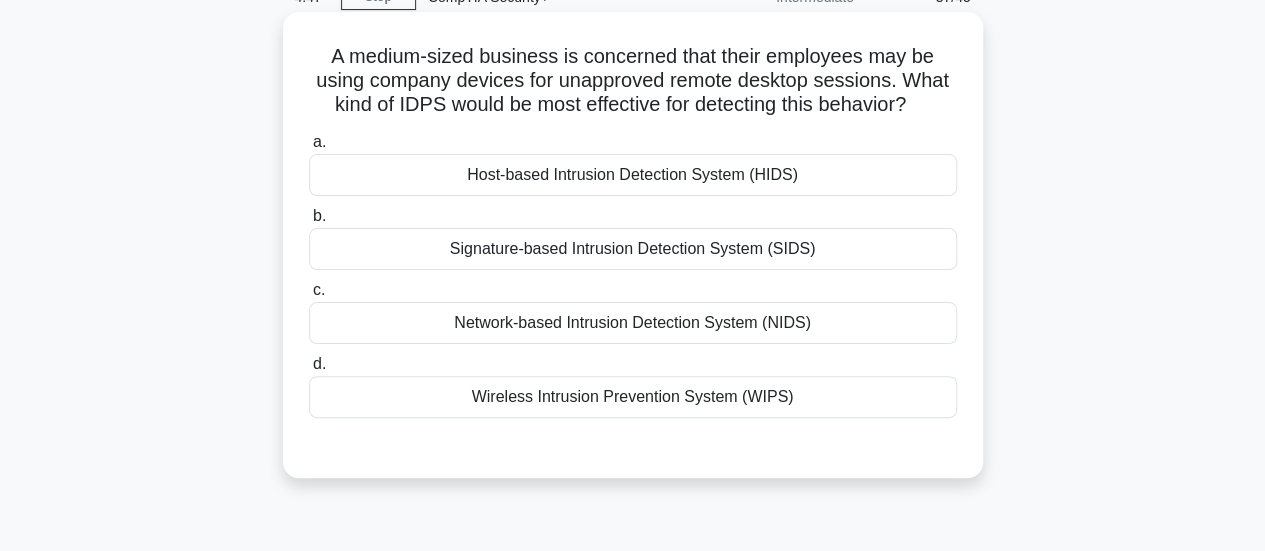 click on "Host-based Intrusion Detection System (HIDS)" at bounding box center (633, 175) 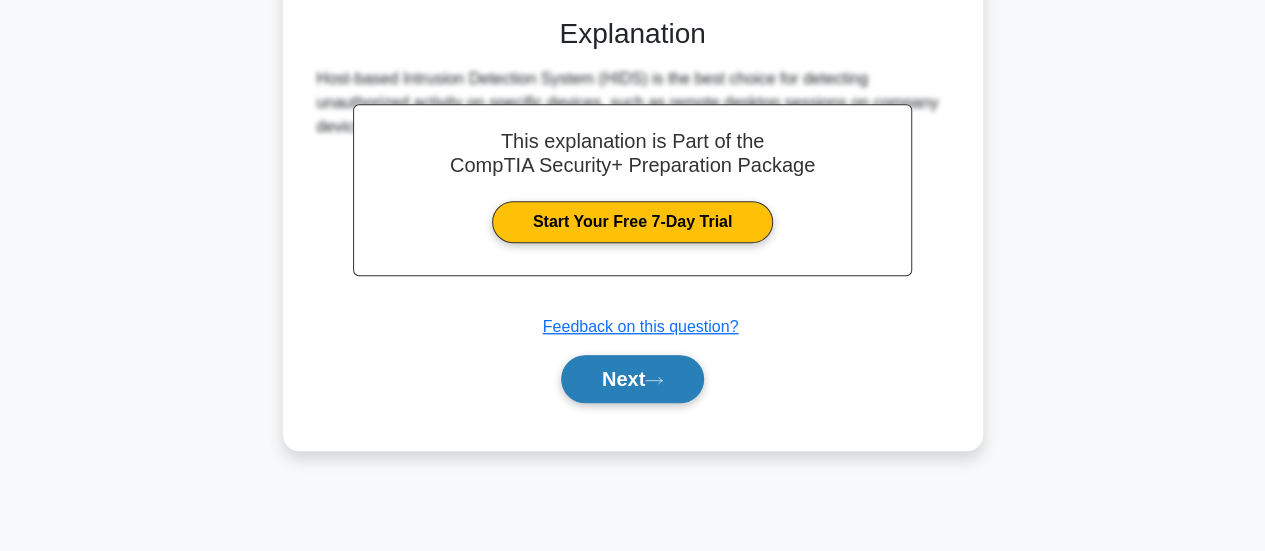 click on "Next" at bounding box center [632, 379] 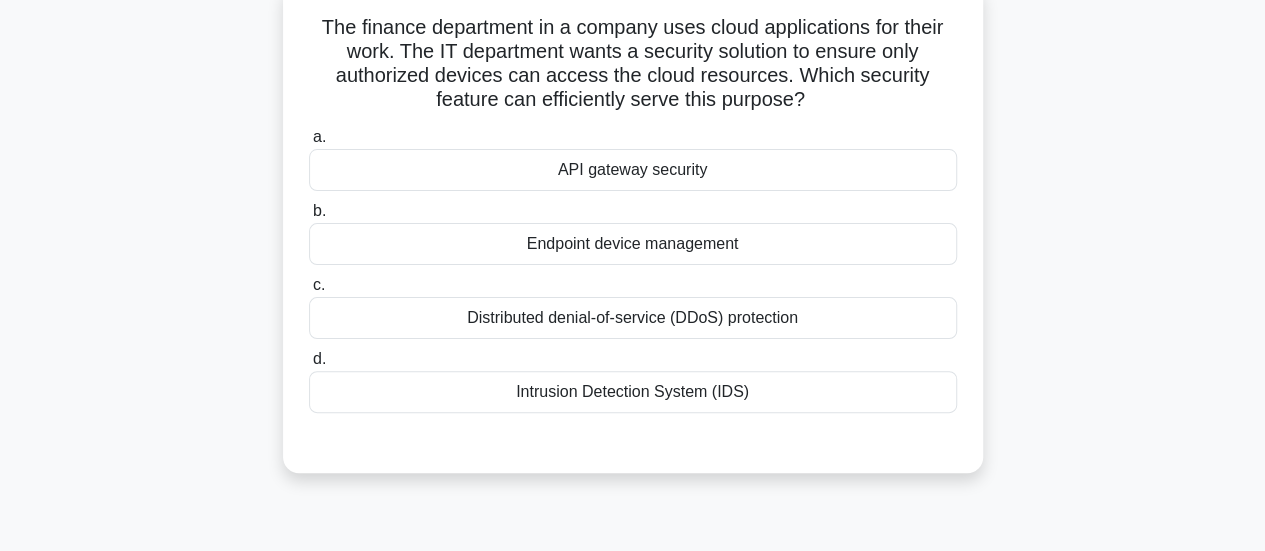 scroll, scrollTop: 29, scrollLeft: 0, axis: vertical 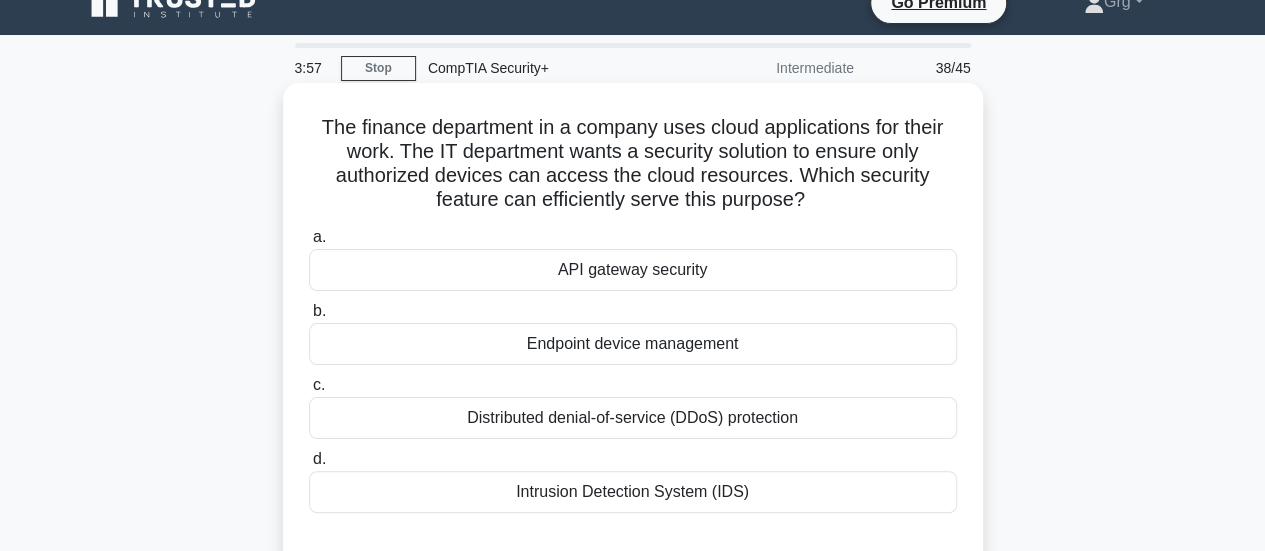 click on "API gateway security" at bounding box center (633, 270) 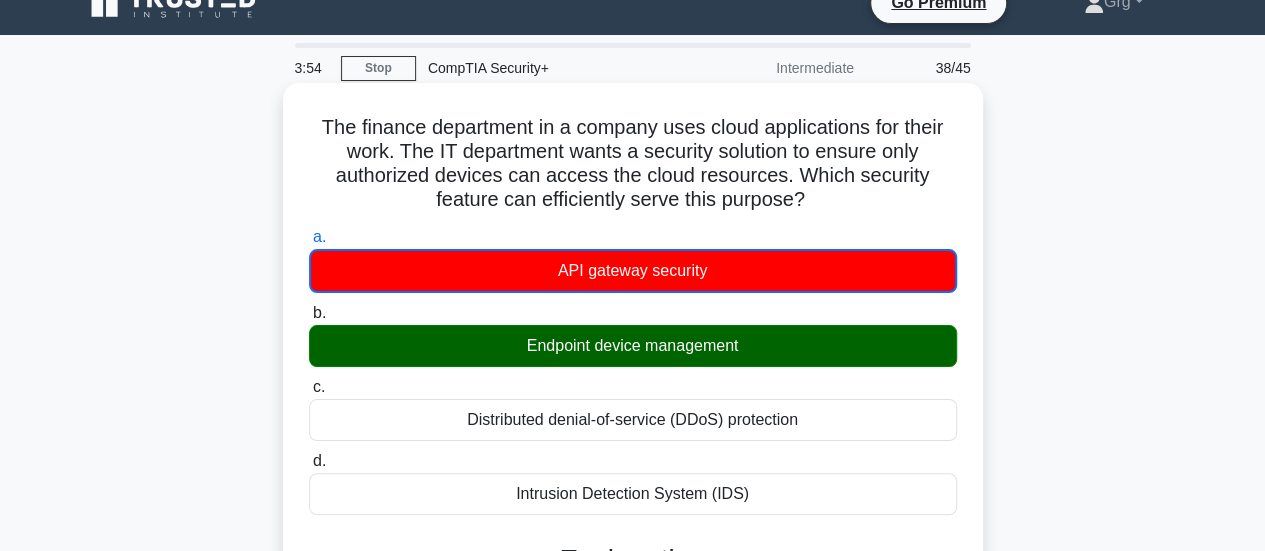 scroll, scrollTop: 329, scrollLeft: 0, axis: vertical 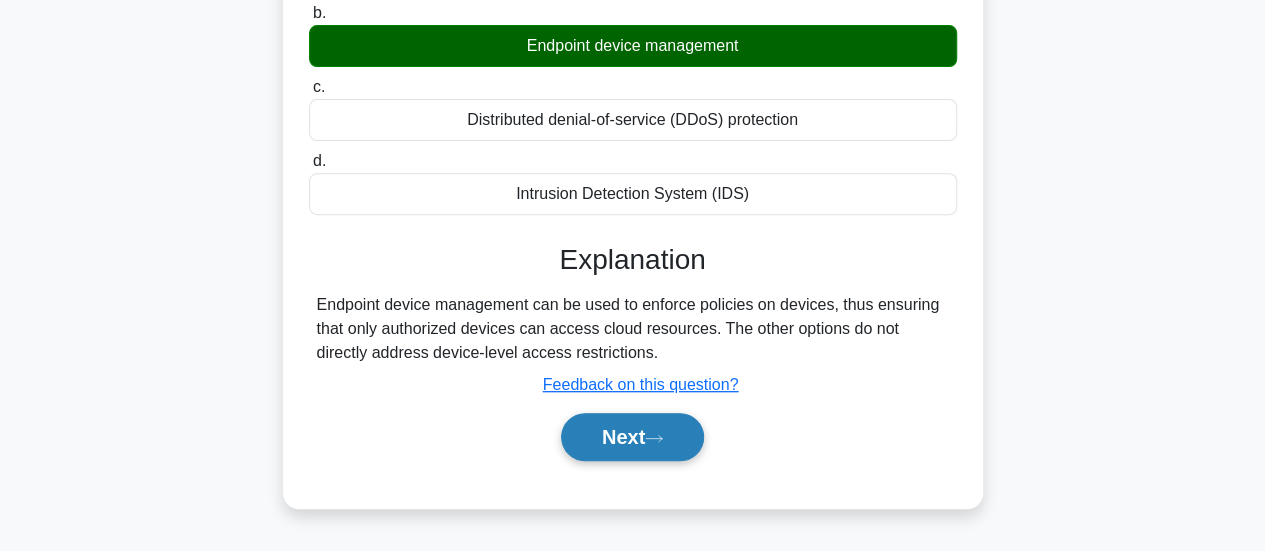 click 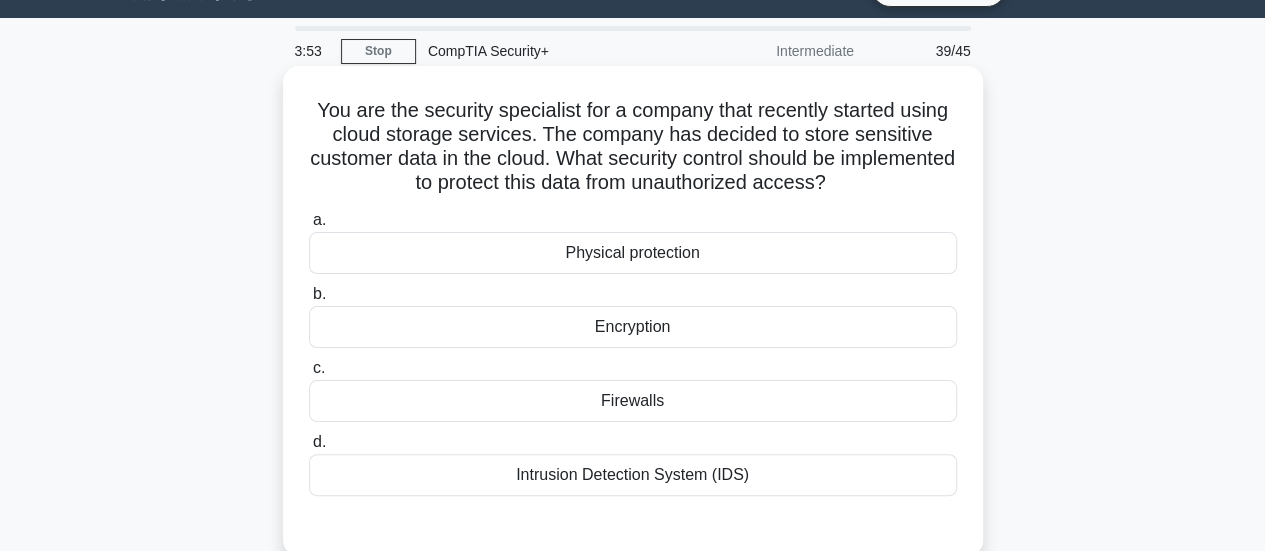scroll, scrollTop: 0, scrollLeft: 0, axis: both 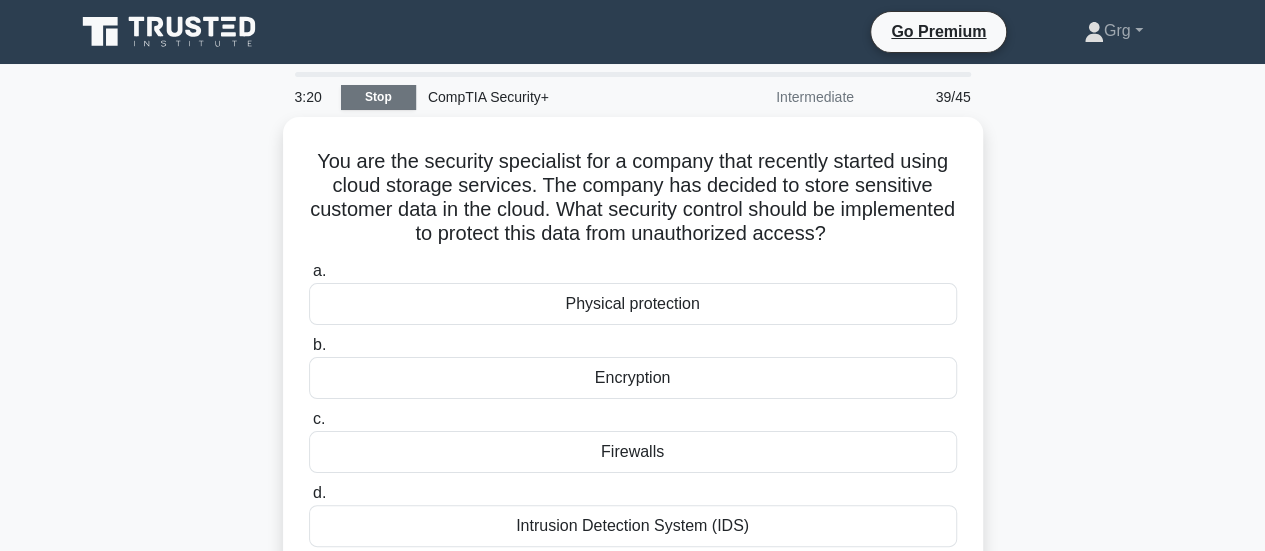 click on "Stop" at bounding box center (378, 97) 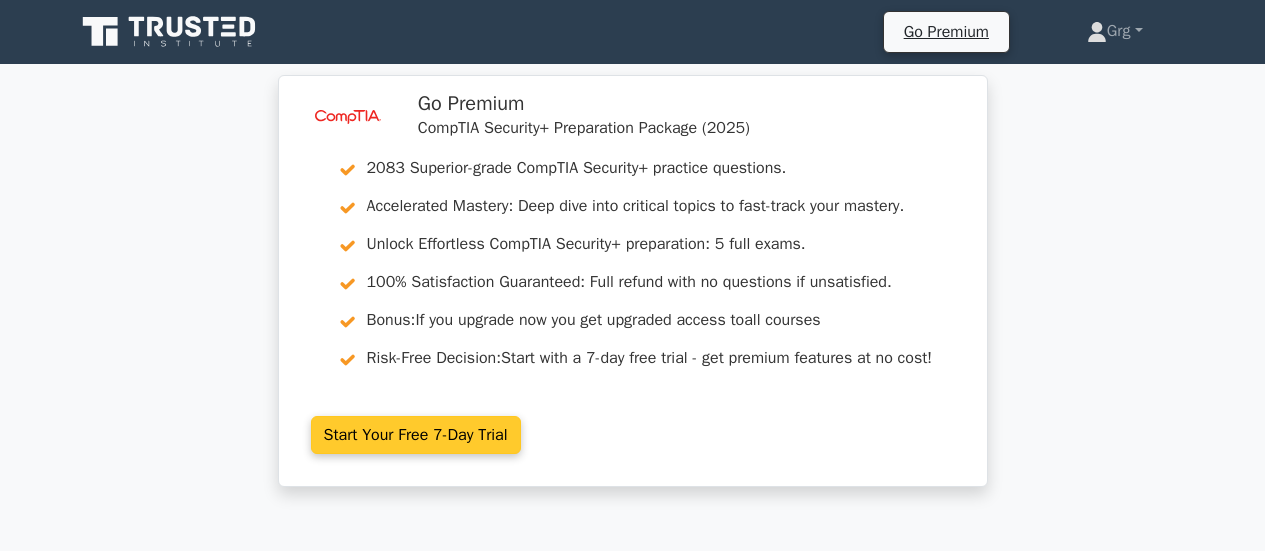 scroll, scrollTop: 0, scrollLeft: 0, axis: both 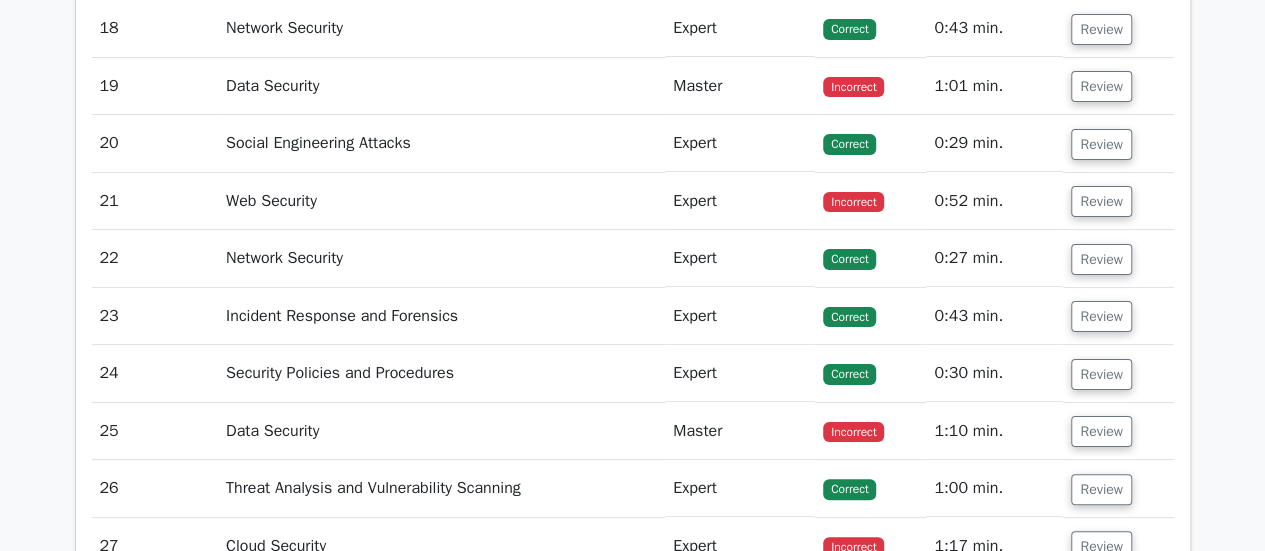 click on "Incorrect" at bounding box center (853, 87) 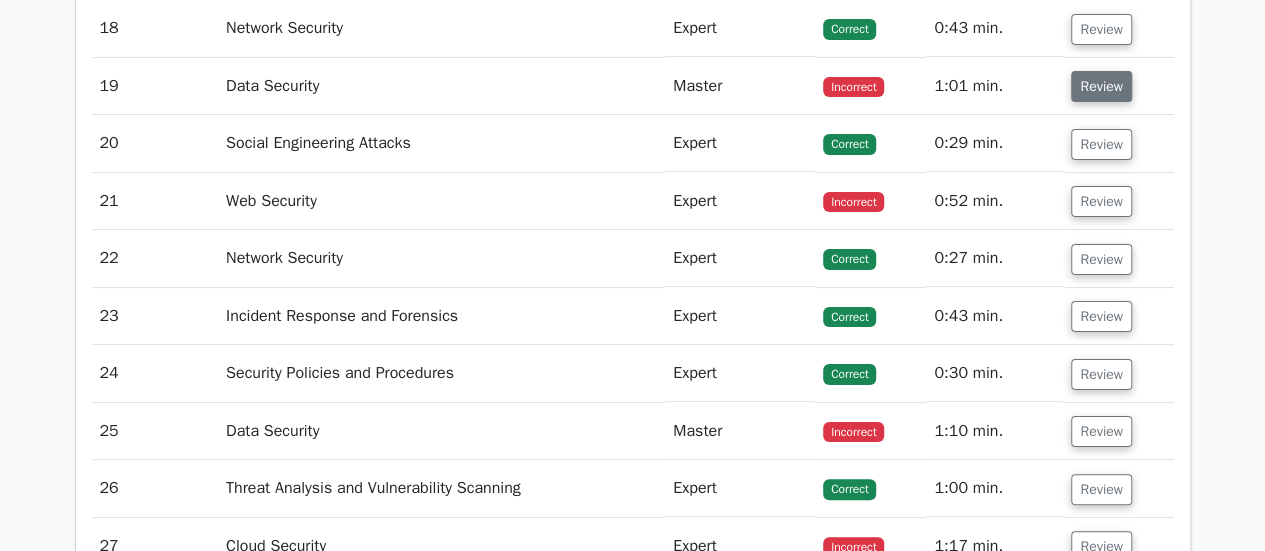 click on "Review" at bounding box center [1101, 86] 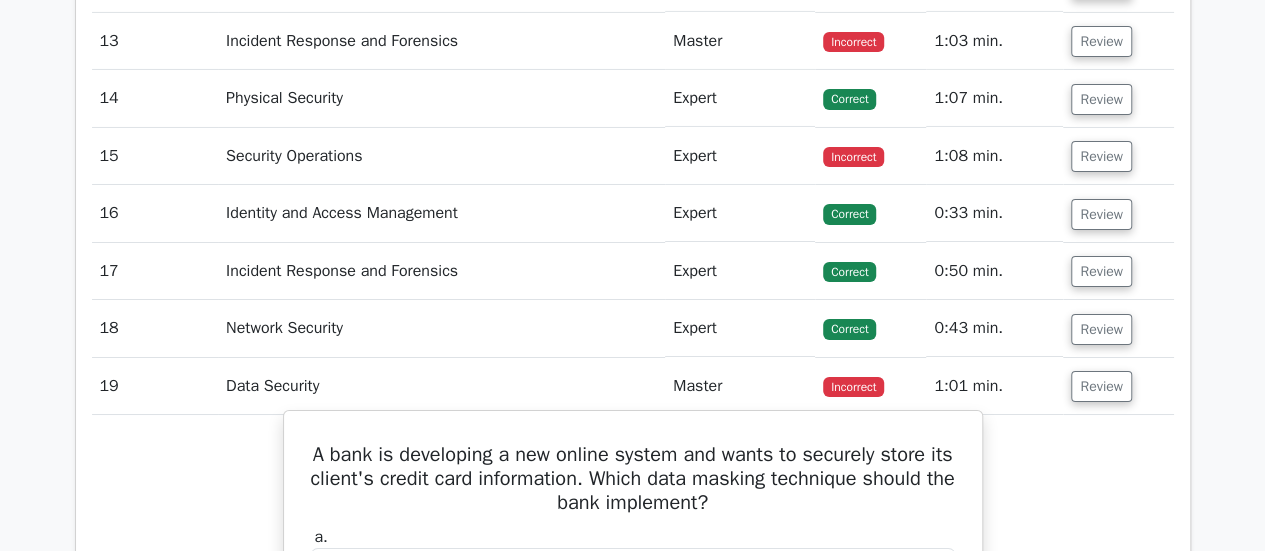 scroll, scrollTop: 3400, scrollLeft: 0, axis: vertical 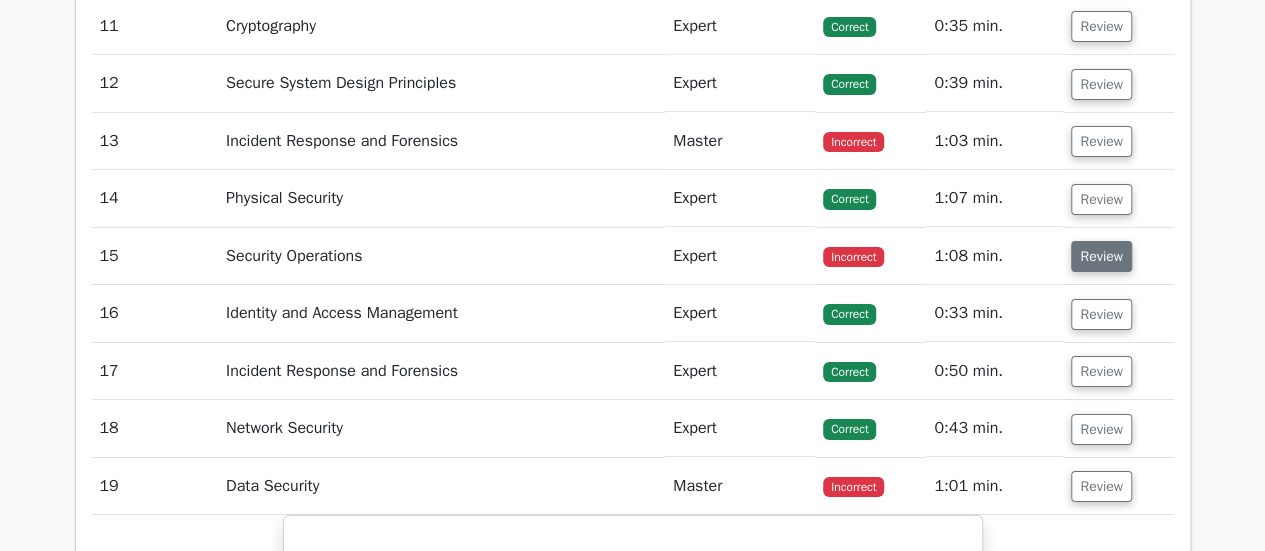 click on "Review" at bounding box center (1101, 256) 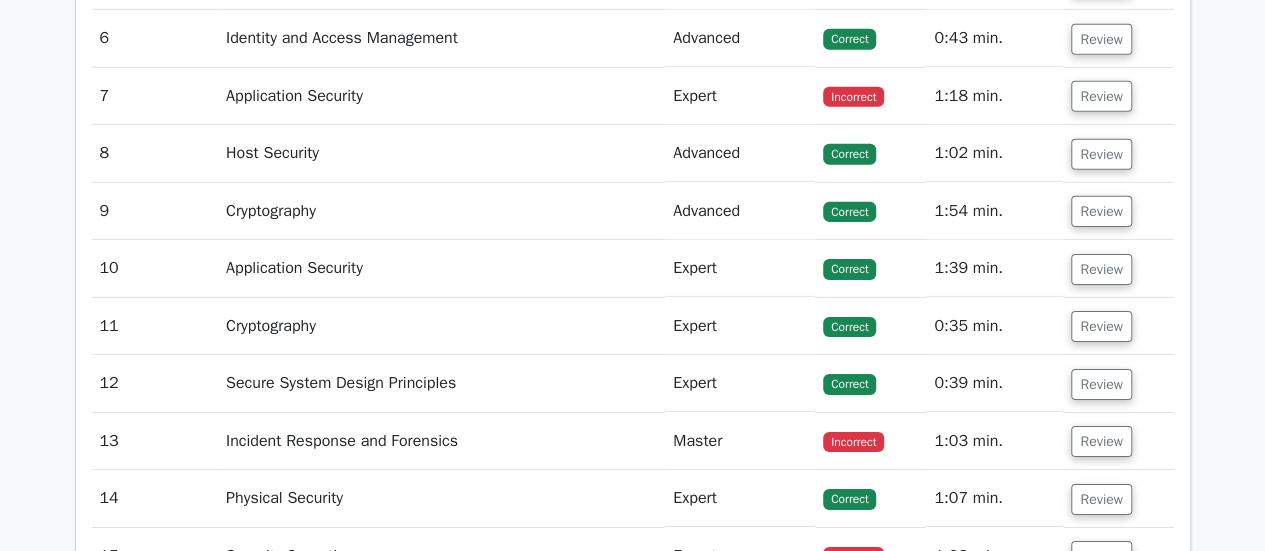 scroll, scrollTop: 2900, scrollLeft: 0, axis: vertical 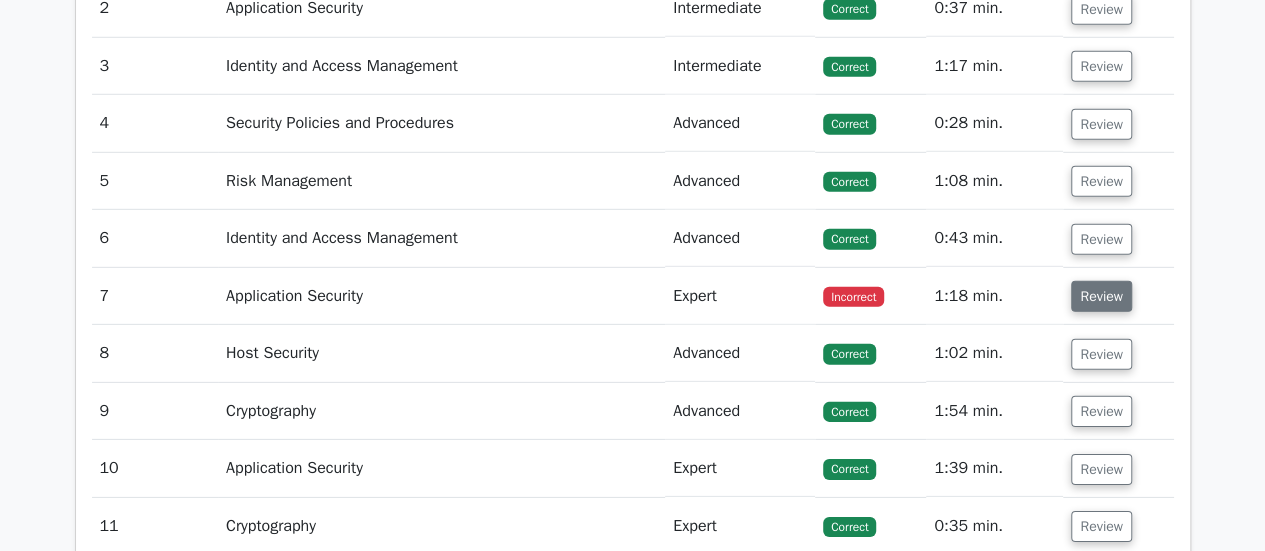 click on "Review" at bounding box center (1101, 296) 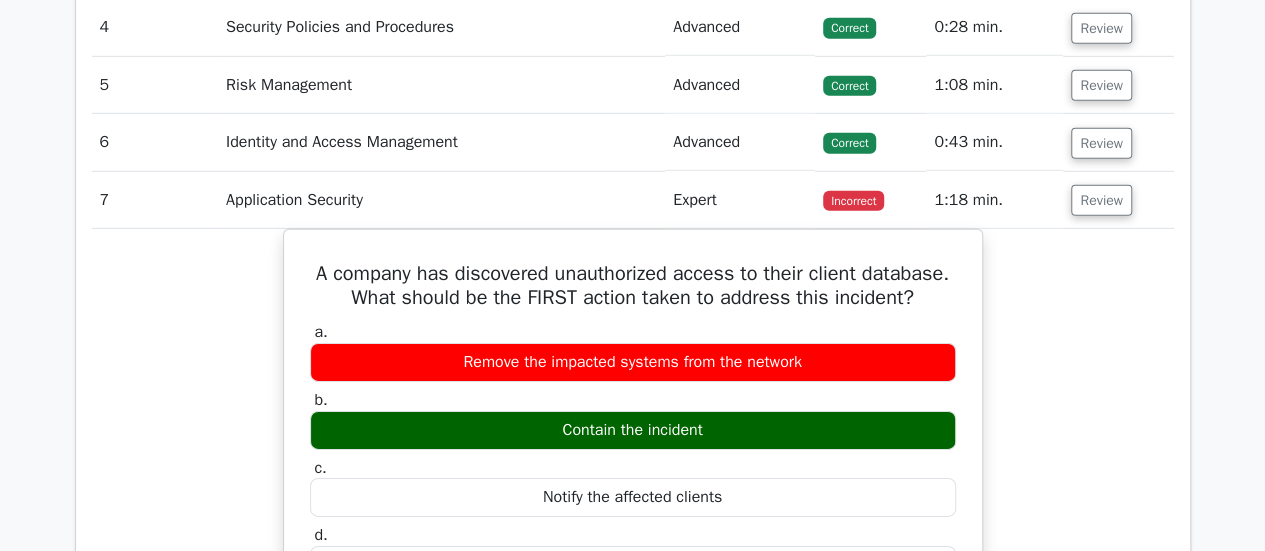 scroll, scrollTop: 3000, scrollLeft: 0, axis: vertical 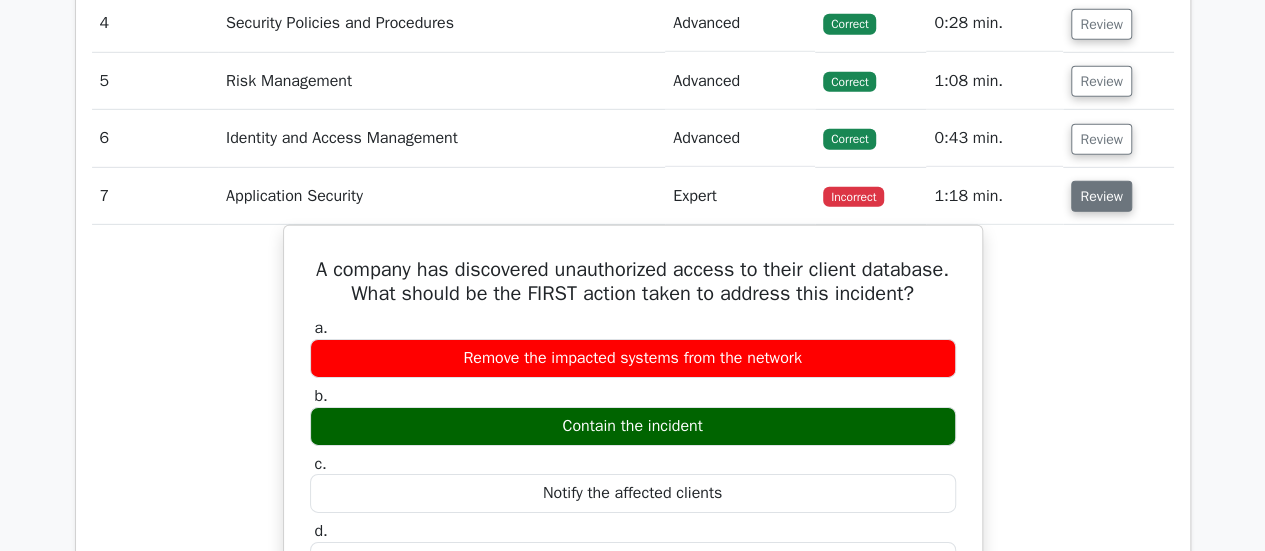 click on "Review" at bounding box center [1101, 196] 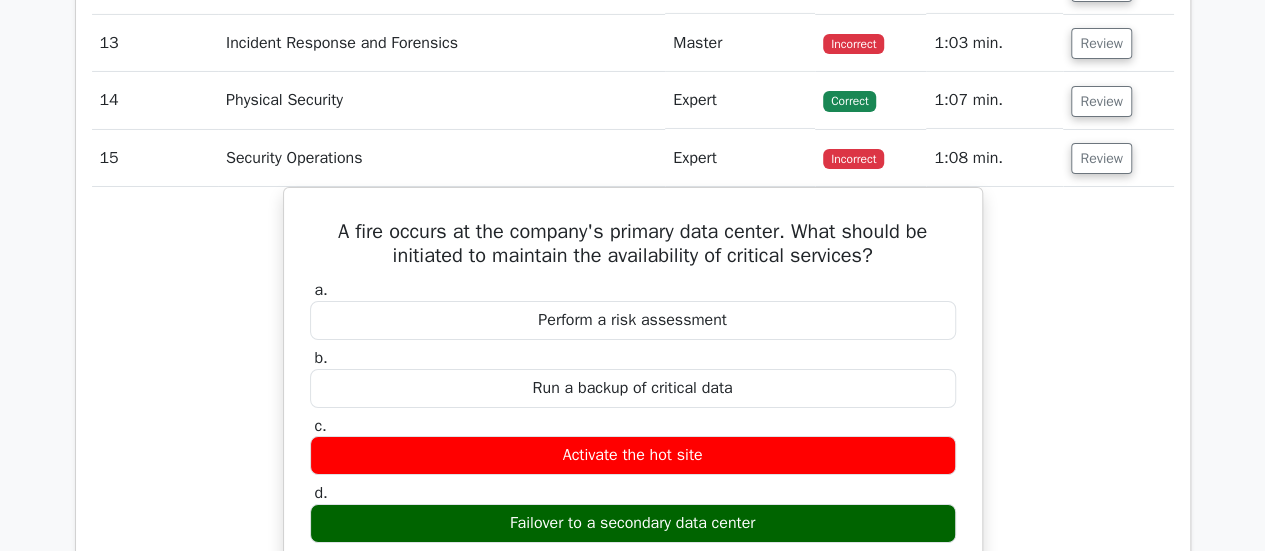 scroll, scrollTop: 3500, scrollLeft: 0, axis: vertical 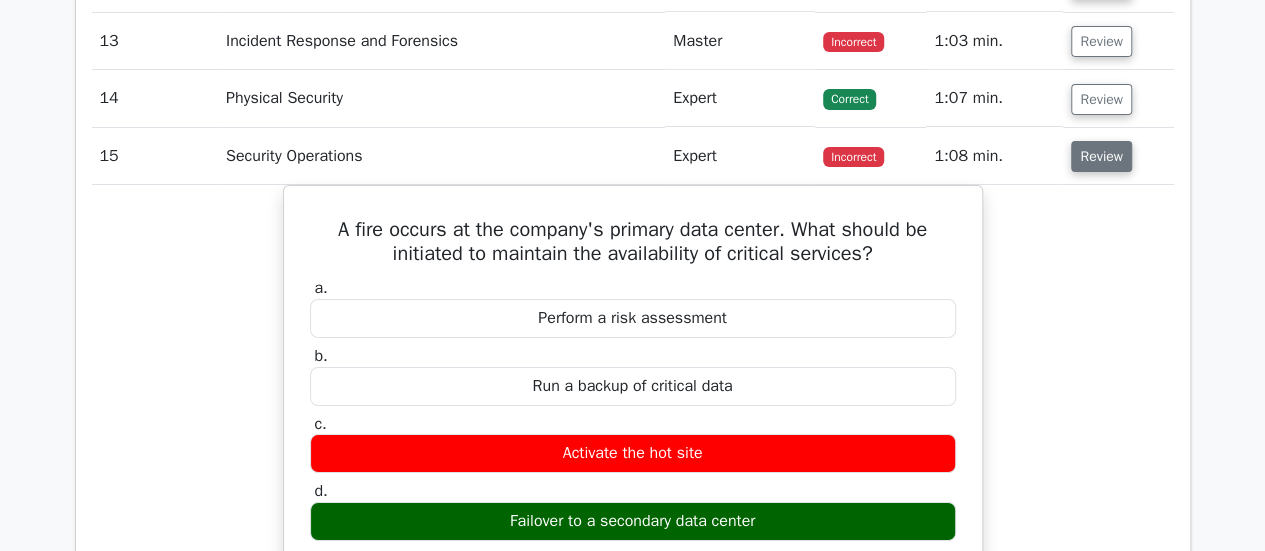 click on "Review" at bounding box center [1101, 156] 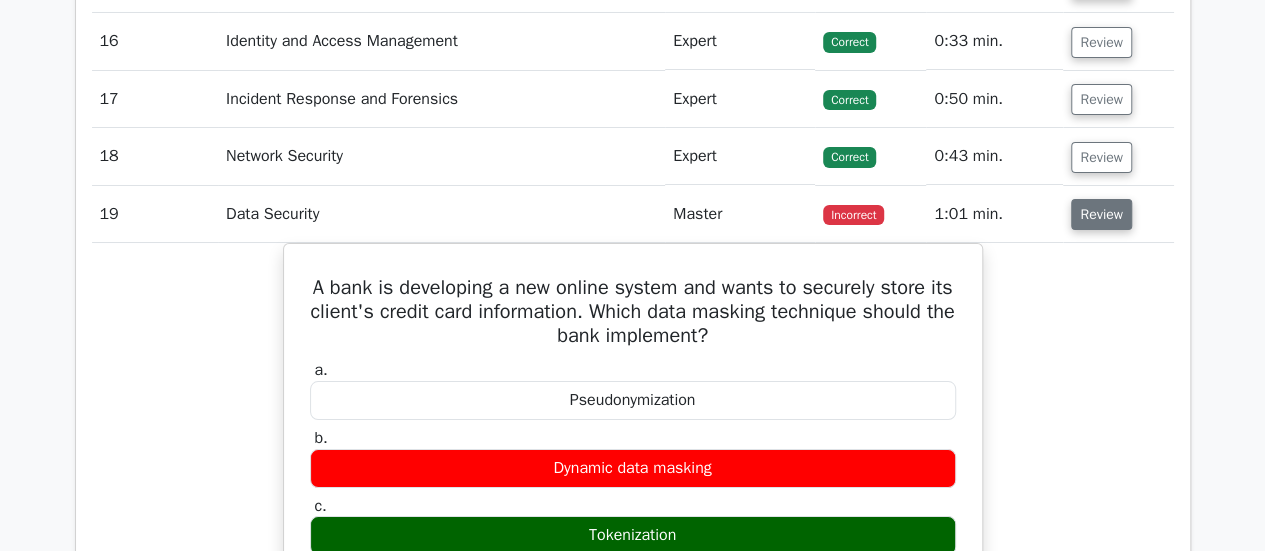 scroll, scrollTop: 3800, scrollLeft: 0, axis: vertical 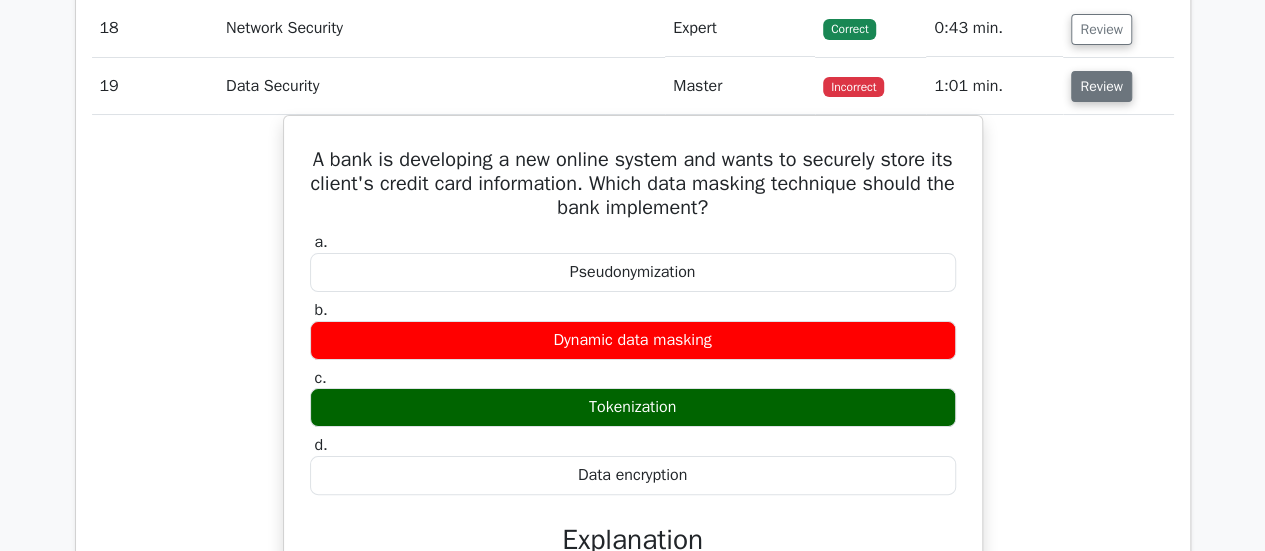 click on "Review" at bounding box center [1101, 86] 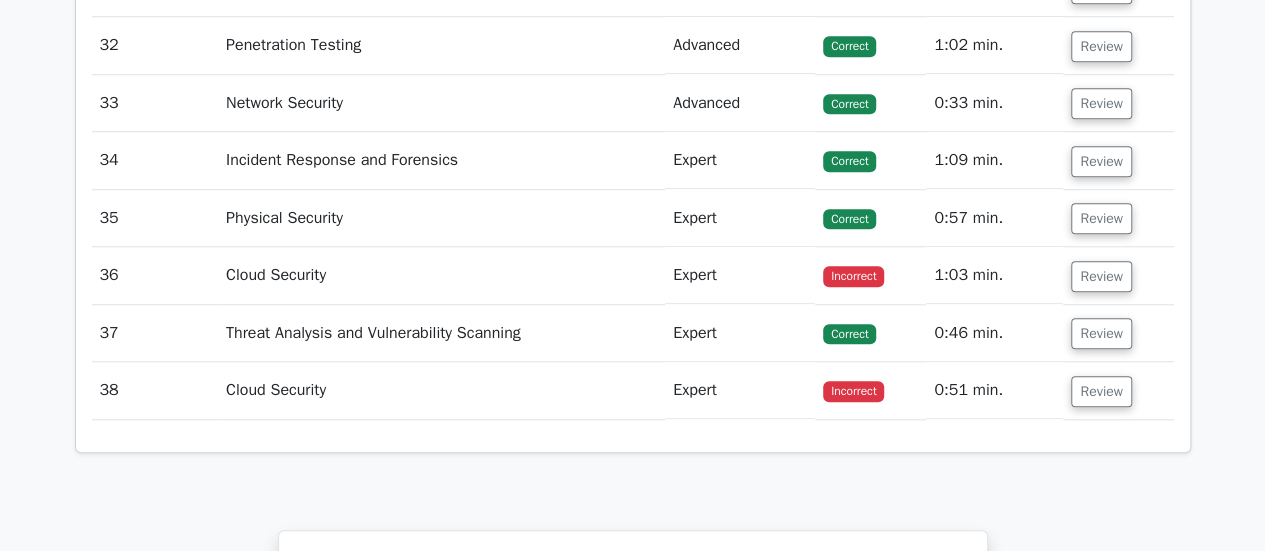 scroll, scrollTop: 4700, scrollLeft: 0, axis: vertical 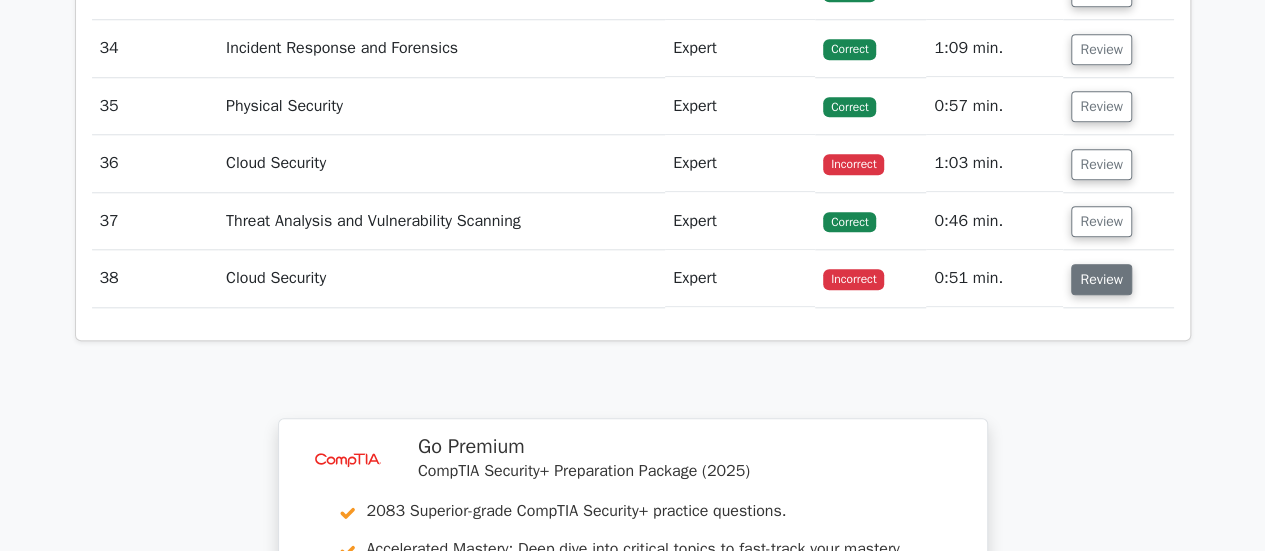 click on "Review" at bounding box center [1101, 279] 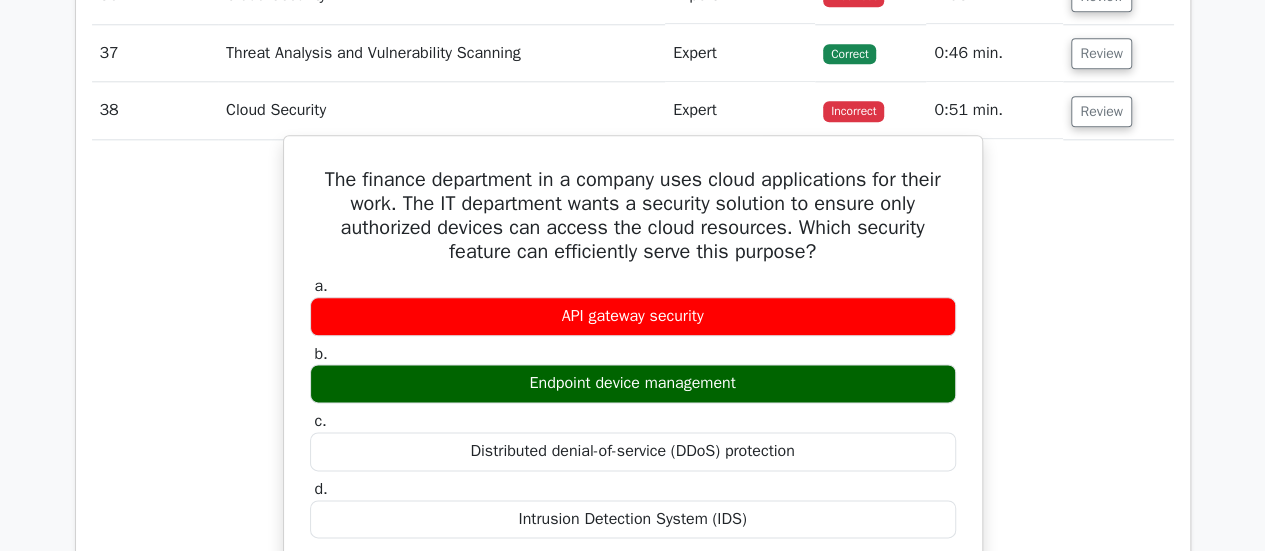 scroll, scrollTop: 4900, scrollLeft: 0, axis: vertical 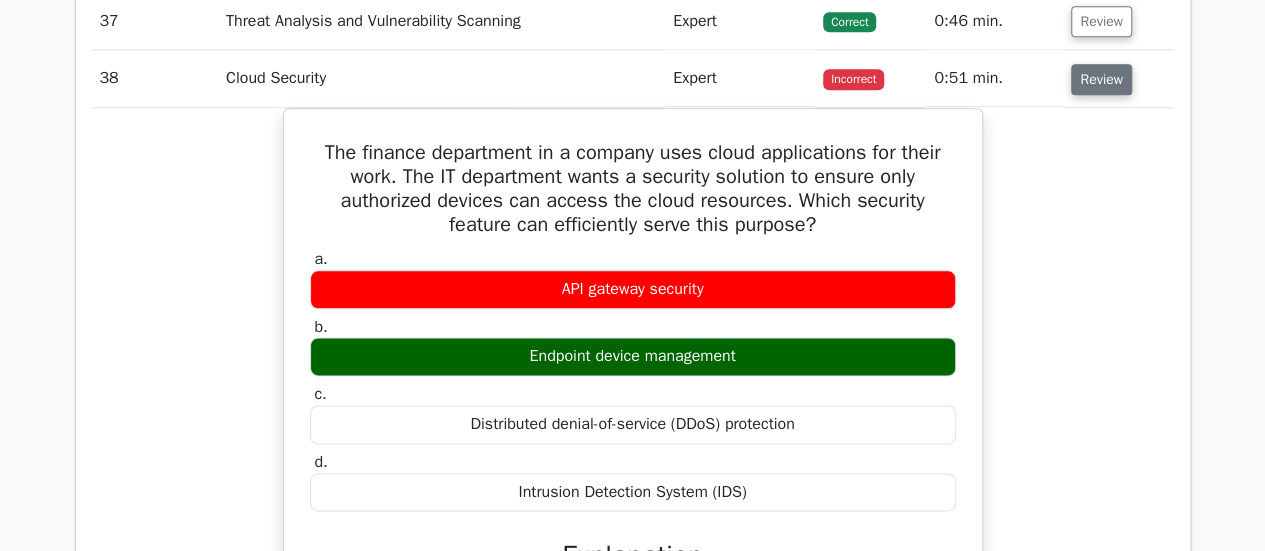click on "Review" at bounding box center [1101, 79] 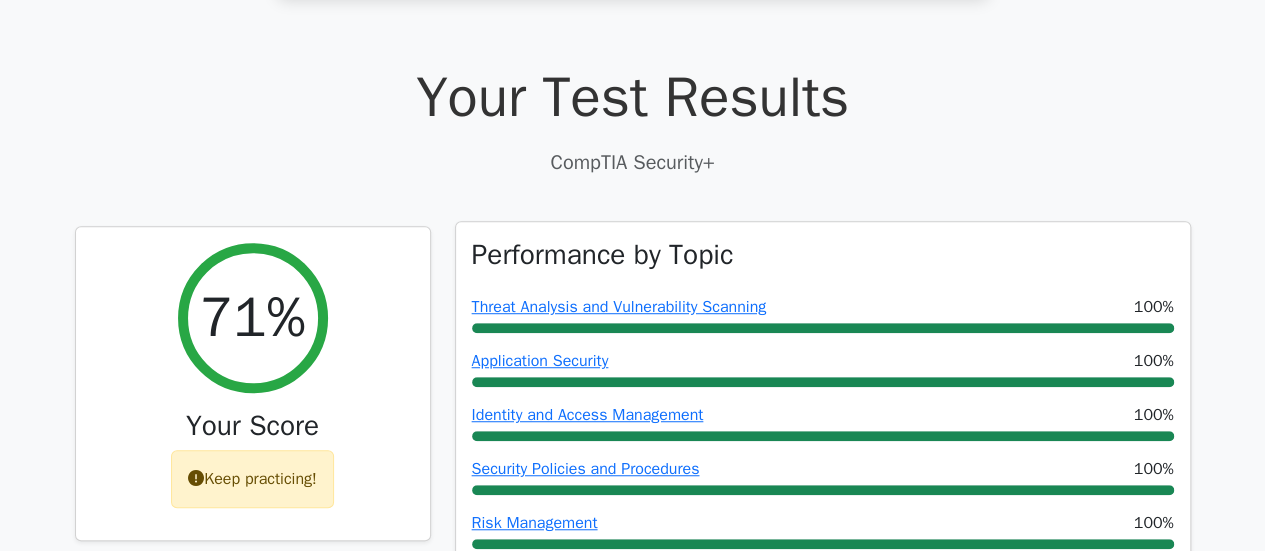 scroll, scrollTop: 500, scrollLeft: 0, axis: vertical 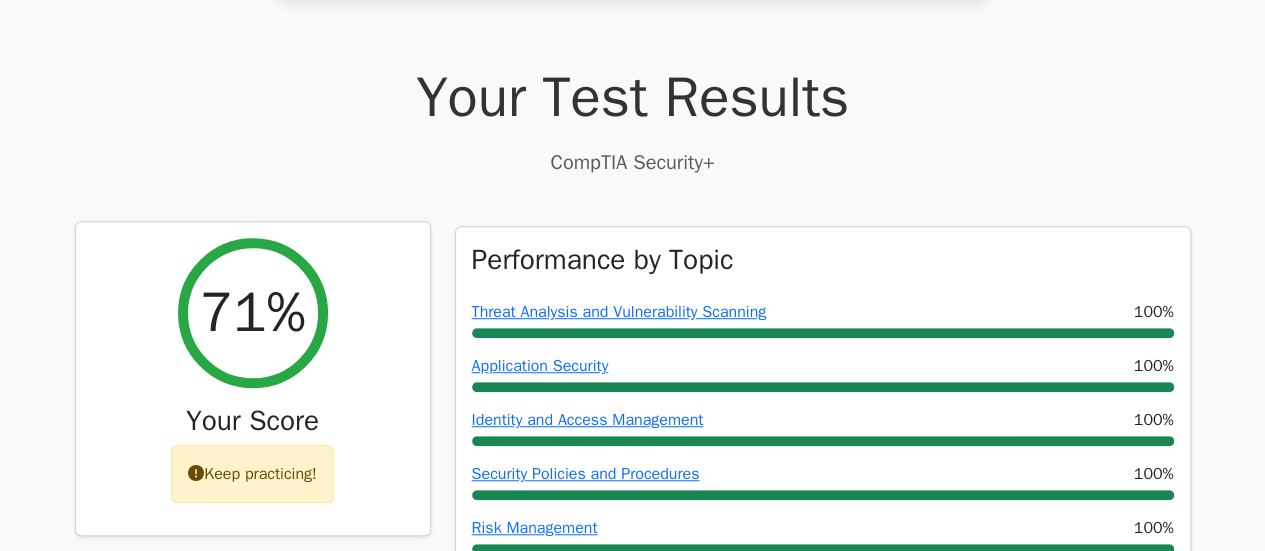 type 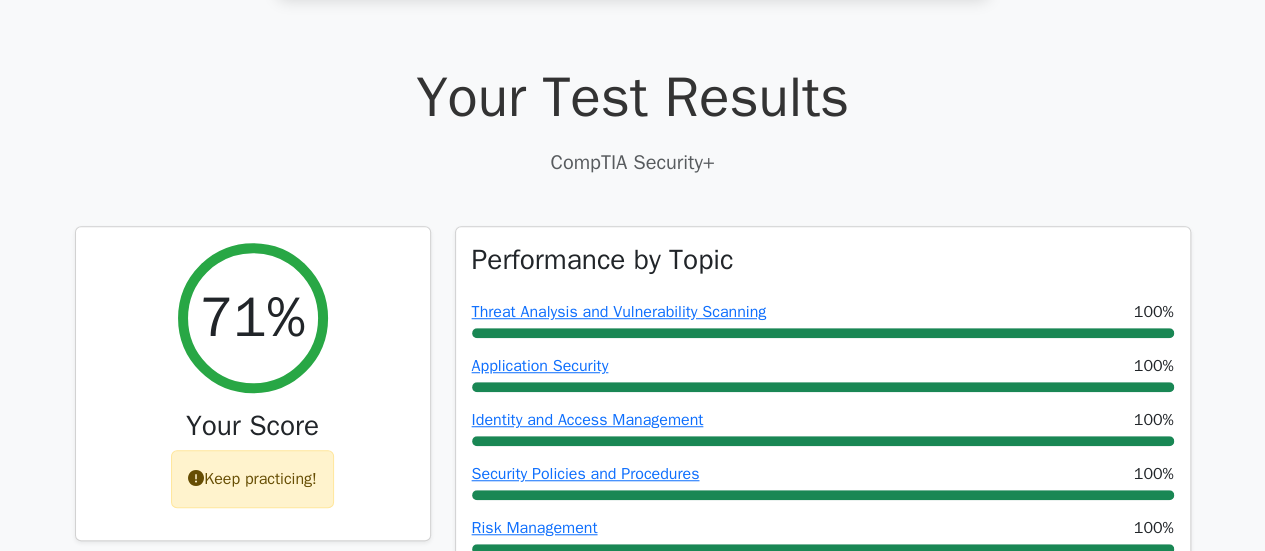 click on "CompTIA Security+" at bounding box center [633, 163] 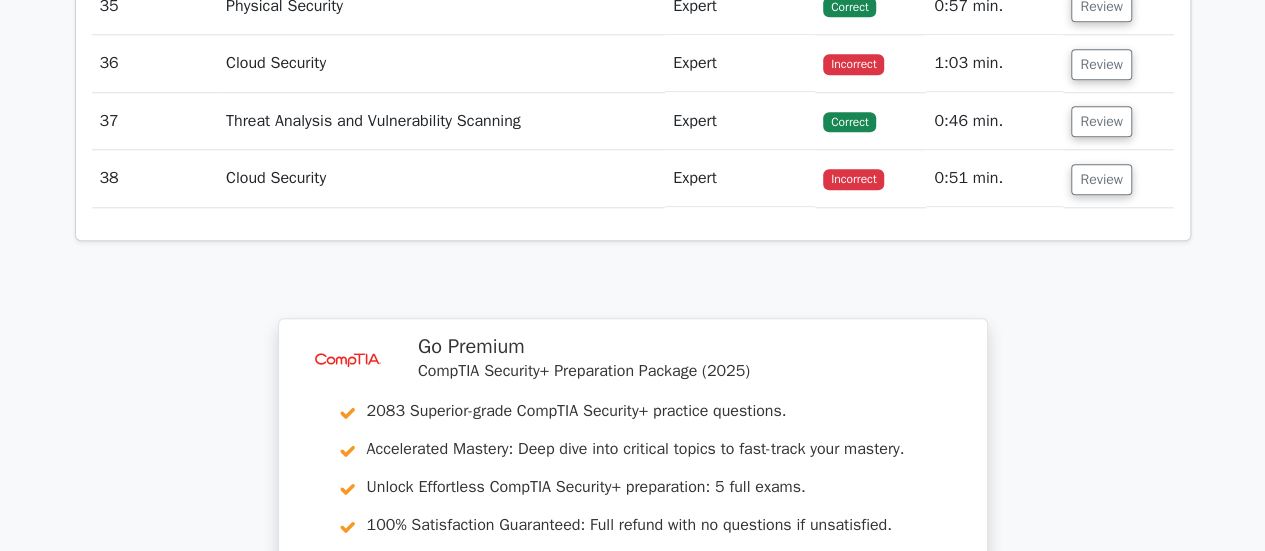 scroll, scrollTop: 5360, scrollLeft: 0, axis: vertical 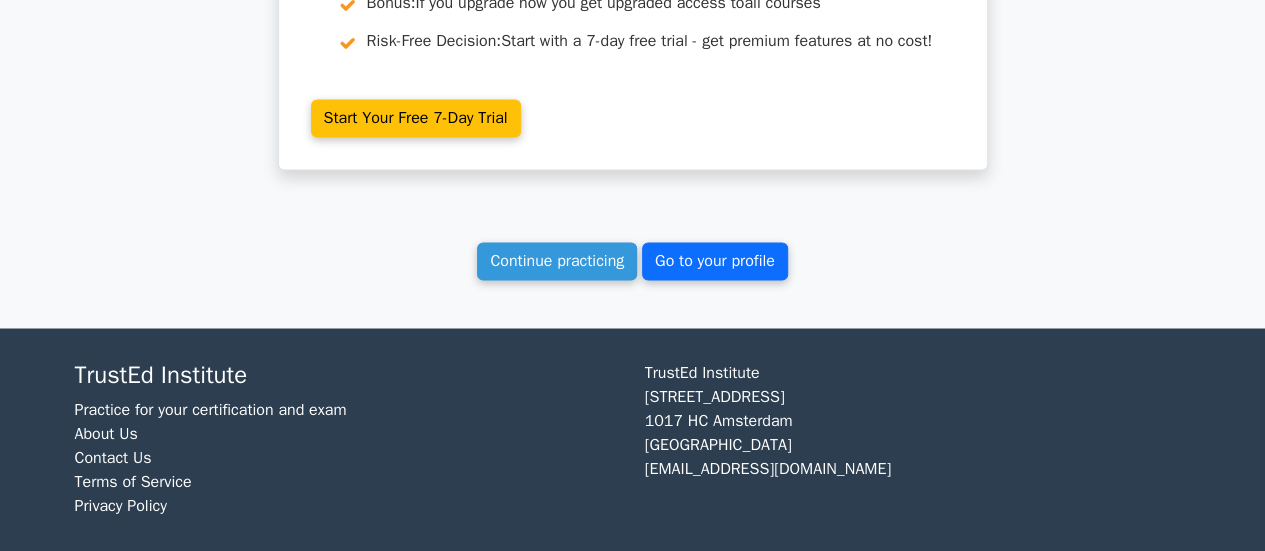 click on "Go to your profile" at bounding box center (715, 261) 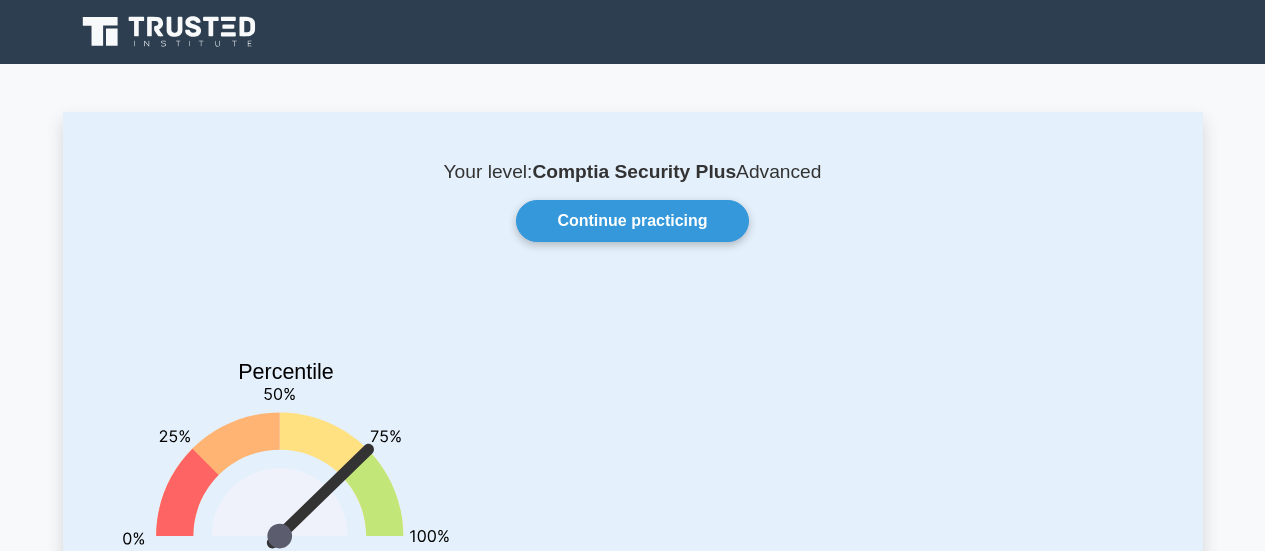 scroll, scrollTop: 0, scrollLeft: 0, axis: both 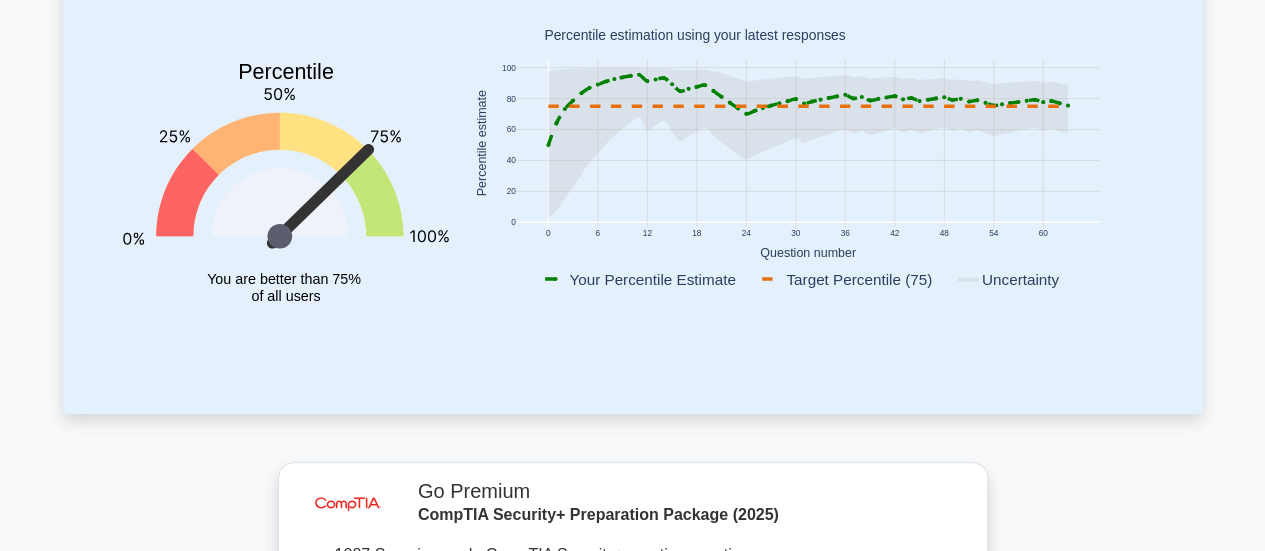 drag, startPoint x: 369, startPoint y: 150, endPoint x: 390, endPoint y: 169, distance: 28.319605 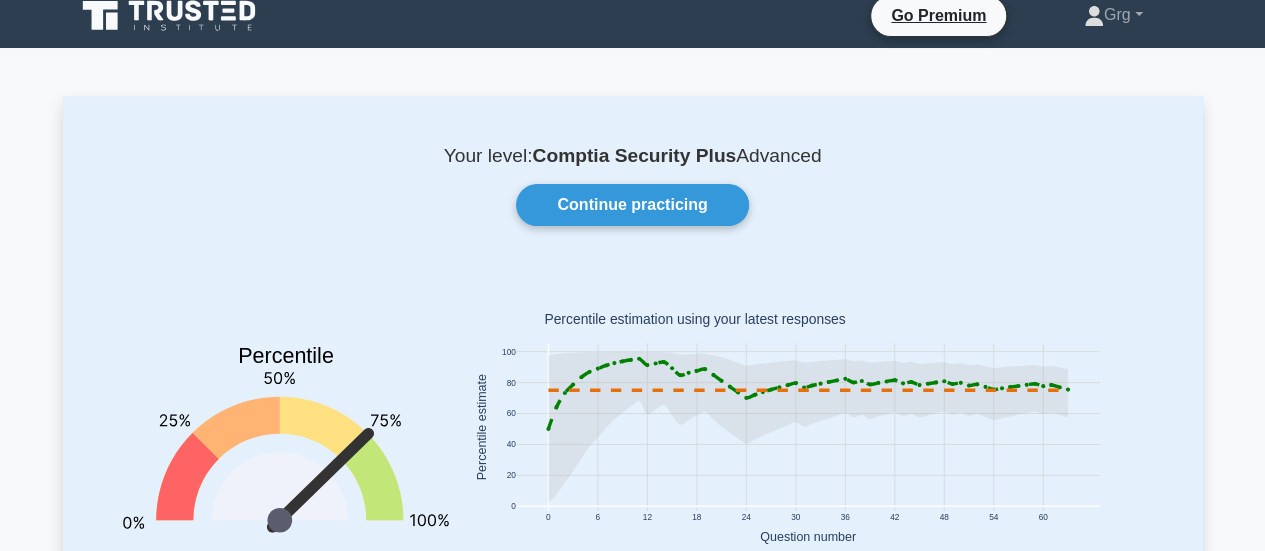 scroll, scrollTop: 0, scrollLeft: 0, axis: both 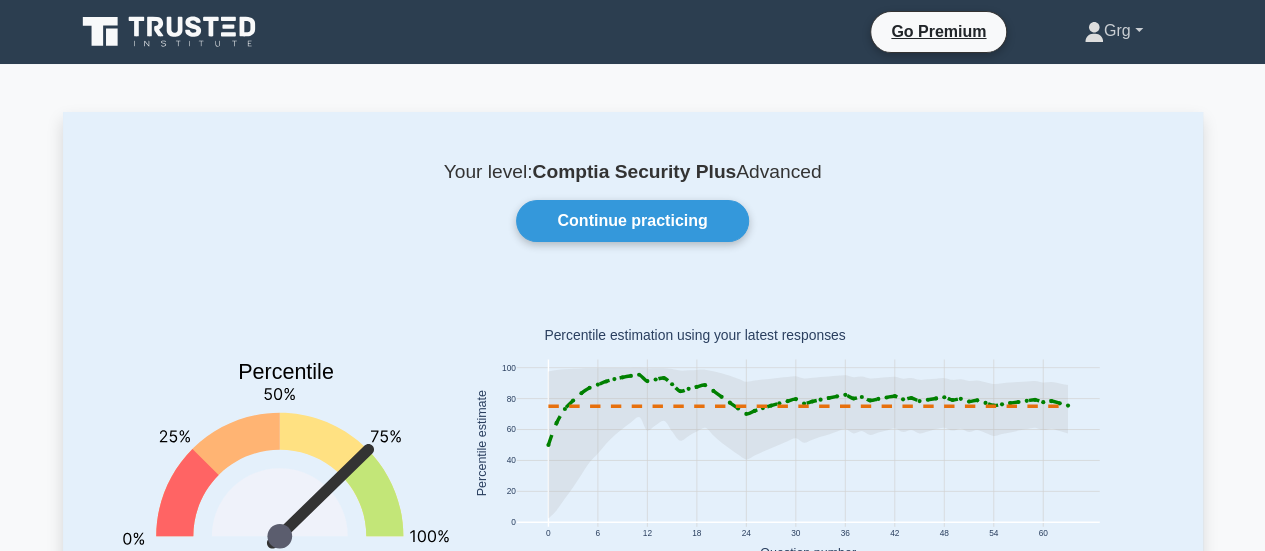 click on "Grg" at bounding box center (1113, 31) 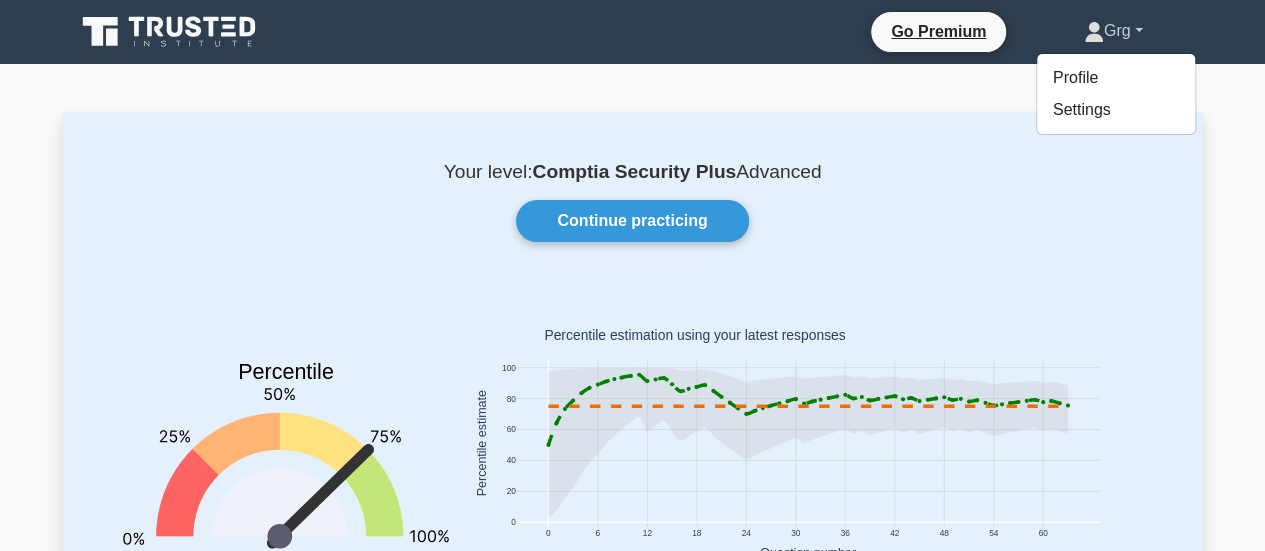 click on "Grg" at bounding box center (1113, 31) 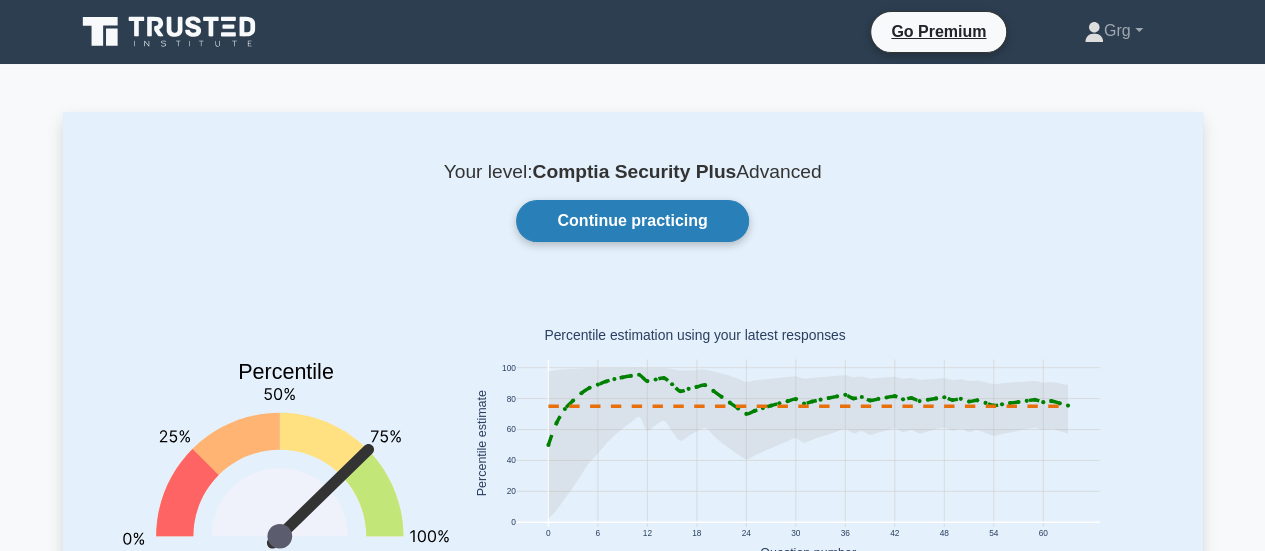 click on "Continue practicing" at bounding box center [632, 221] 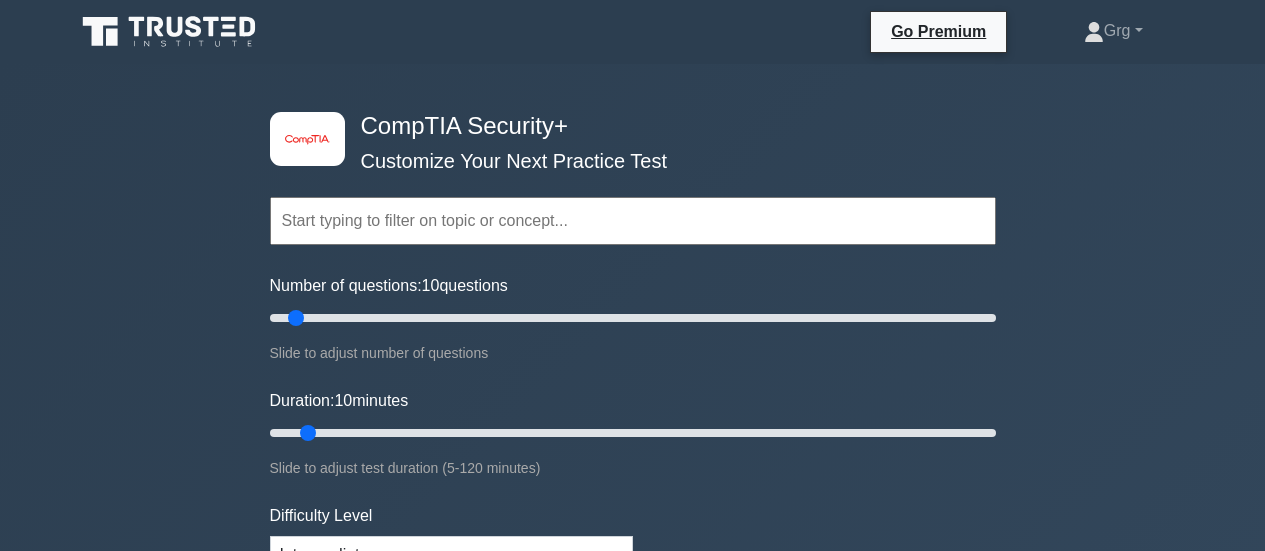scroll, scrollTop: 0, scrollLeft: 0, axis: both 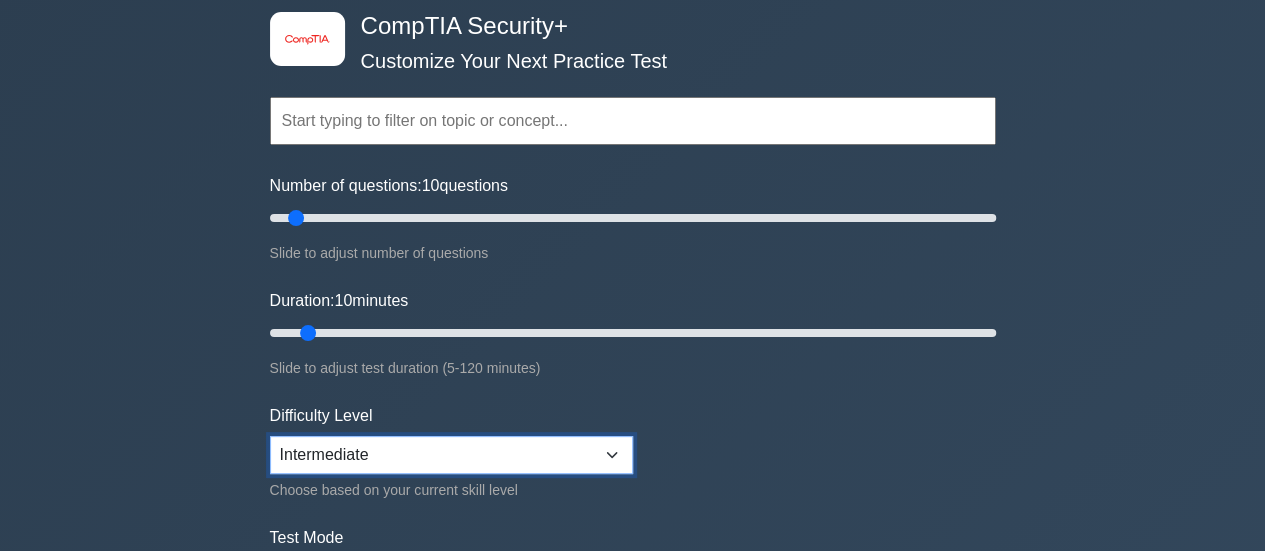 click on "Beginner
Intermediate
Expert" at bounding box center [451, 455] 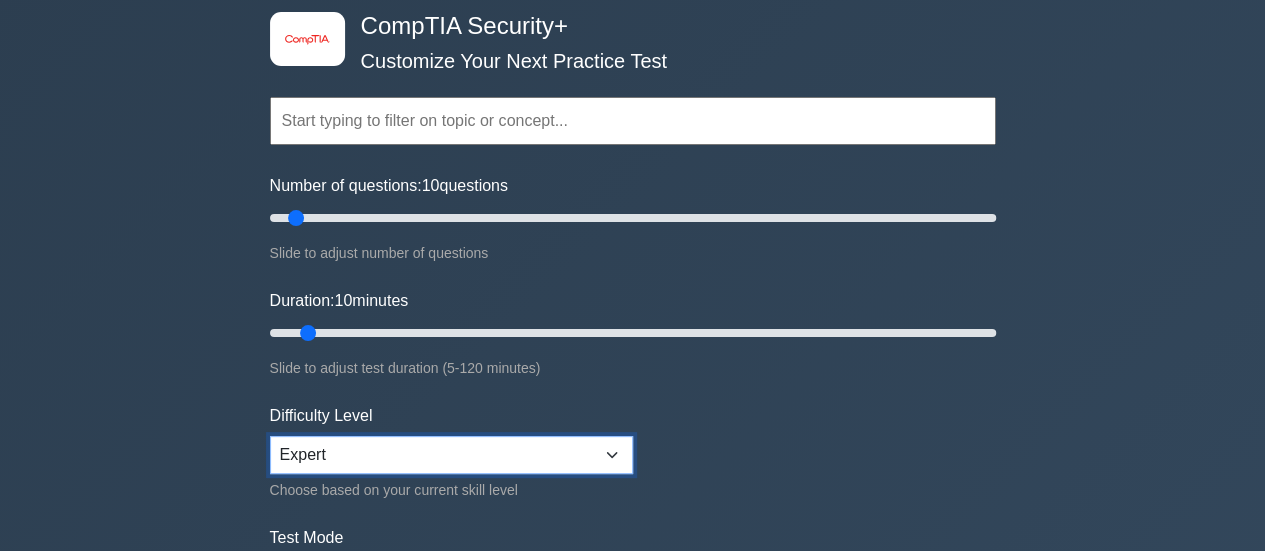 click on "Beginner
Intermediate
Expert" at bounding box center [451, 455] 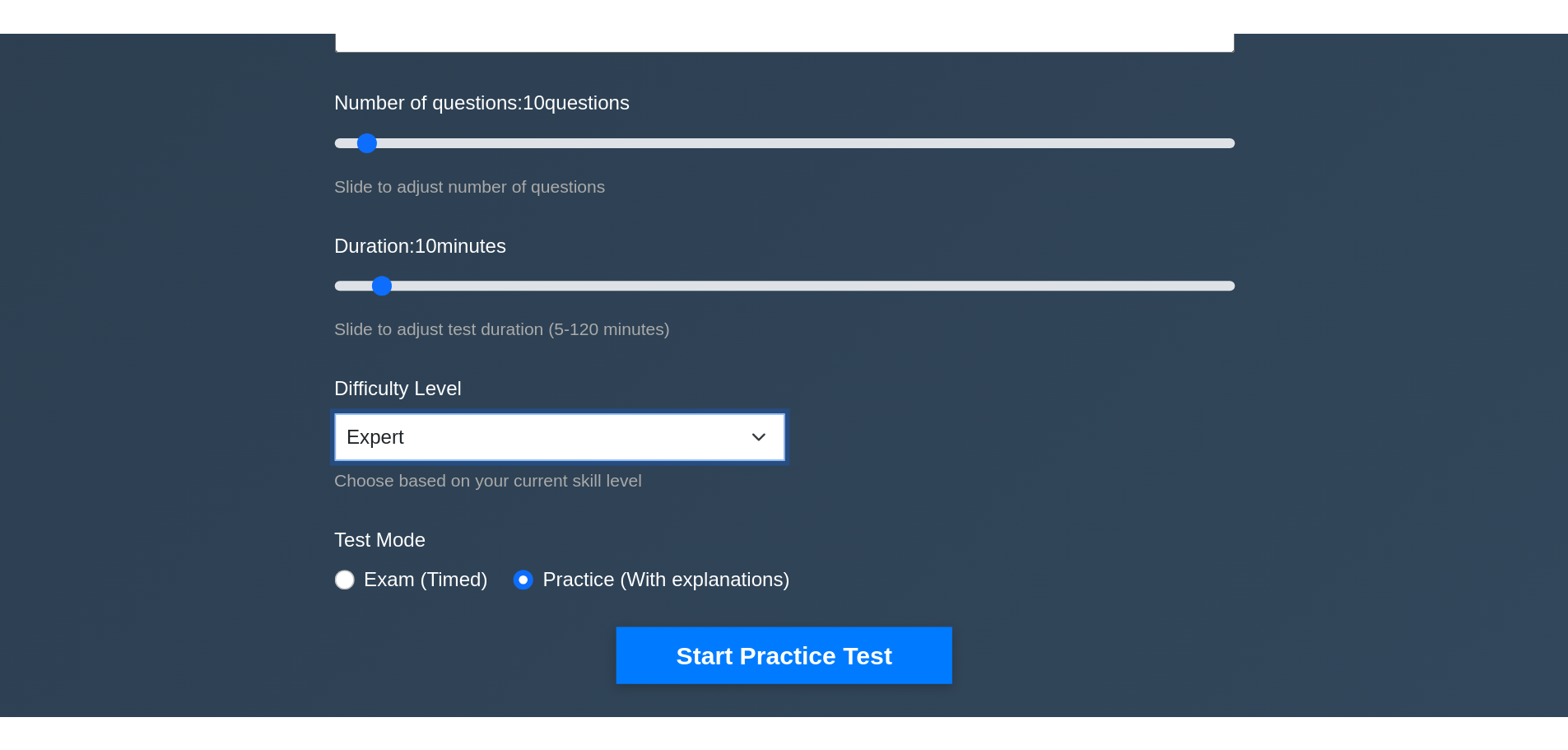 scroll, scrollTop: 165, scrollLeft: 0, axis: vertical 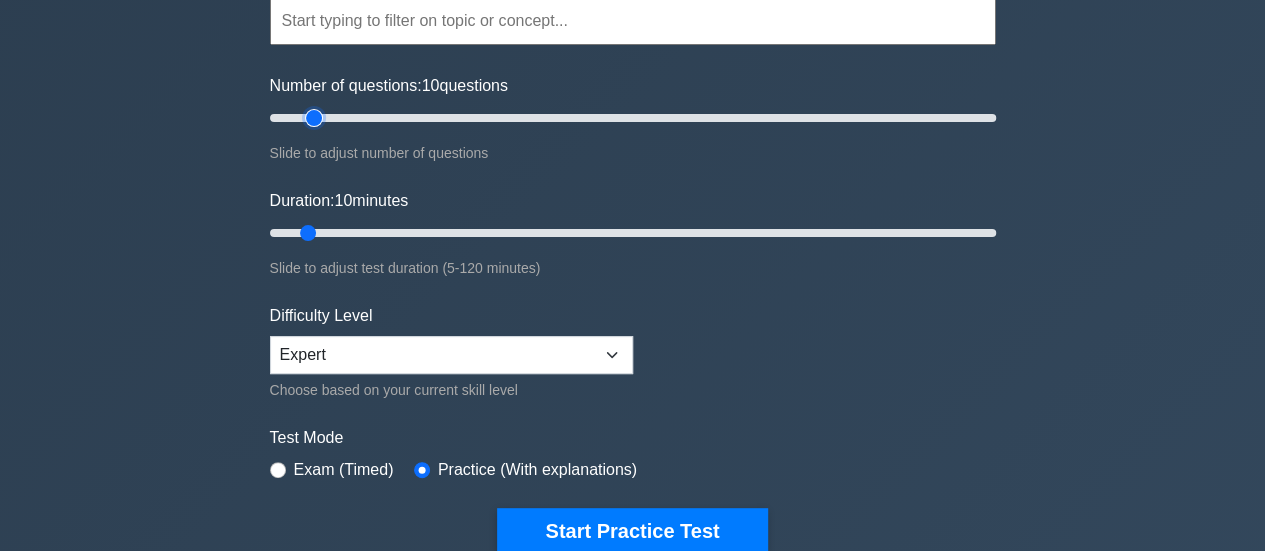 type on "15" 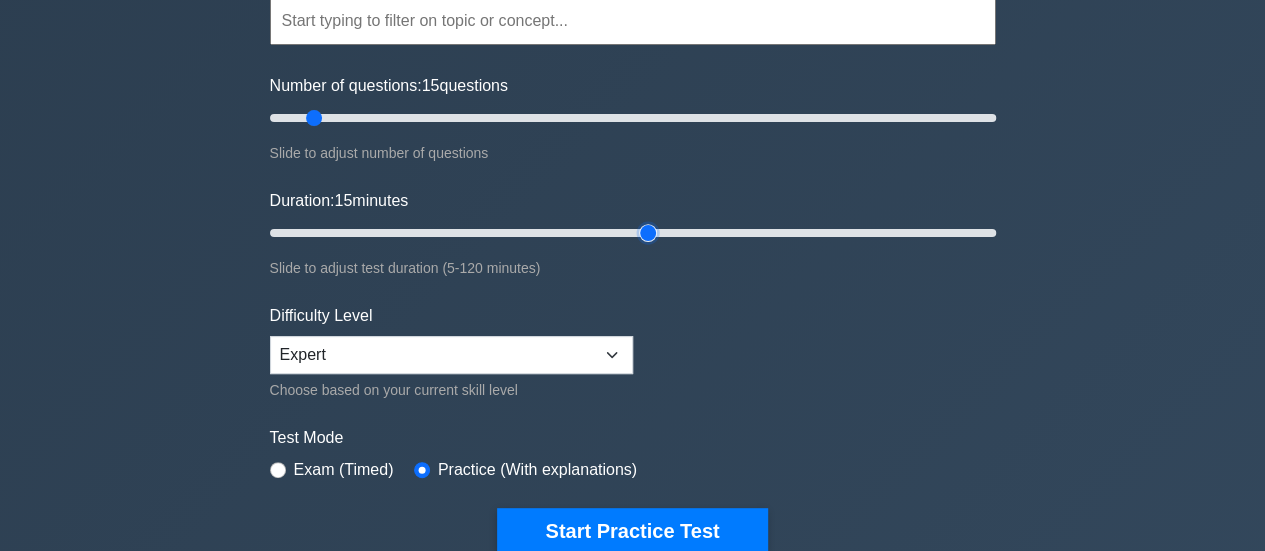 drag, startPoint x: 302, startPoint y: 226, endPoint x: 642, endPoint y: 251, distance: 340.91788 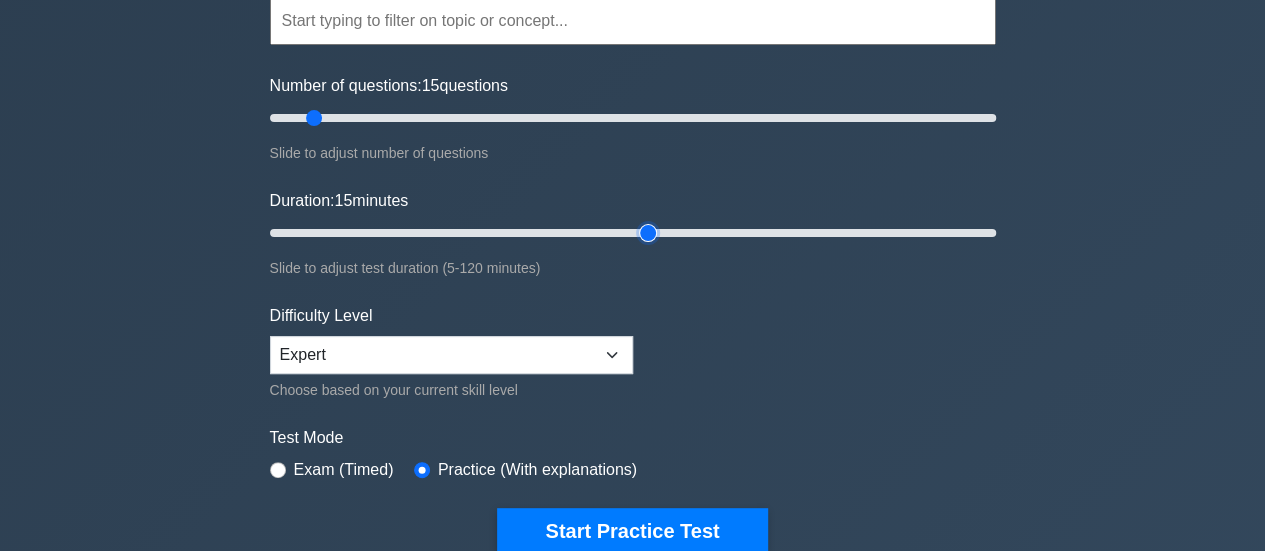 type on "65" 